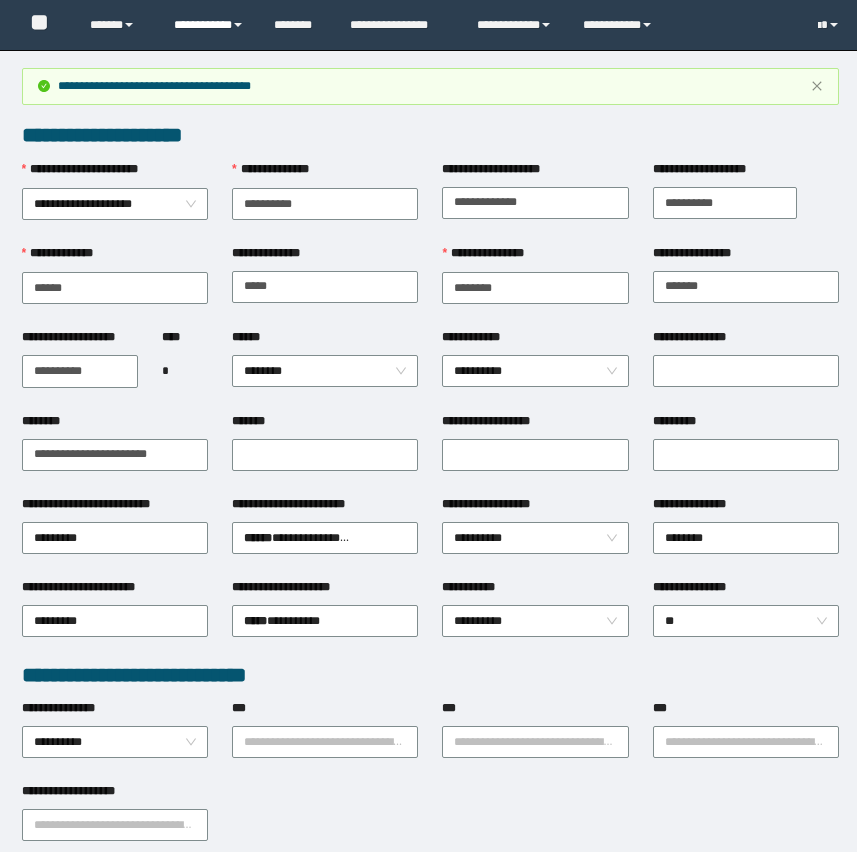 scroll, scrollTop: 0, scrollLeft: 0, axis: both 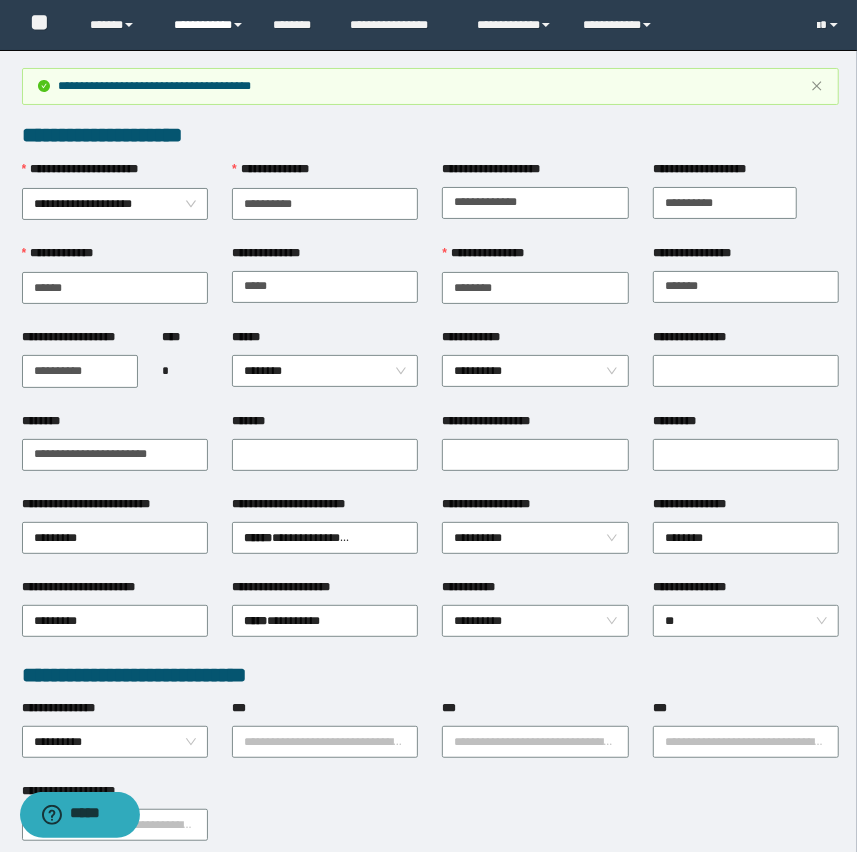 click on "**********" at bounding box center (209, 25) 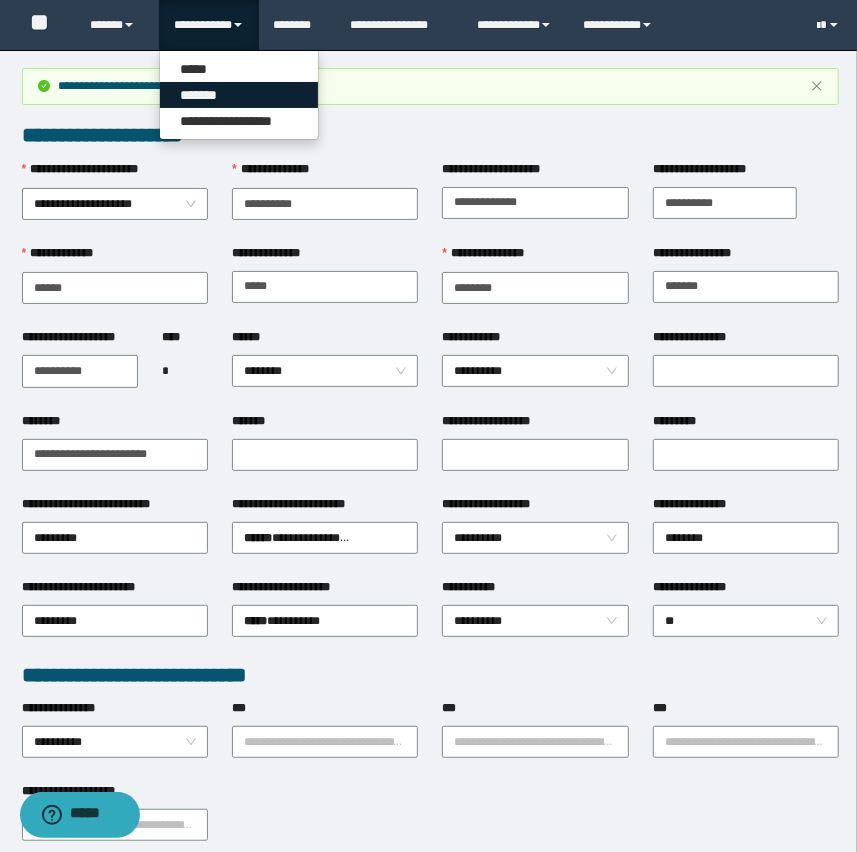 click on "*******" at bounding box center (239, 95) 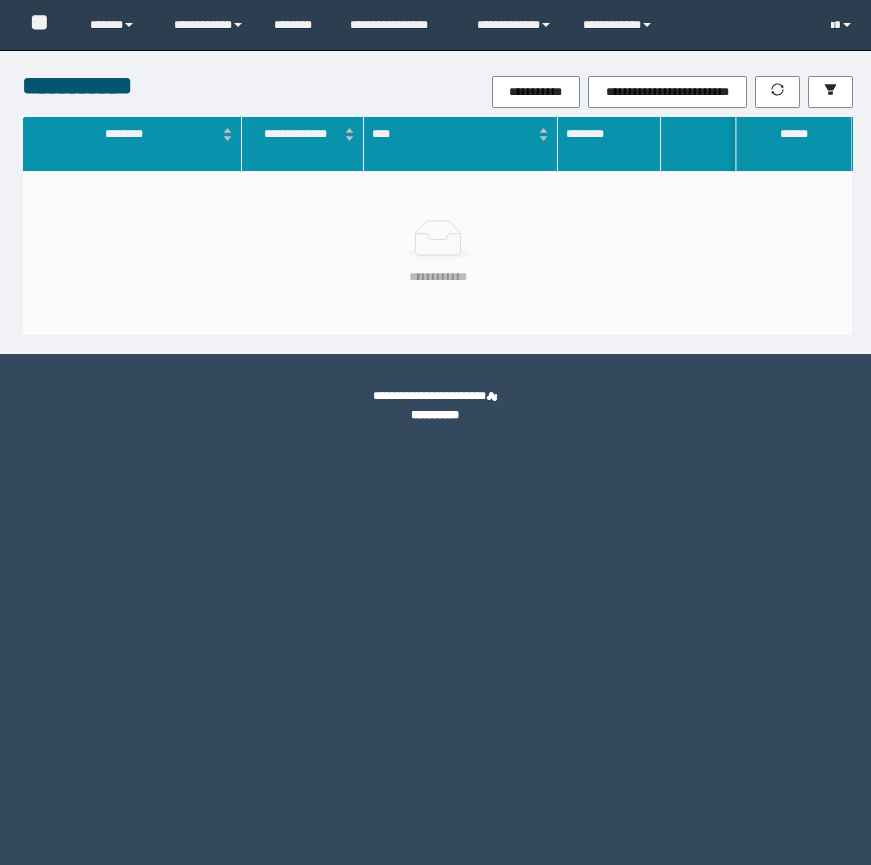 scroll, scrollTop: 0, scrollLeft: 0, axis: both 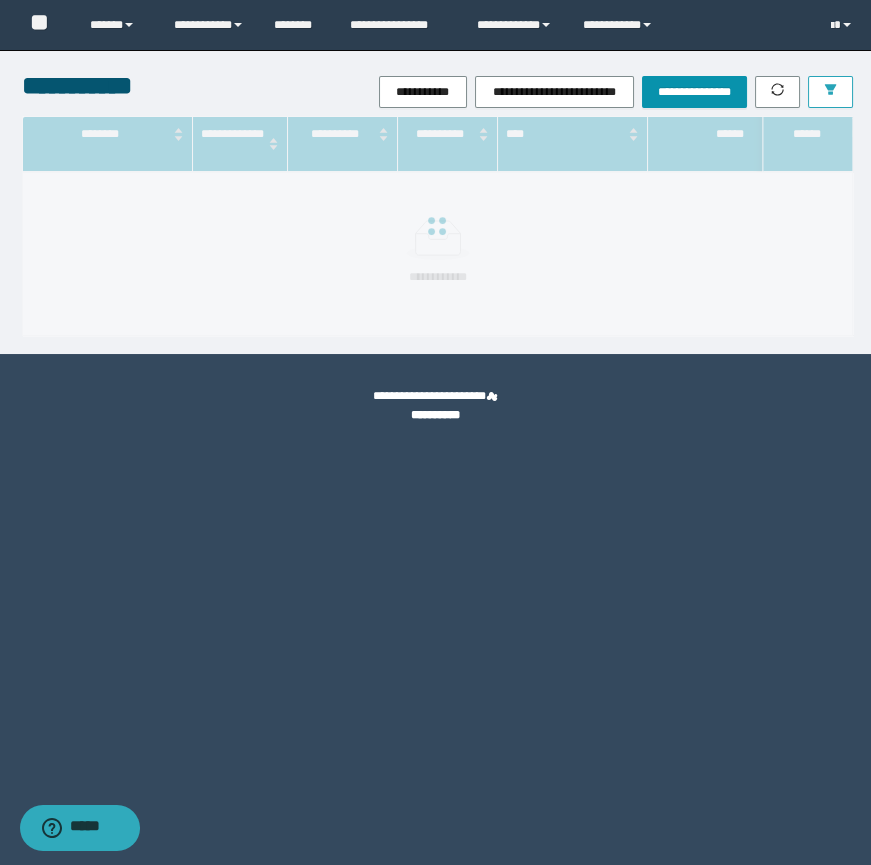 click at bounding box center (830, 92) 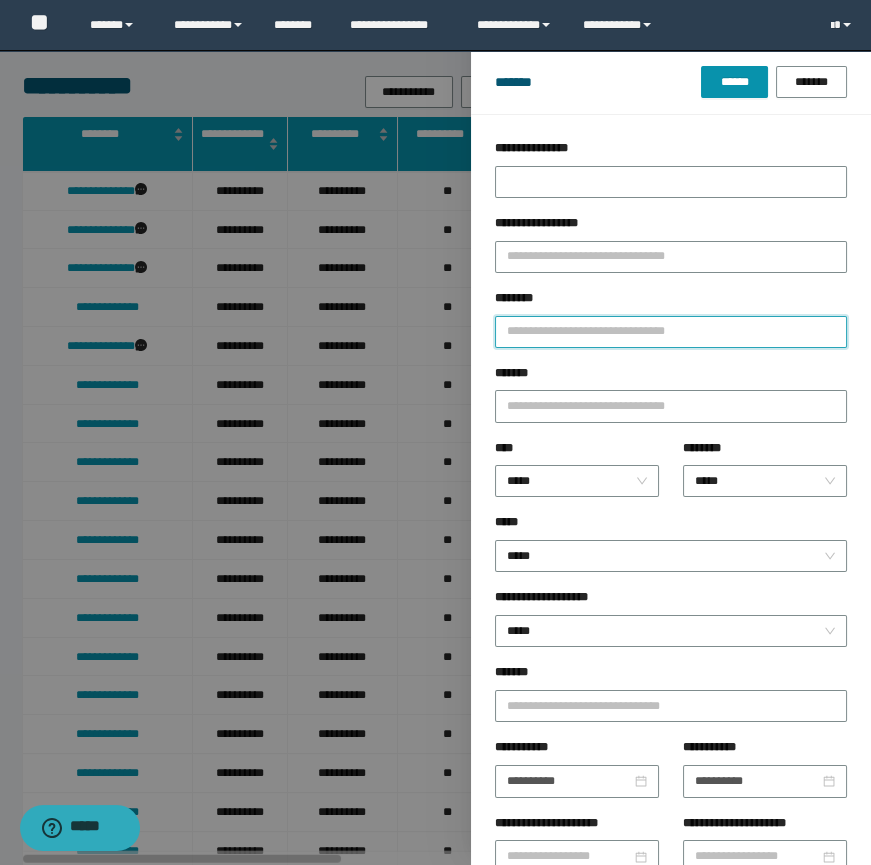 click on "********" at bounding box center [671, 332] 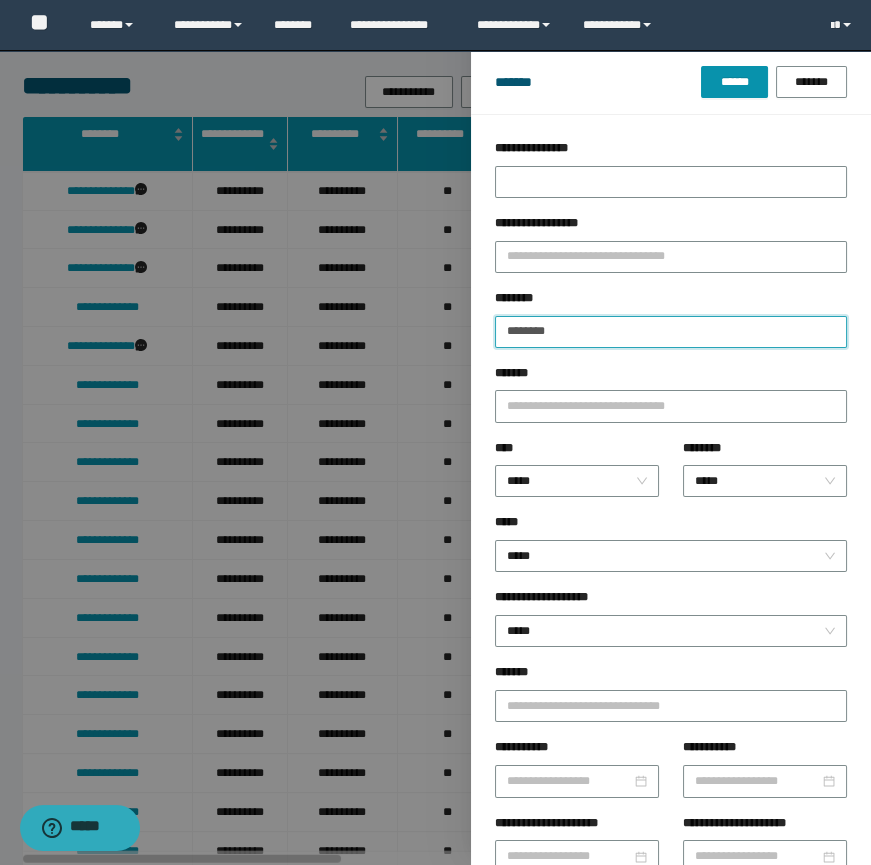 type on "********" 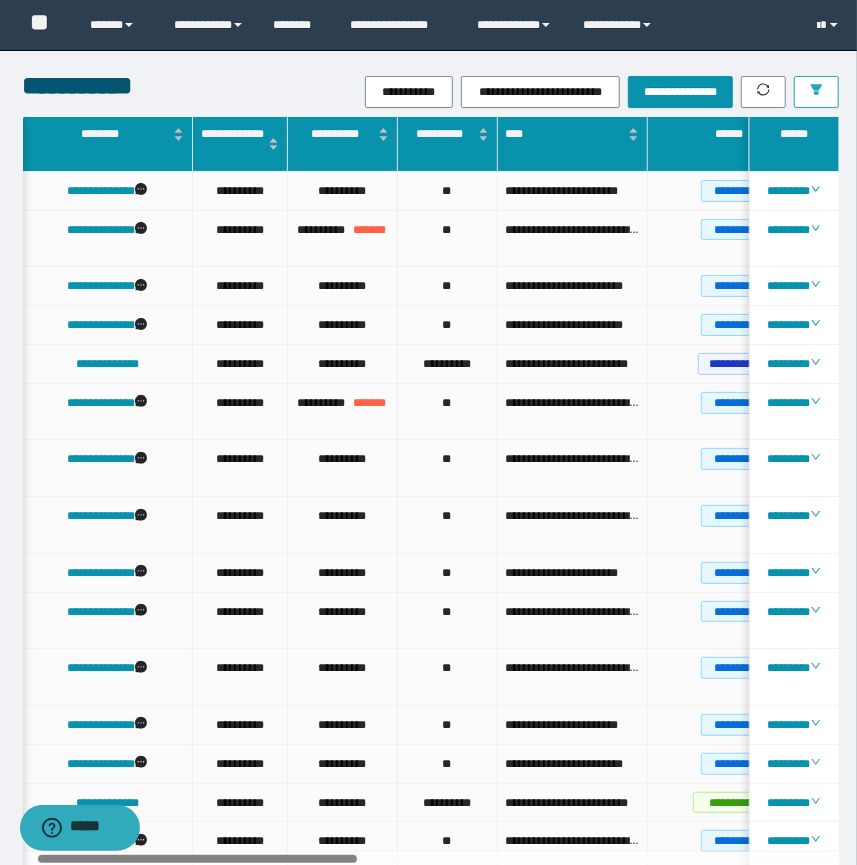 scroll, scrollTop: 0, scrollLeft: 66, axis: horizontal 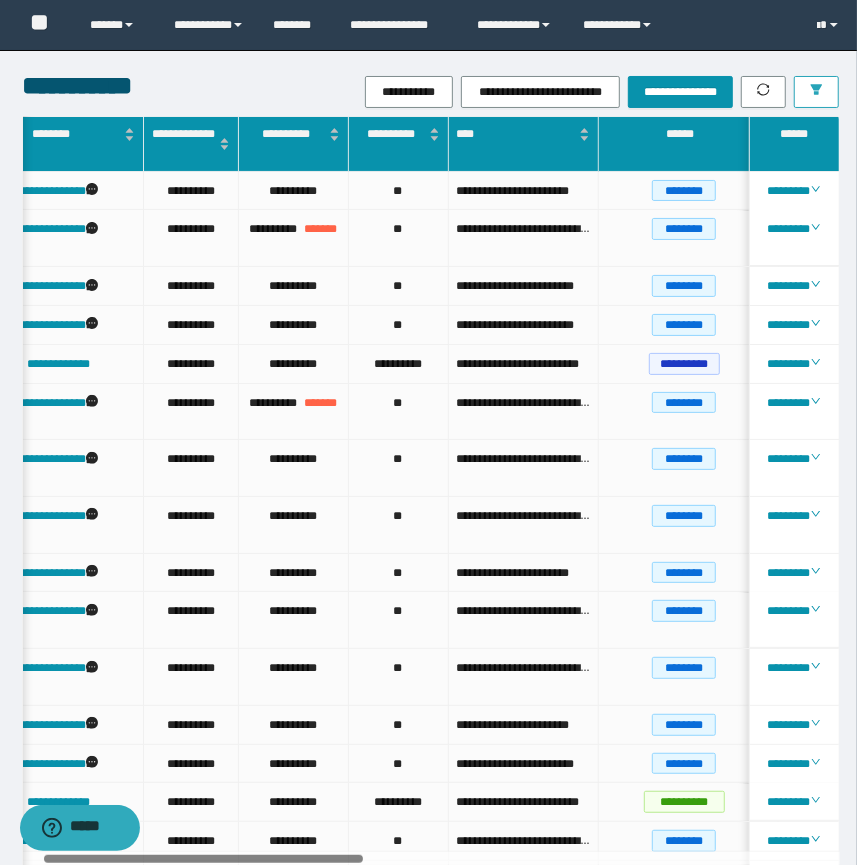 click at bounding box center [203, 859] 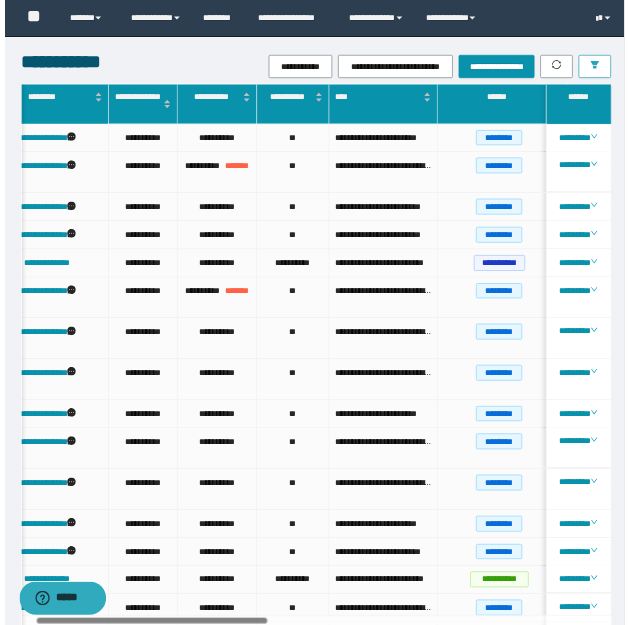 scroll, scrollTop: 0, scrollLeft: 22, axis: horizontal 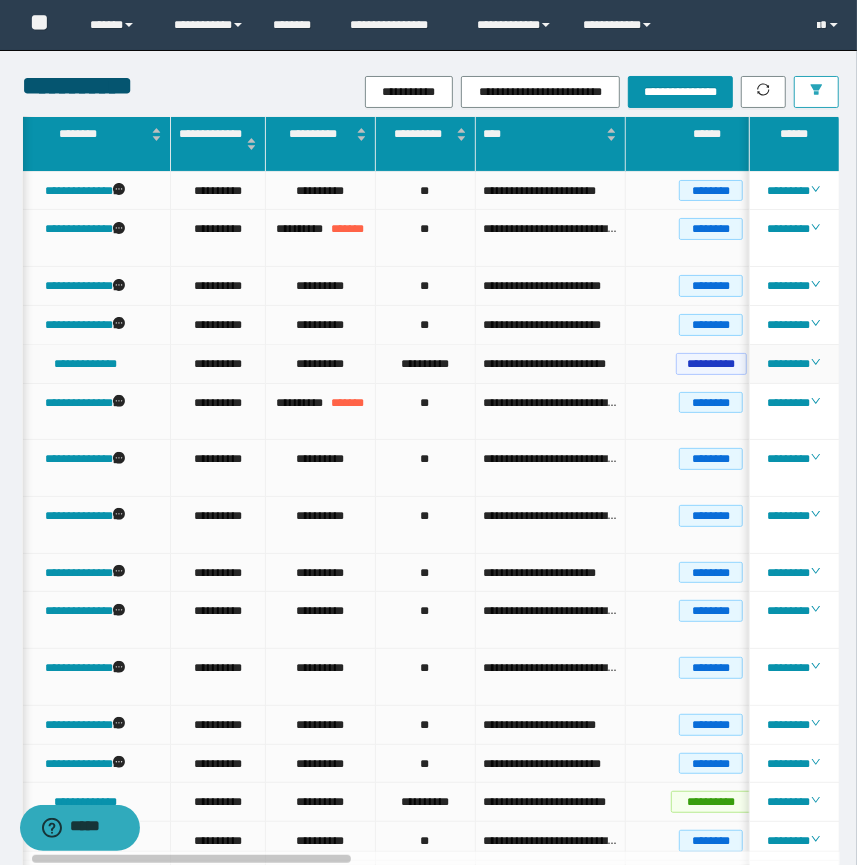 type 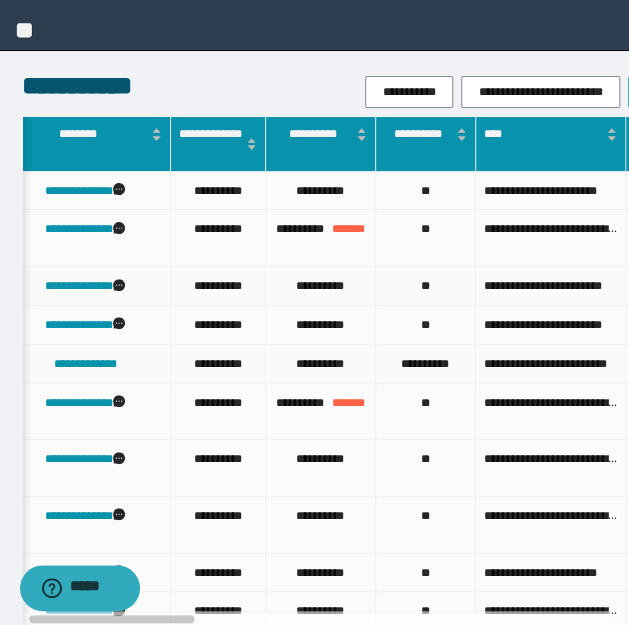 scroll, scrollTop: 0, scrollLeft: 22, axis: horizontal 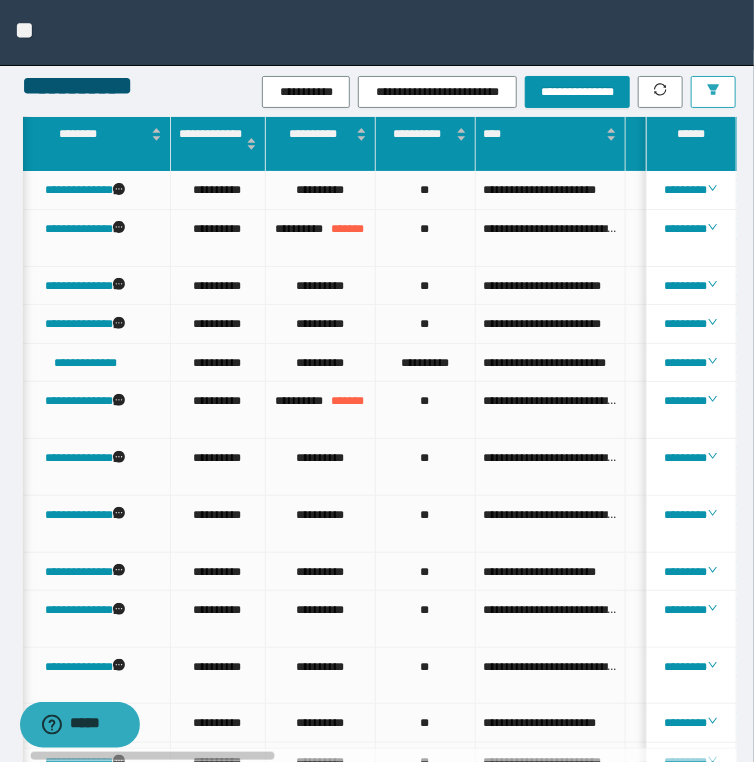 click 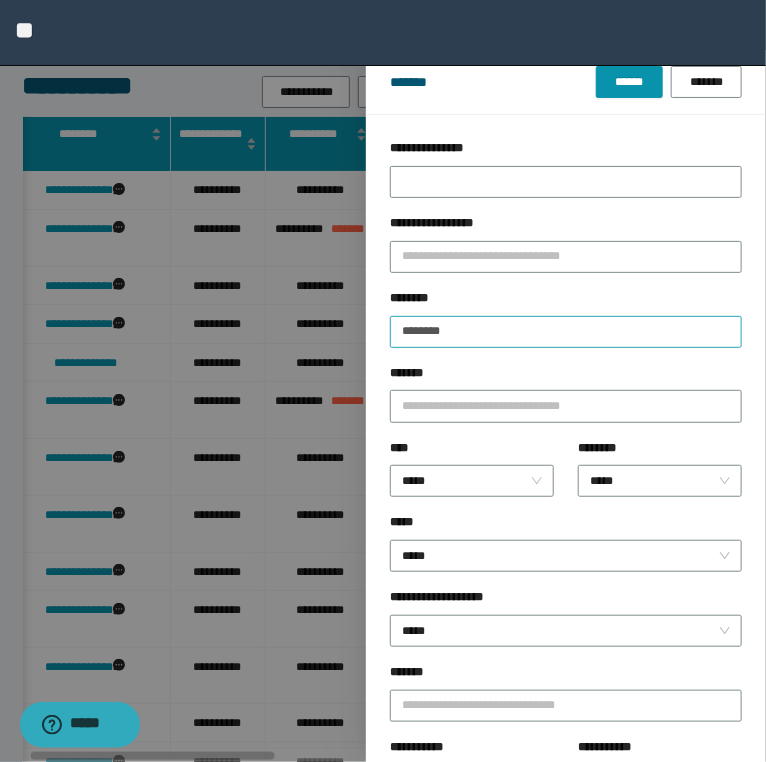 click on "******** ********" at bounding box center (566, 326) 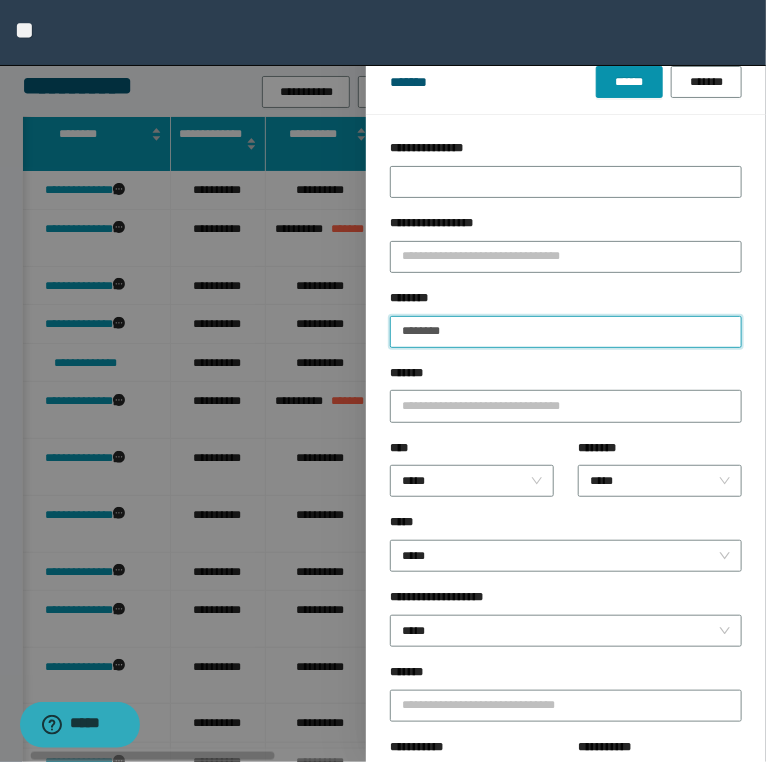 click on "********" at bounding box center (566, 332) 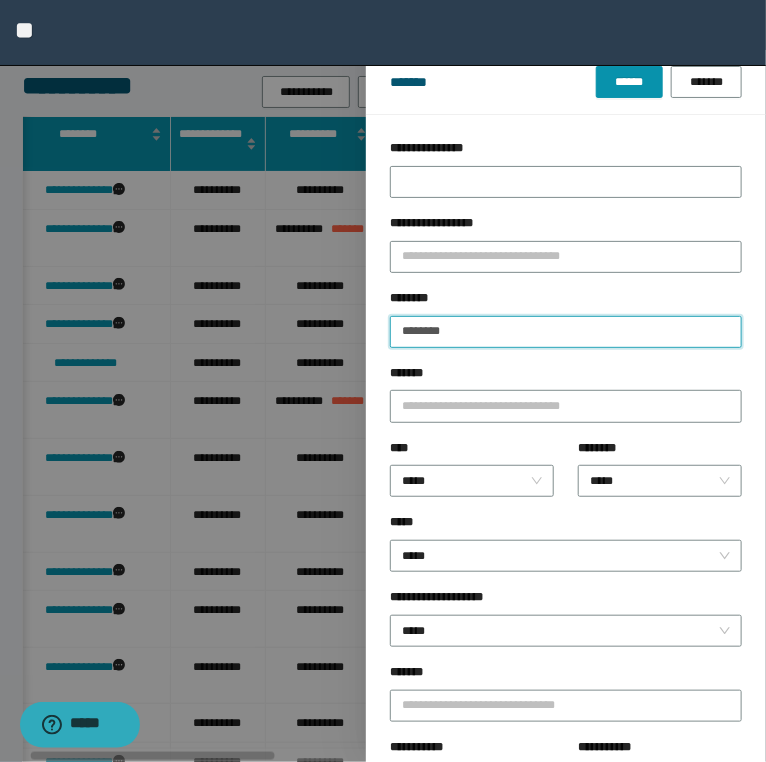 type on "********" 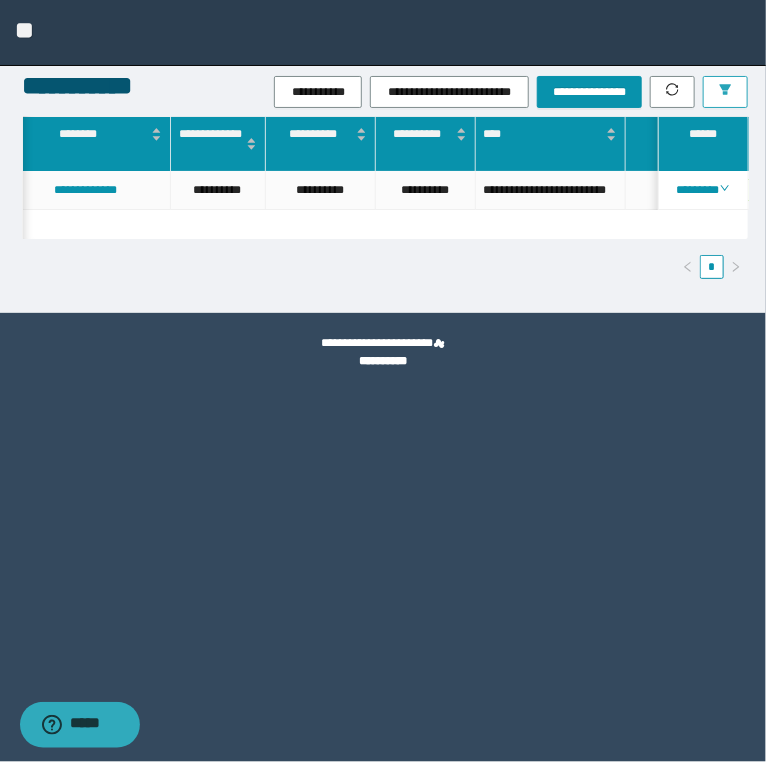 scroll, scrollTop: 0, scrollLeft: 79, axis: horizontal 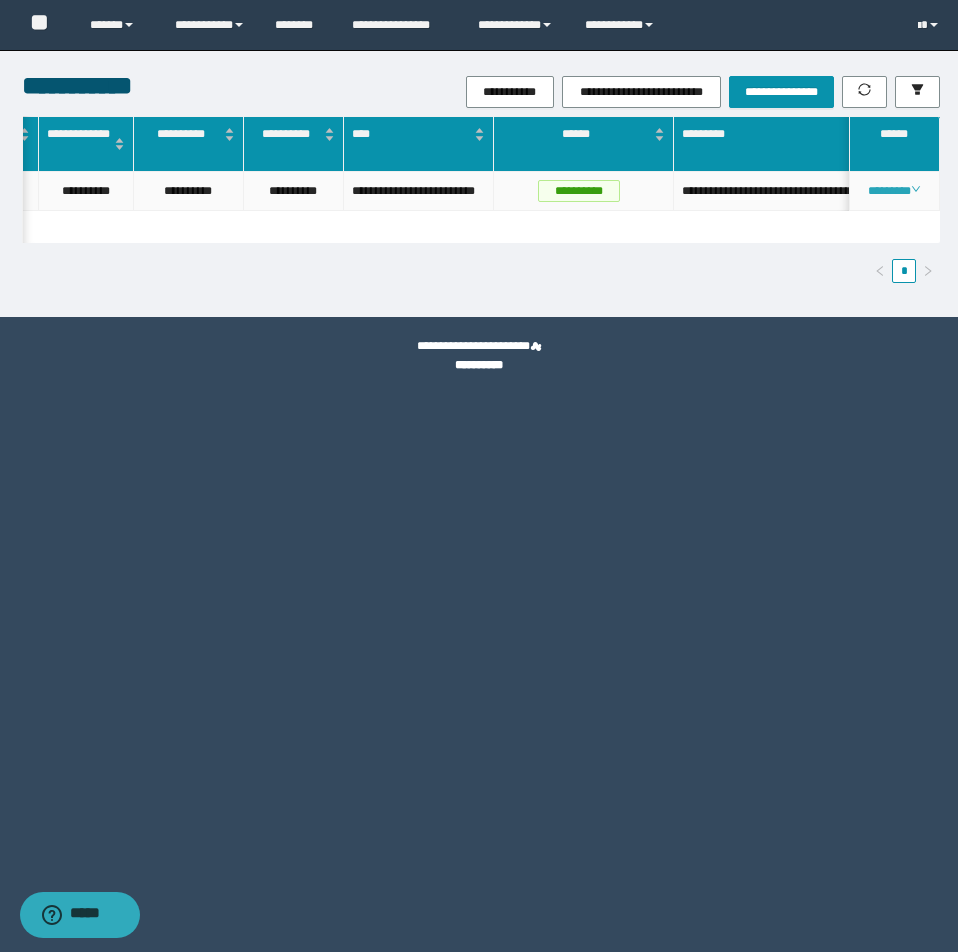 click on "********" at bounding box center [894, 191] 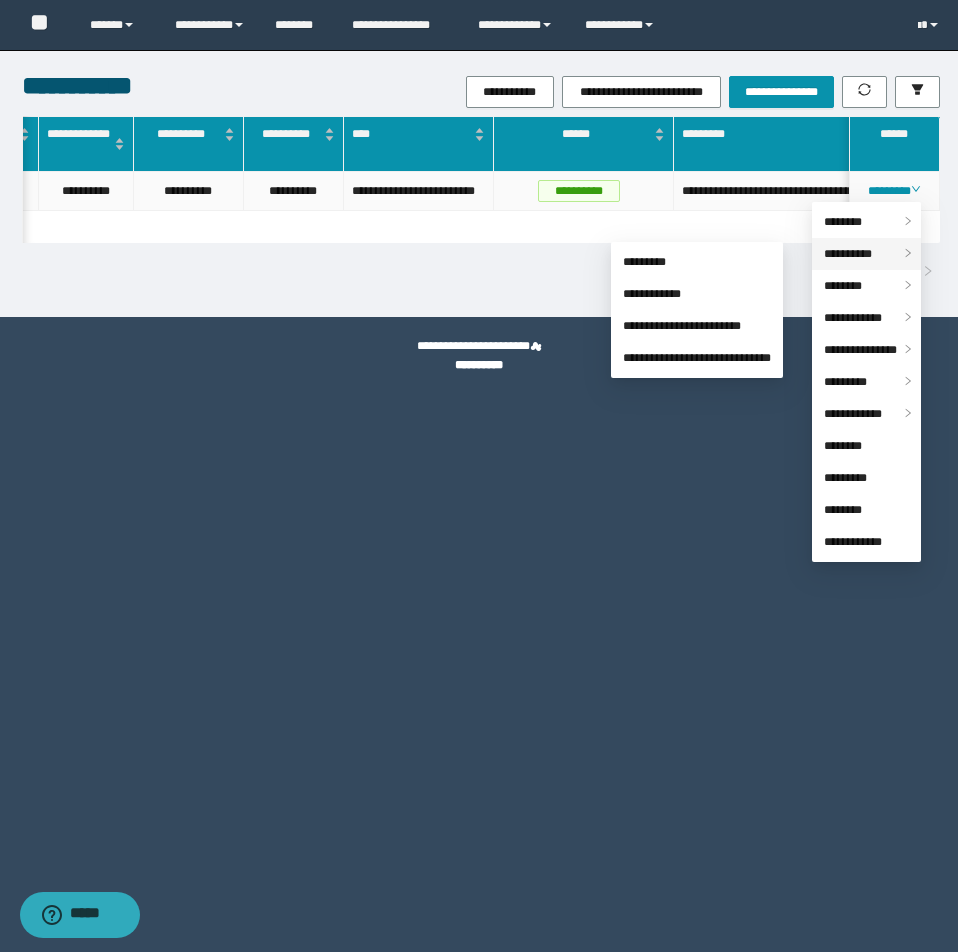 click on "**********" at bounding box center (848, 254) 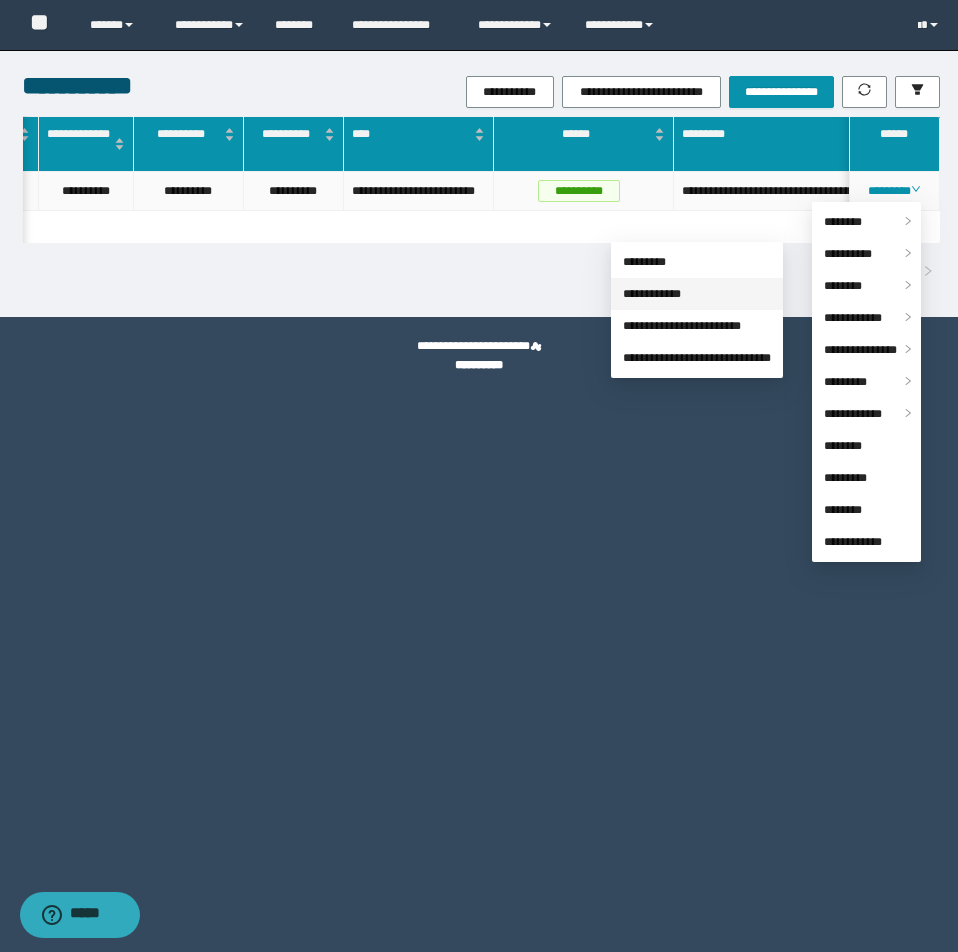 click on "**********" at bounding box center [652, 294] 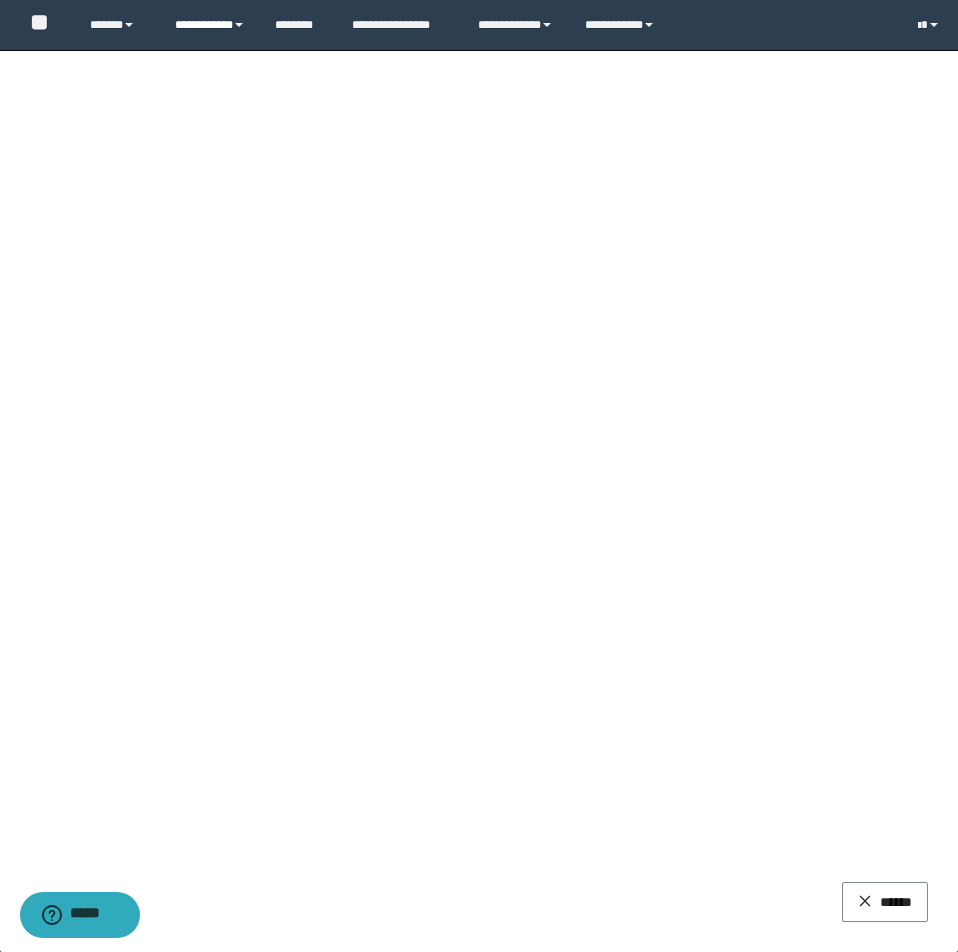 drag, startPoint x: 239, startPoint y: 21, endPoint x: 213, endPoint y: 39, distance: 31.622776 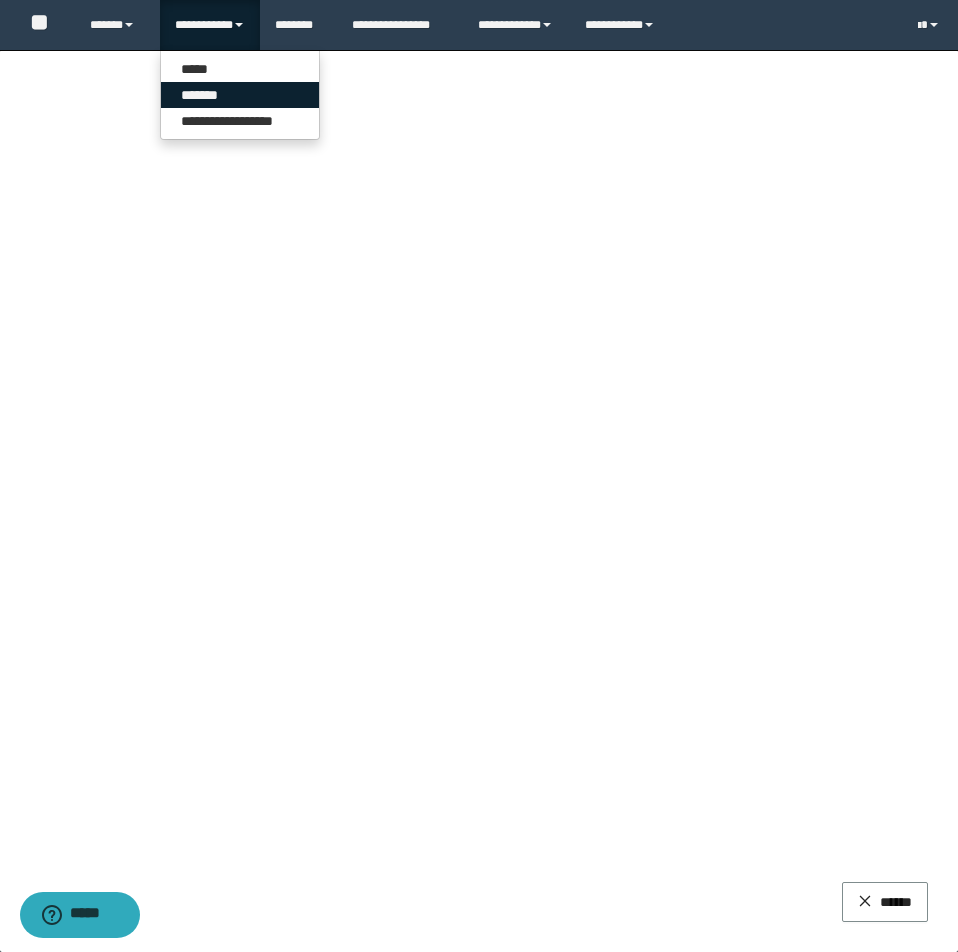 click on "*******" at bounding box center (240, 95) 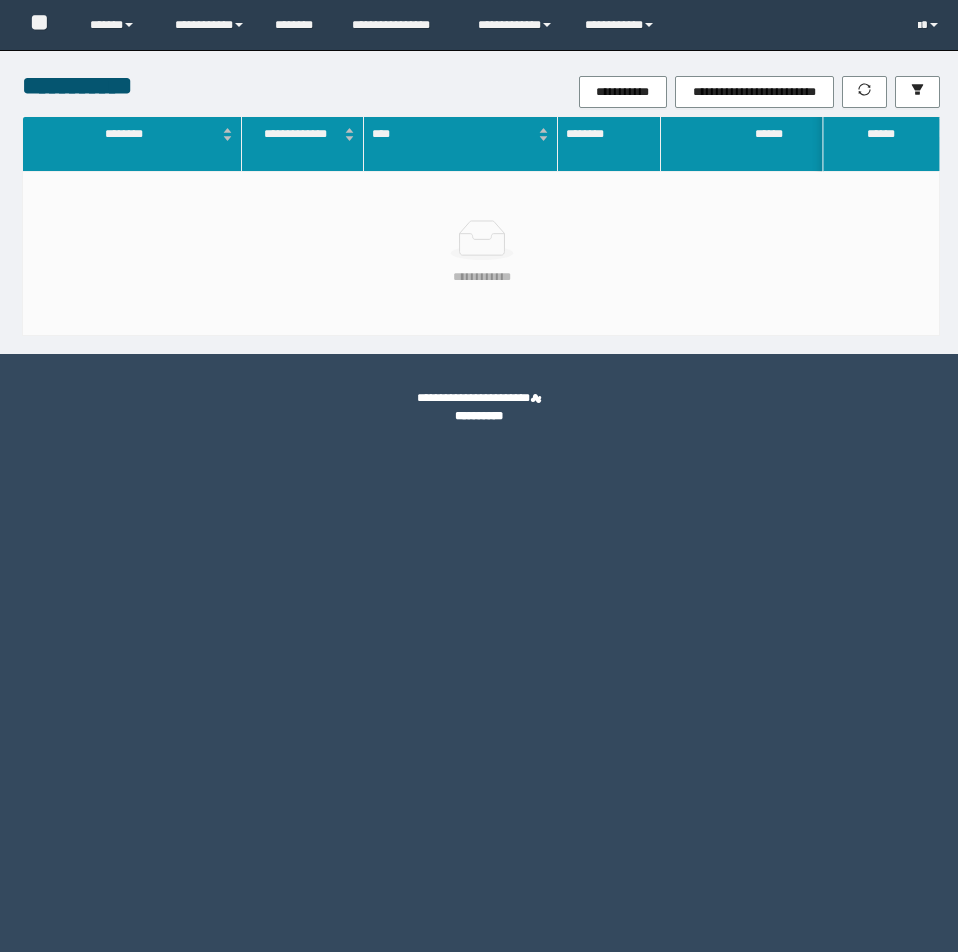 scroll, scrollTop: 0, scrollLeft: 0, axis: both 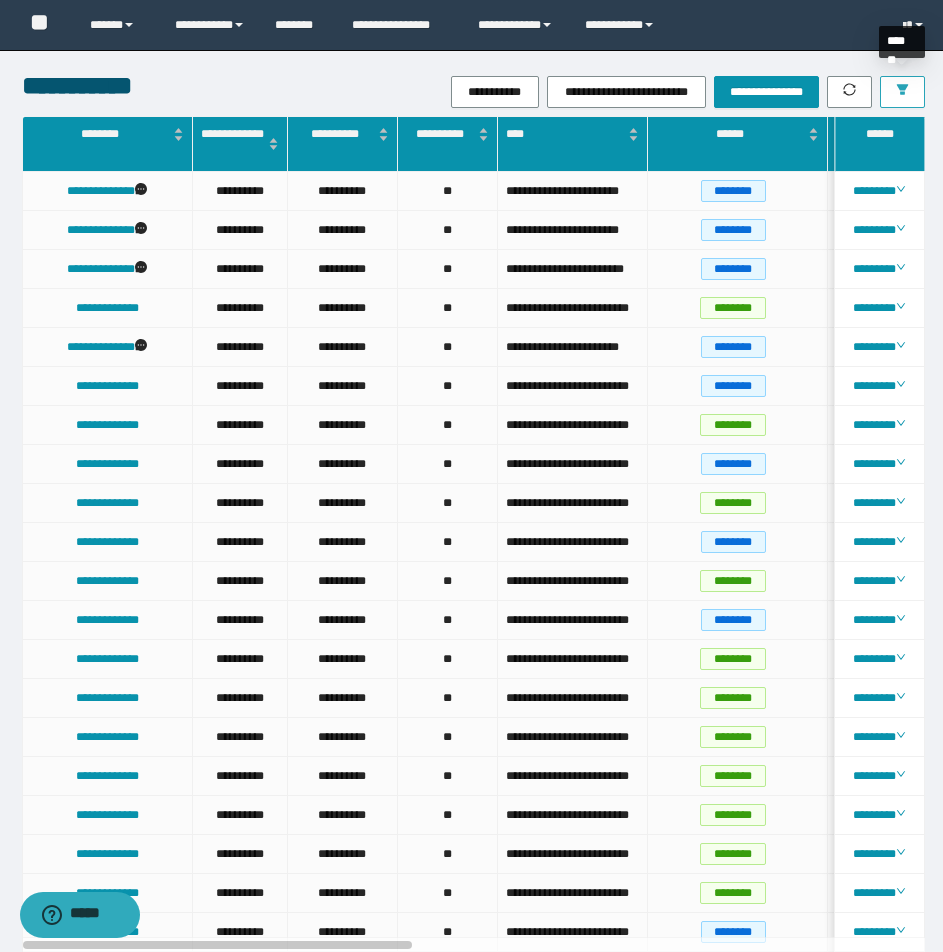 click at bounding box center (902, 92) 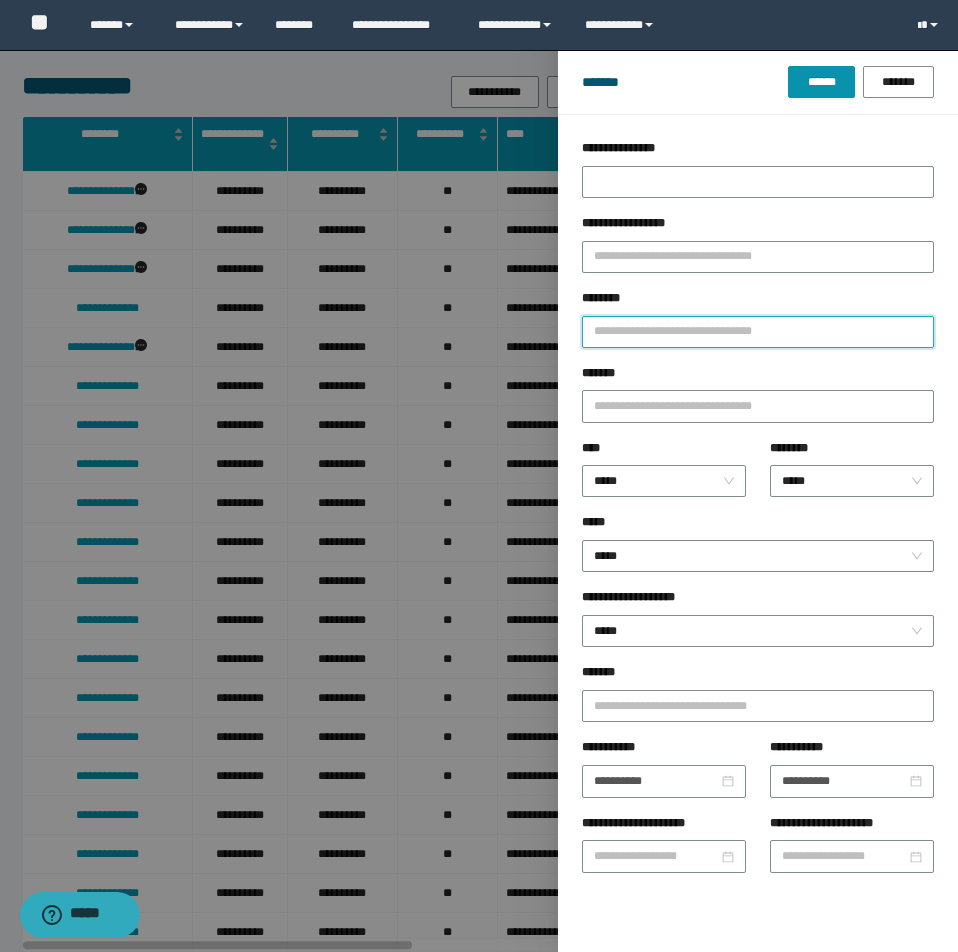 click on "********" at bounding box center [758, 332] 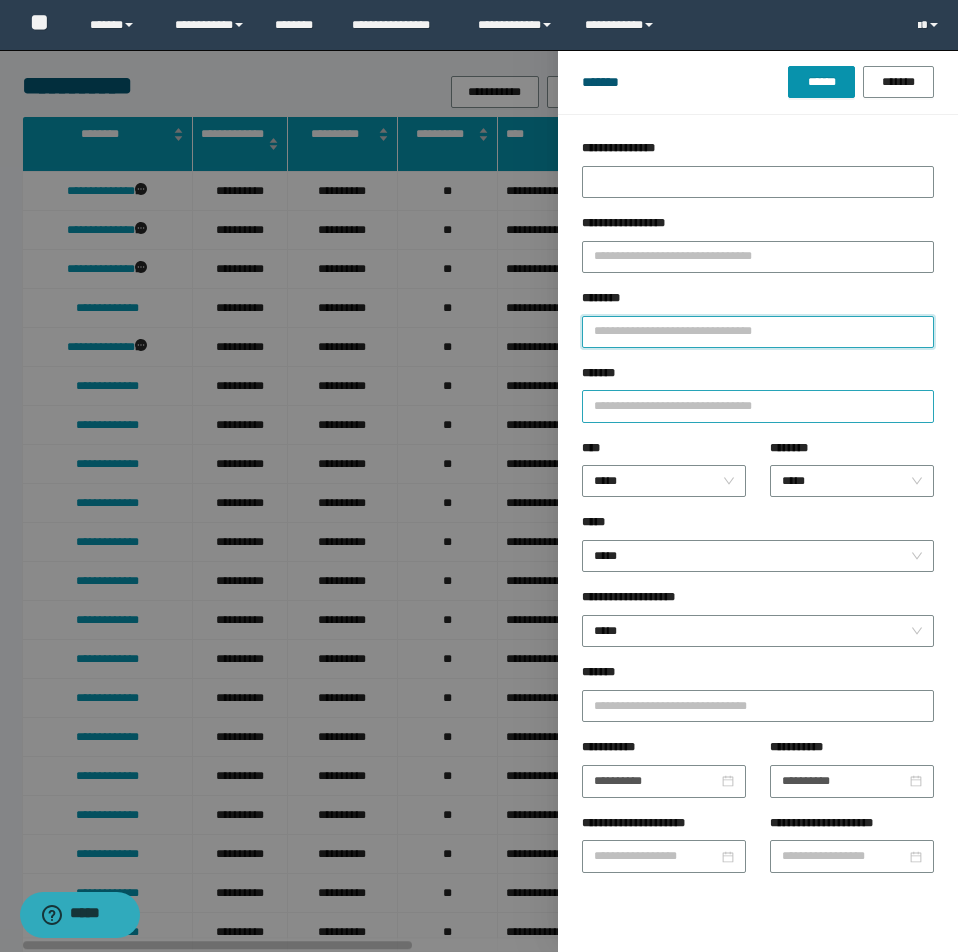 type on "*" 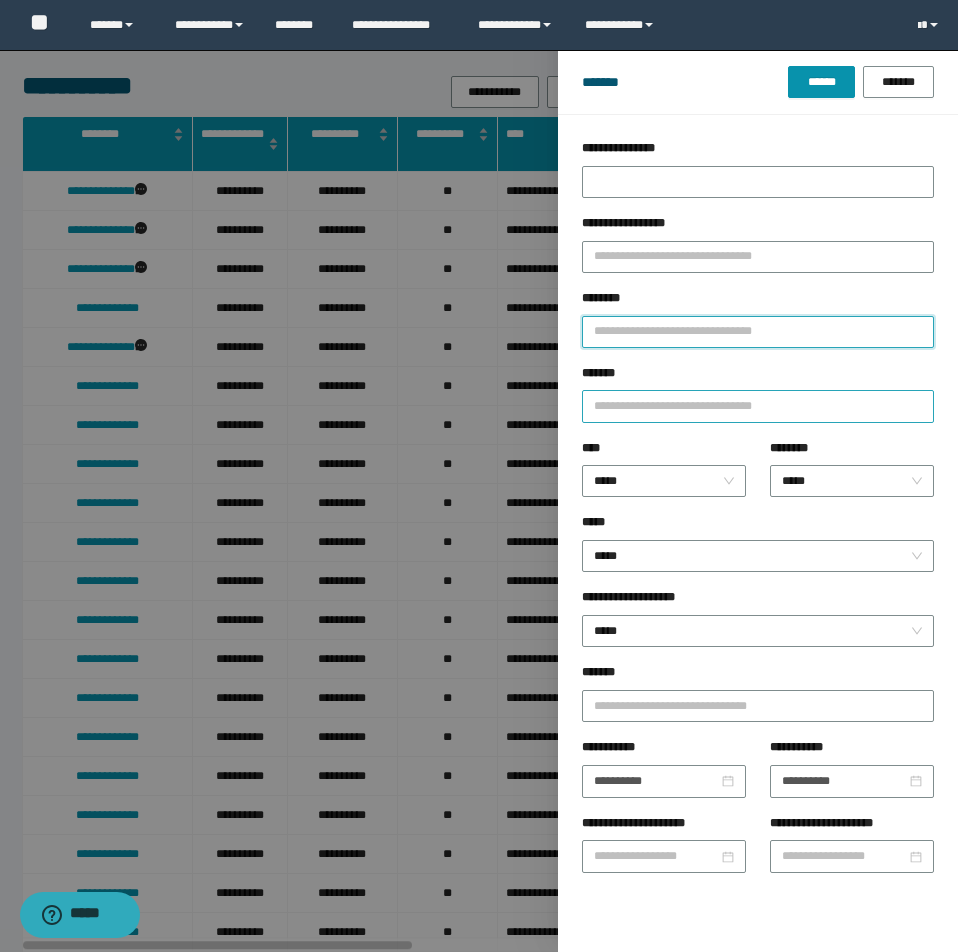 type 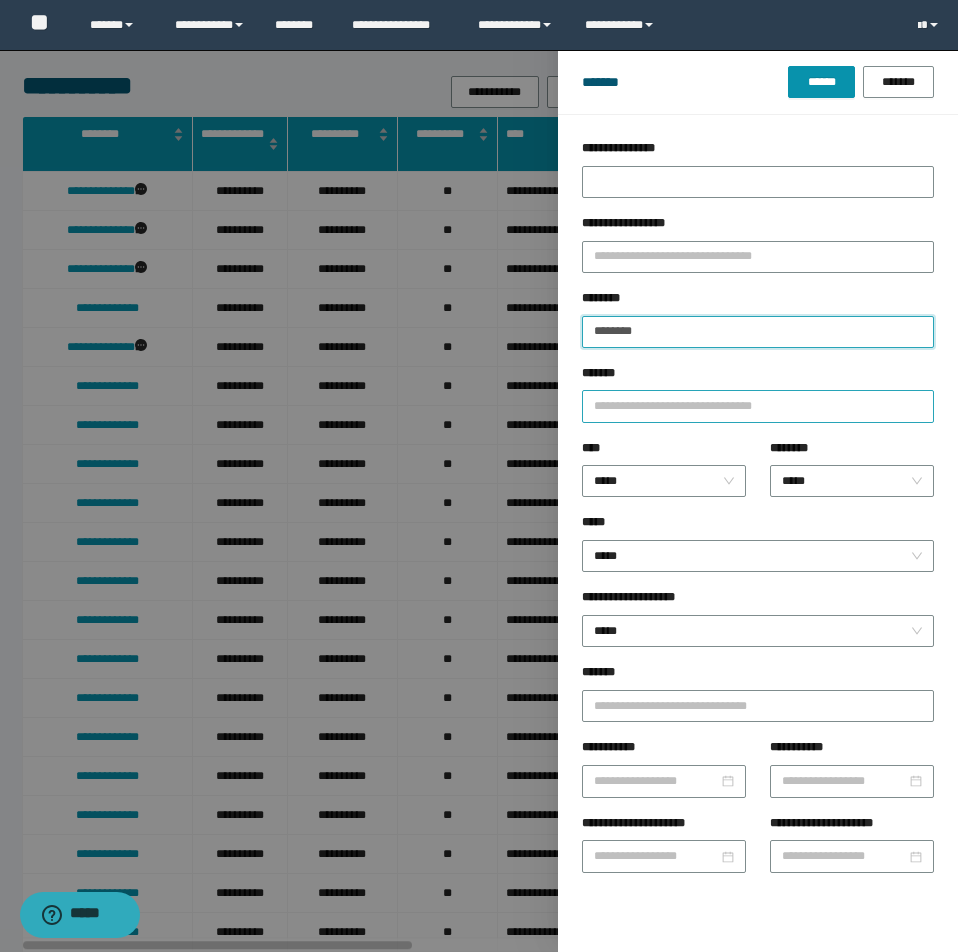 type on "********" 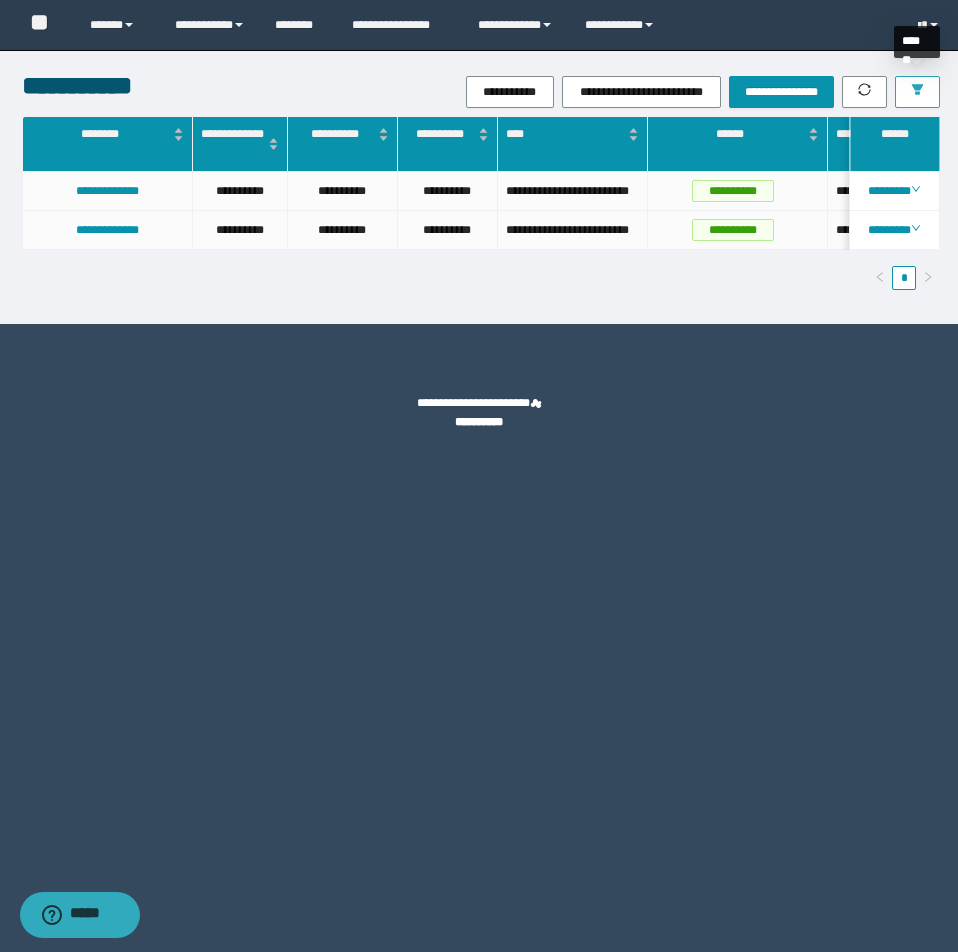 click at bounding box center [917, 92] 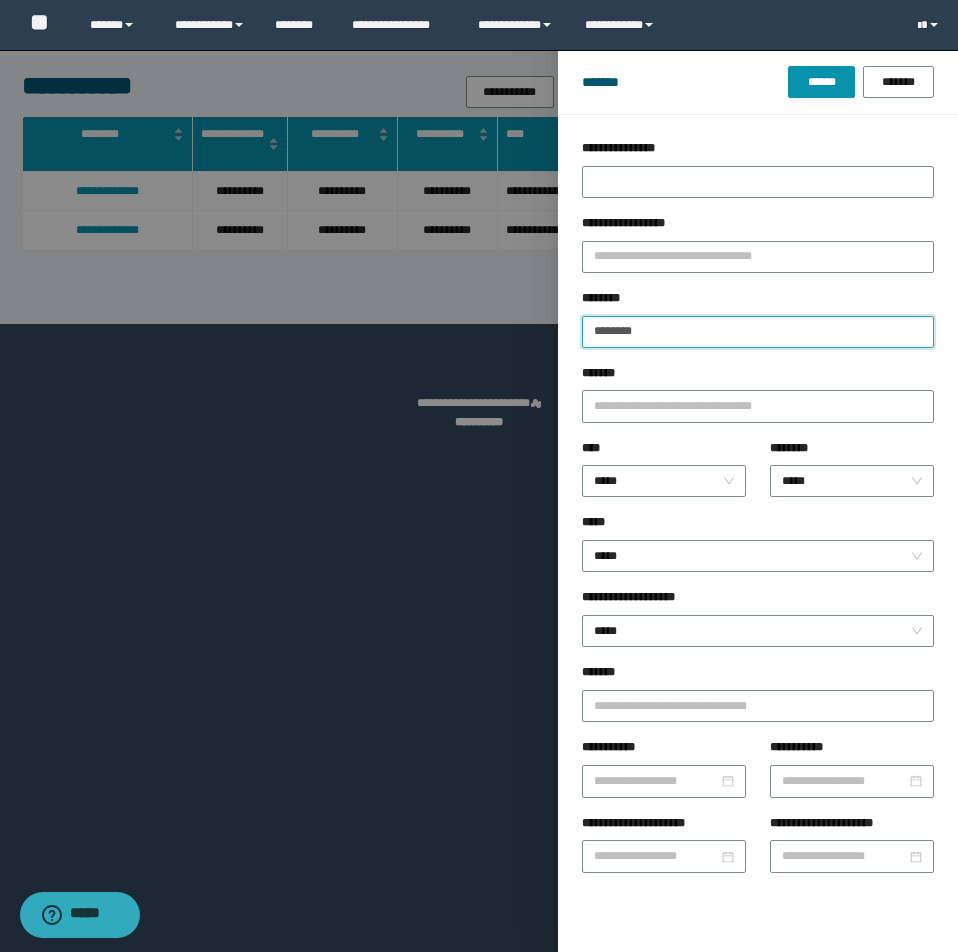 drag, startPoint x: 655, startPoint y: 345, endPoint x: 545, endPoint y: 325, distance: 111.8034 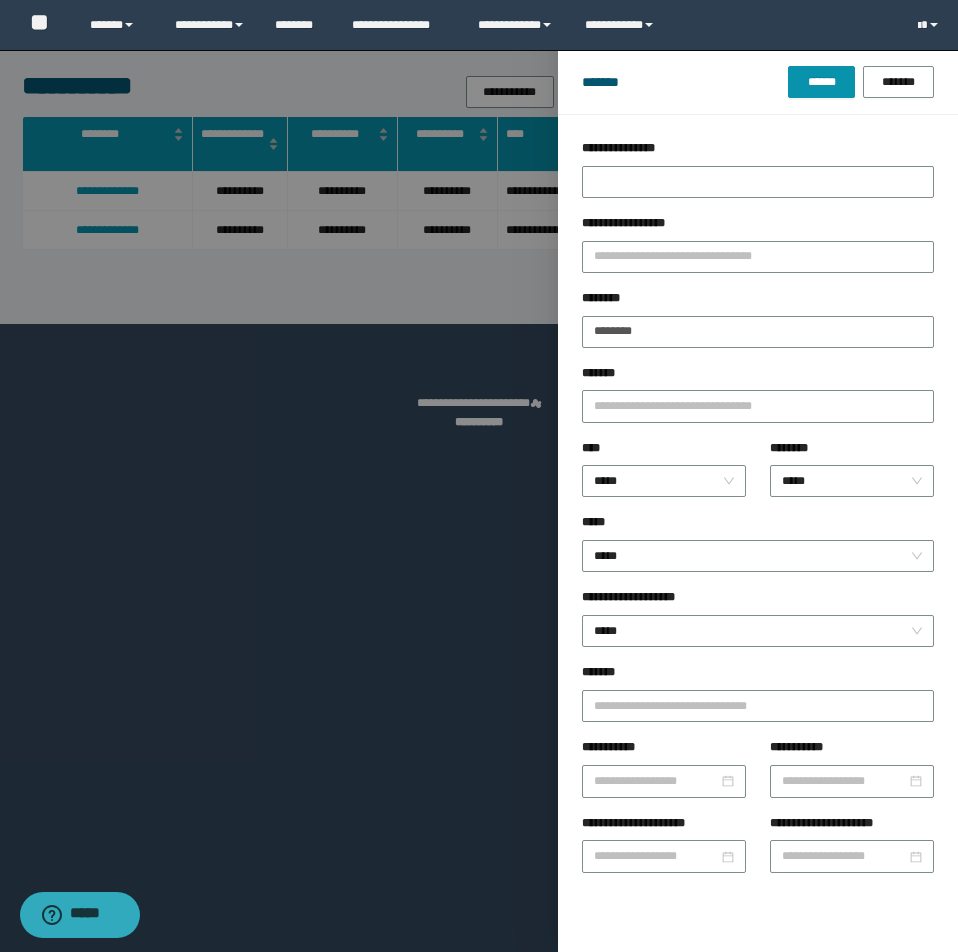 drag, startPoint x: 362, startPoint y: 318, endPoint x: 510, endPoint y: 297, distance: 149.48244 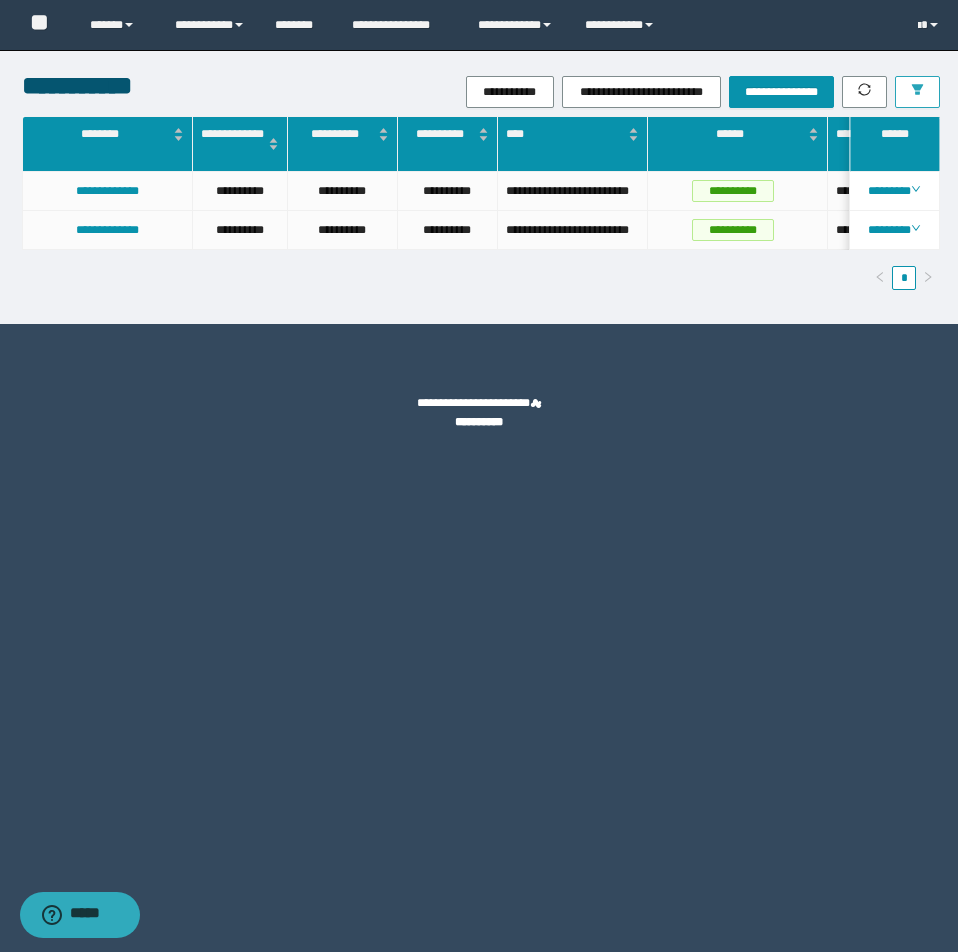 scroll, scrollTop: 0, scrollLeft: 199, axis: horizontal 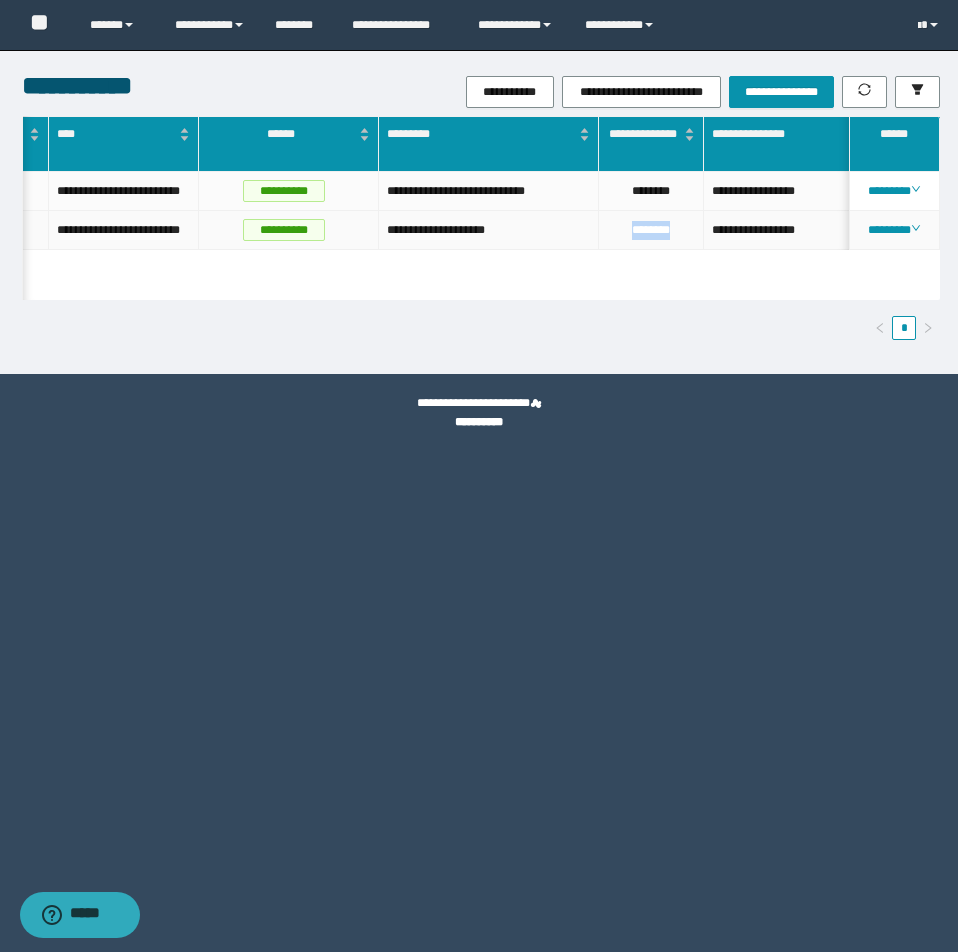 drag, startPoint x: 688, startPoint y: 255, endPoint x: 571, endPoint y: 252, distance: 117.03845 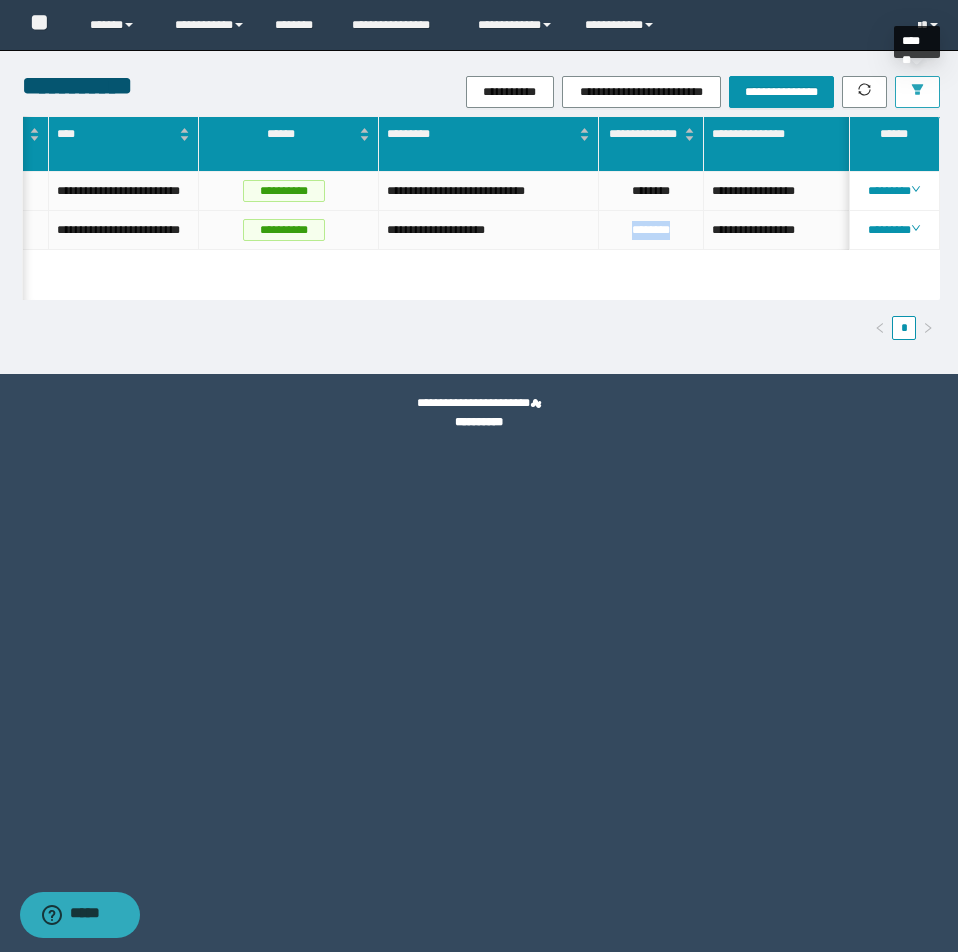 click 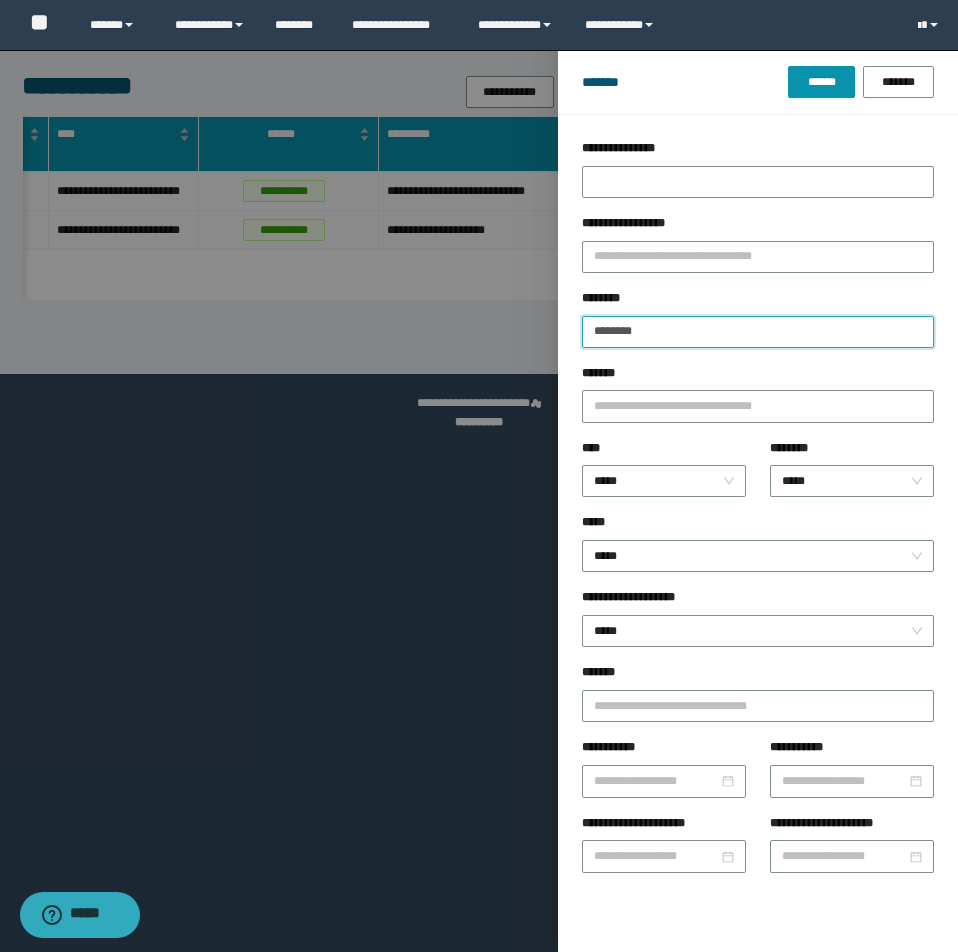 drag, startPoint x: 708, startPoint y: 340, endPoint x: 375, endPoint y: 327, distance: 333.25366 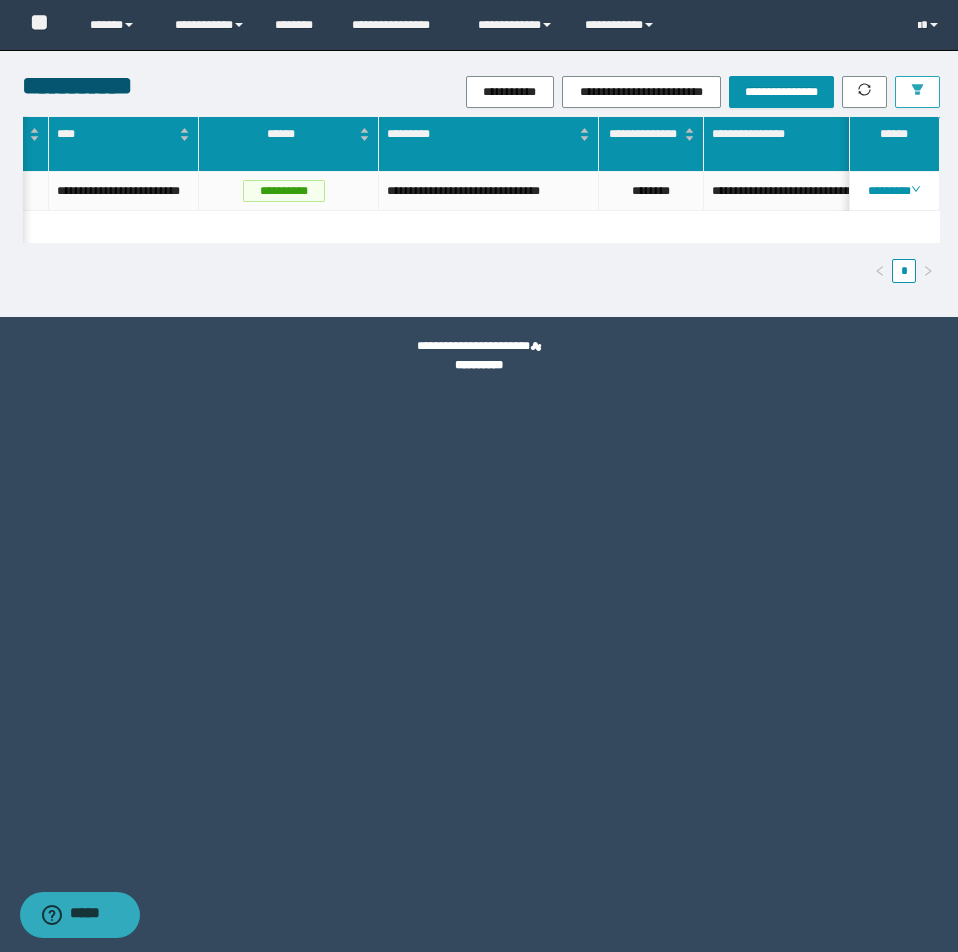 scroll, scrollTop: 0, scrollLeft: 539, axis: horizontal 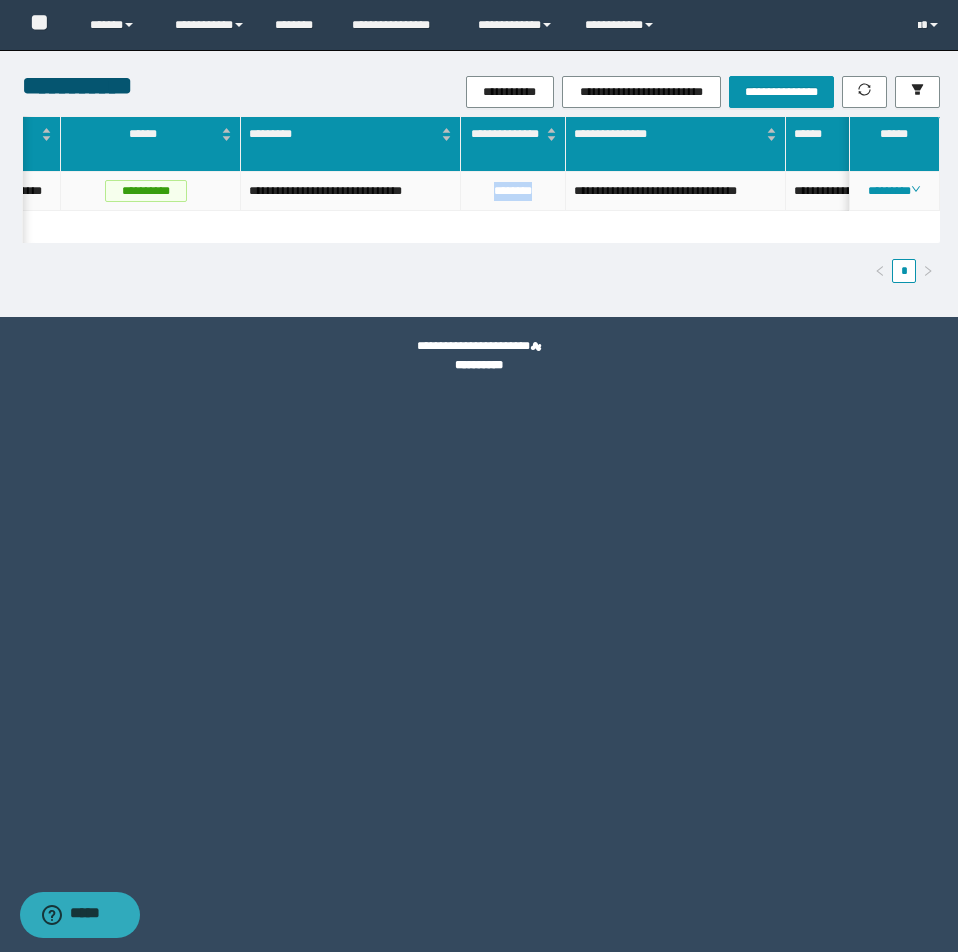 drag, startPoint x: 552, startPoint y: 184, endPoint x: 478, endPoint y: 196, distance: 74.96666 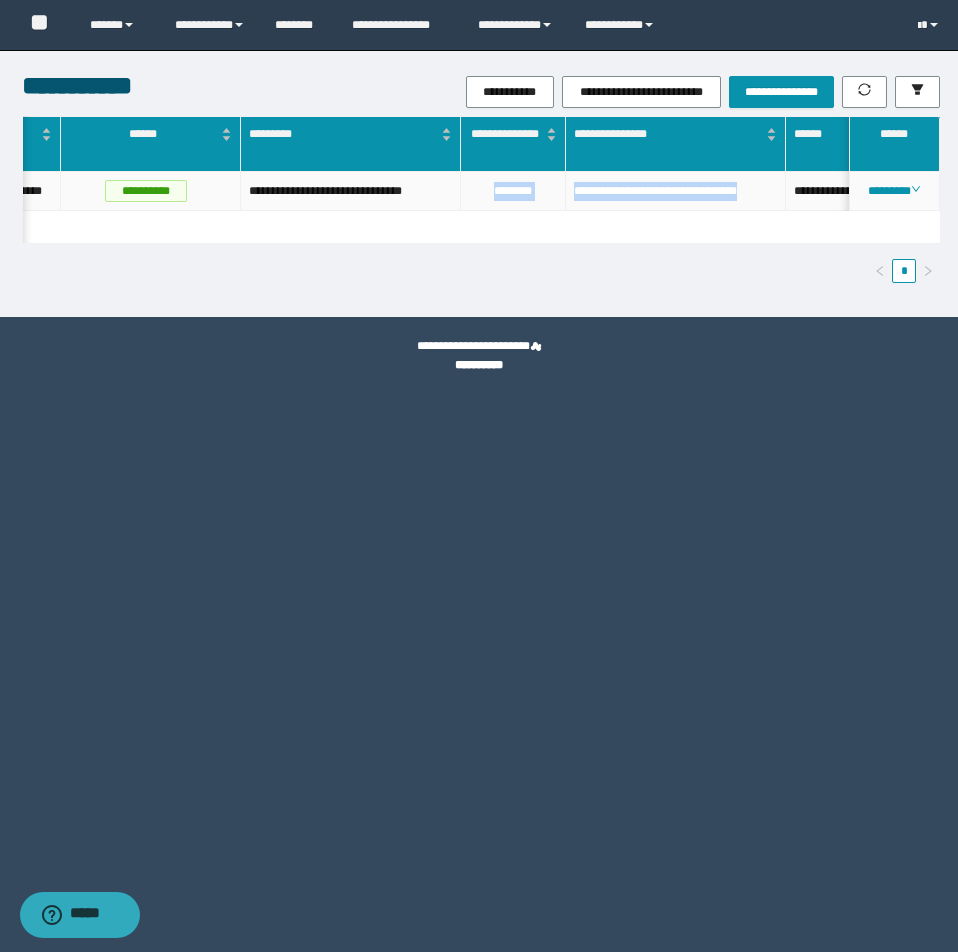 drag, startPoint x: 761, startPoint y: 199, endPoint x: 451, endPoint y: 203, distance: 310.02582 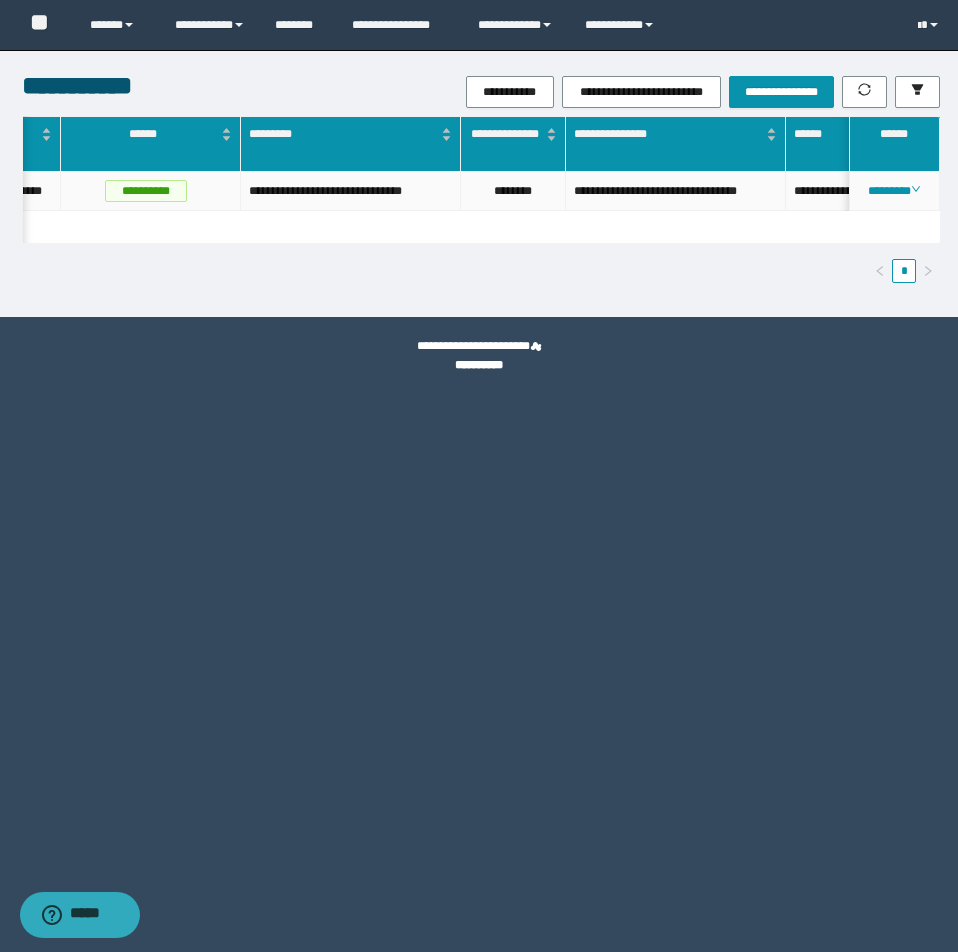 drag, startPoint x: 281, startPoint y: 206, endPoint x: 416, endPoint y: 172, distance: 139.21565 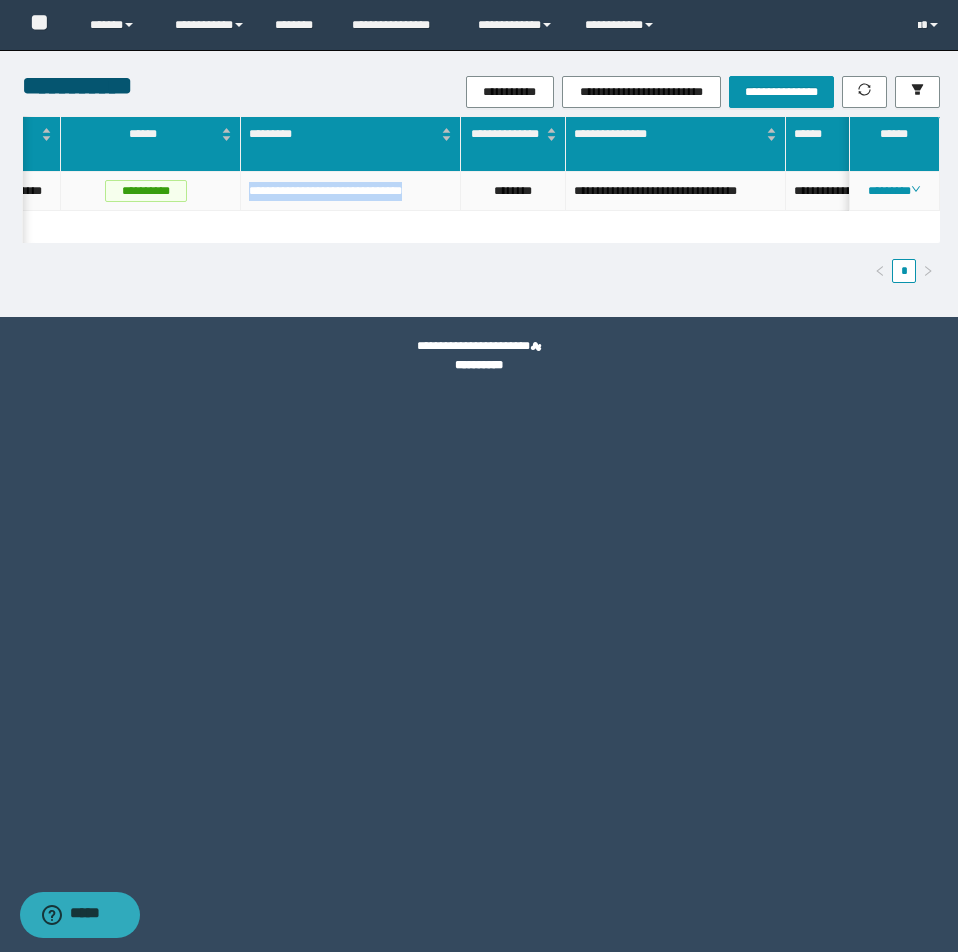 drag, startPoint x: 450, startPoint y: 189, endPoint x: 224, endPoint y: 197, distance: 226.14156 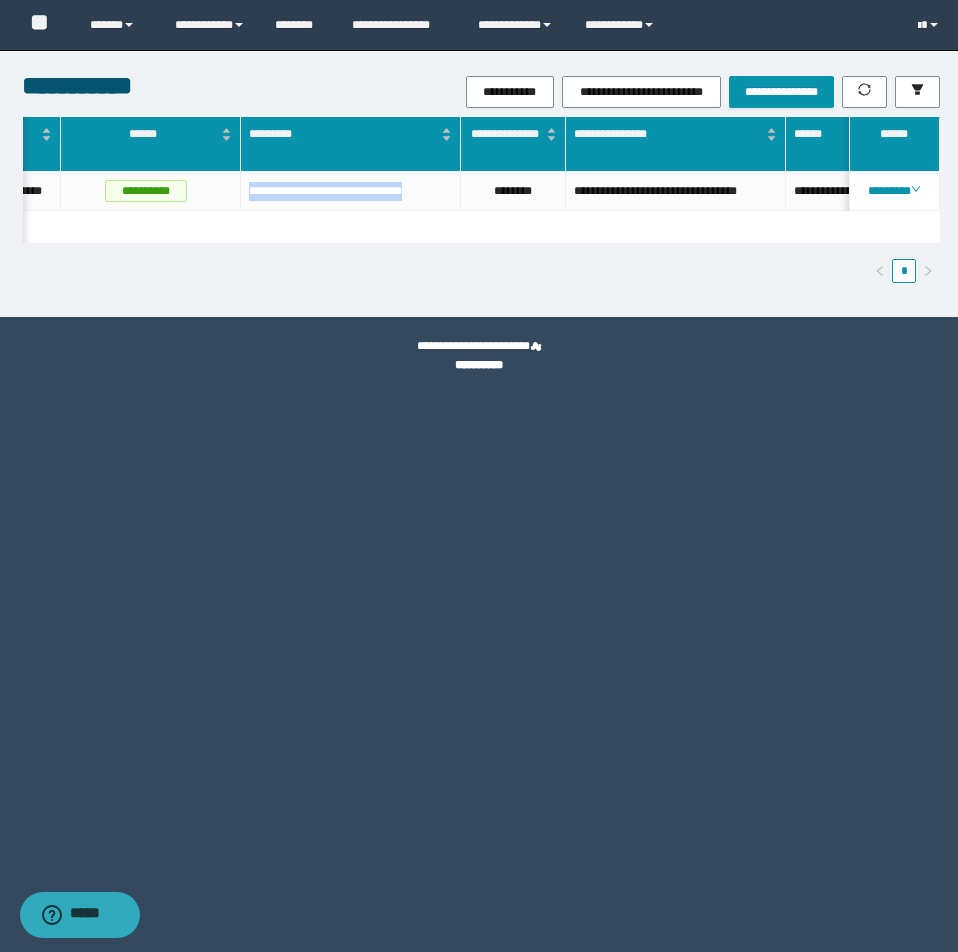 scroll, scrollTop: 0, scrollLeft: 387, axis: horizontal 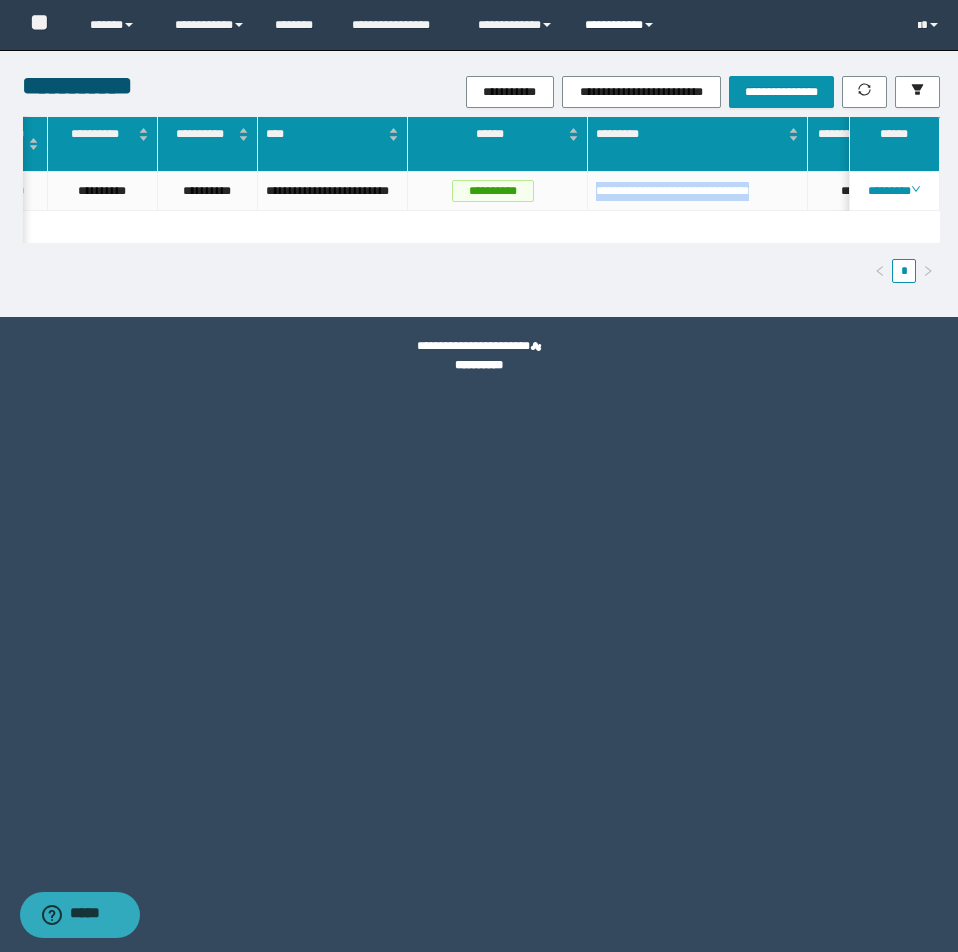 click on "**********" at bounding box center (622, 25) 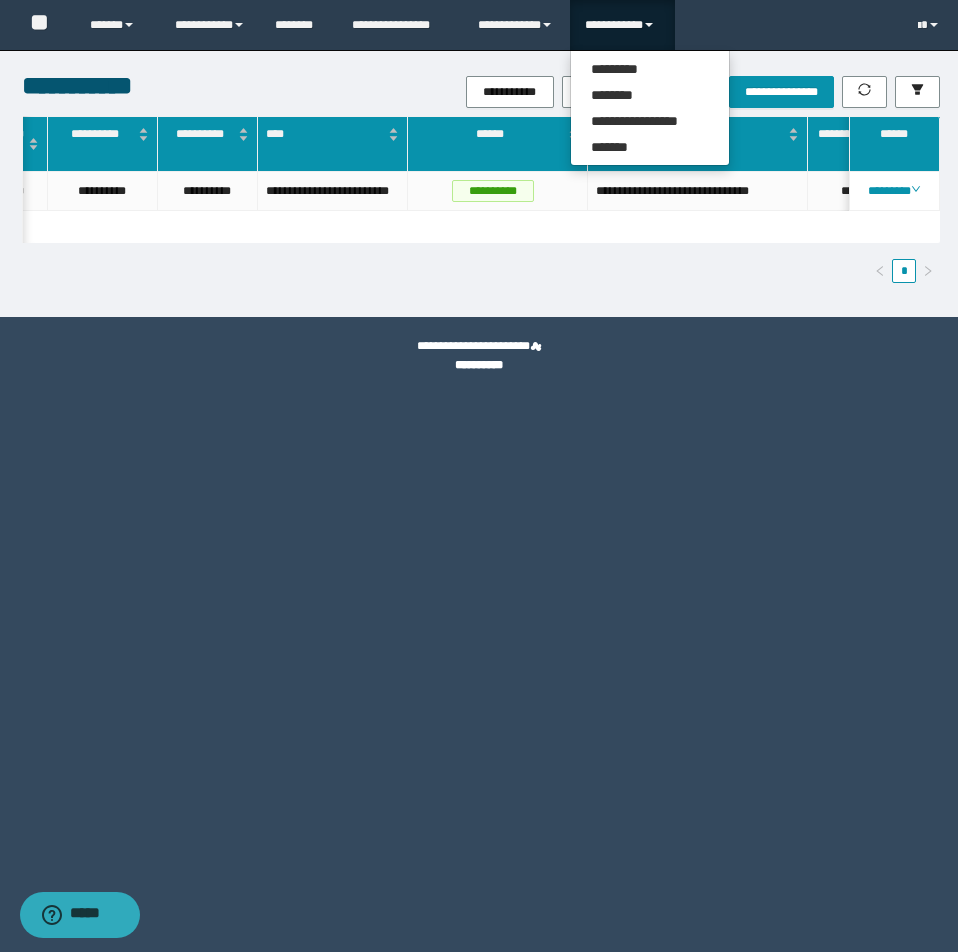 click on "**********" at bounding box center [650, 108] 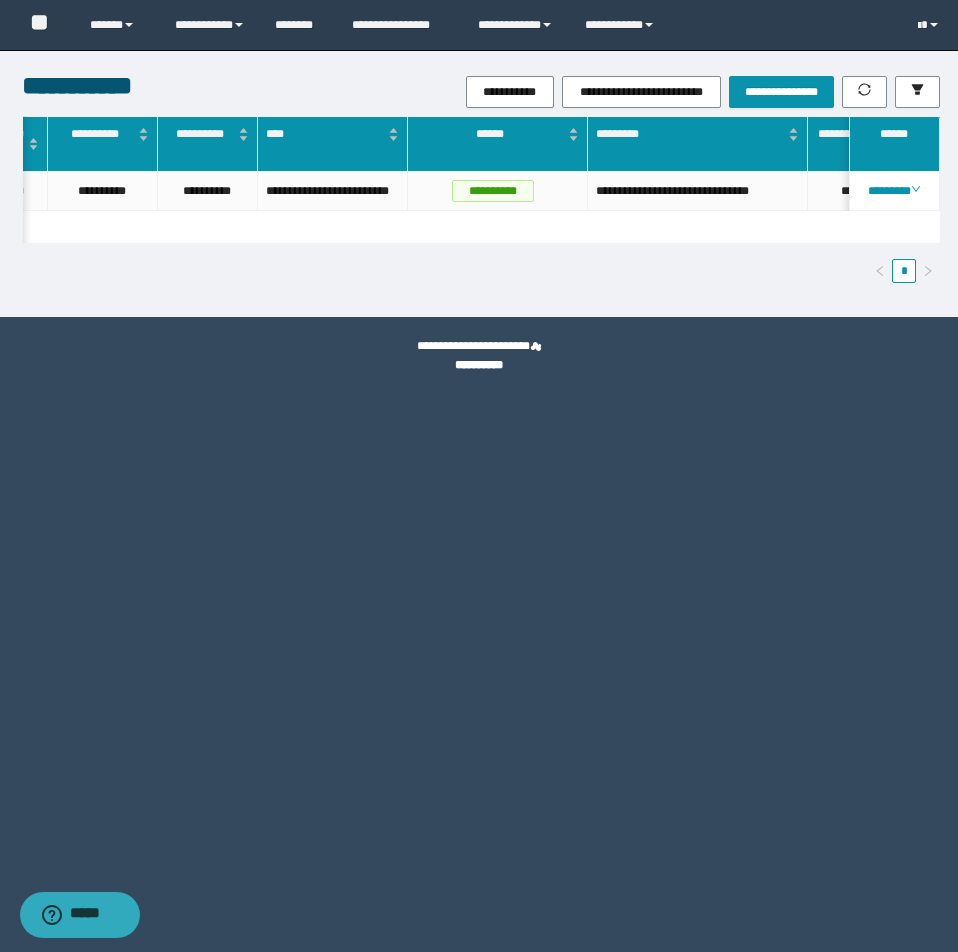 click on "**********" at bounding box center (634, 92) 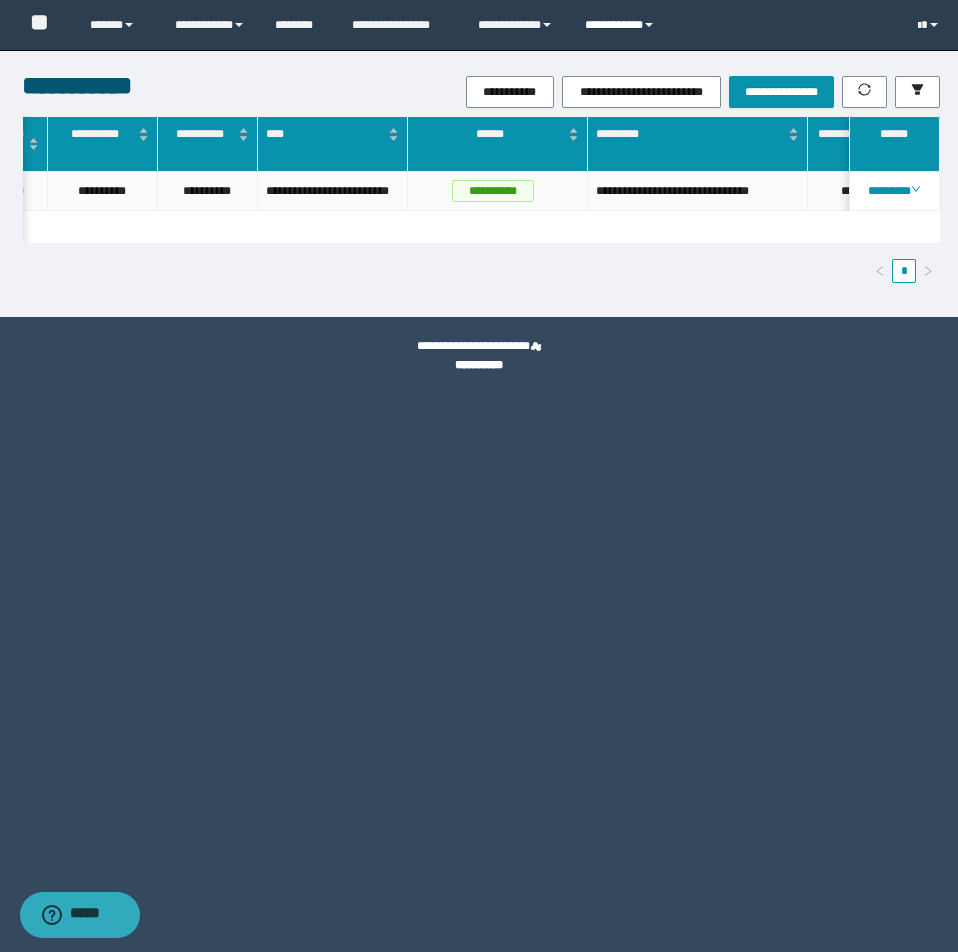 click on "**********" at bounding box center [622, 25] 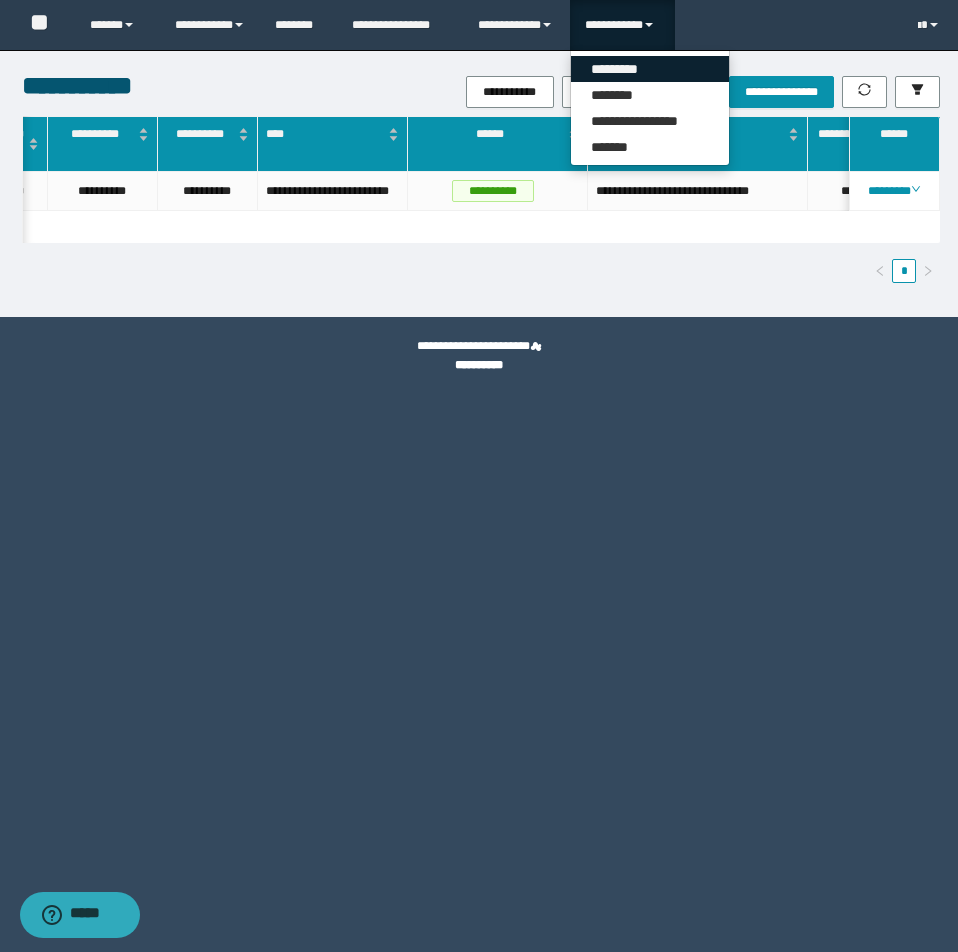 click on "*********" at bounding box center [650, 69] 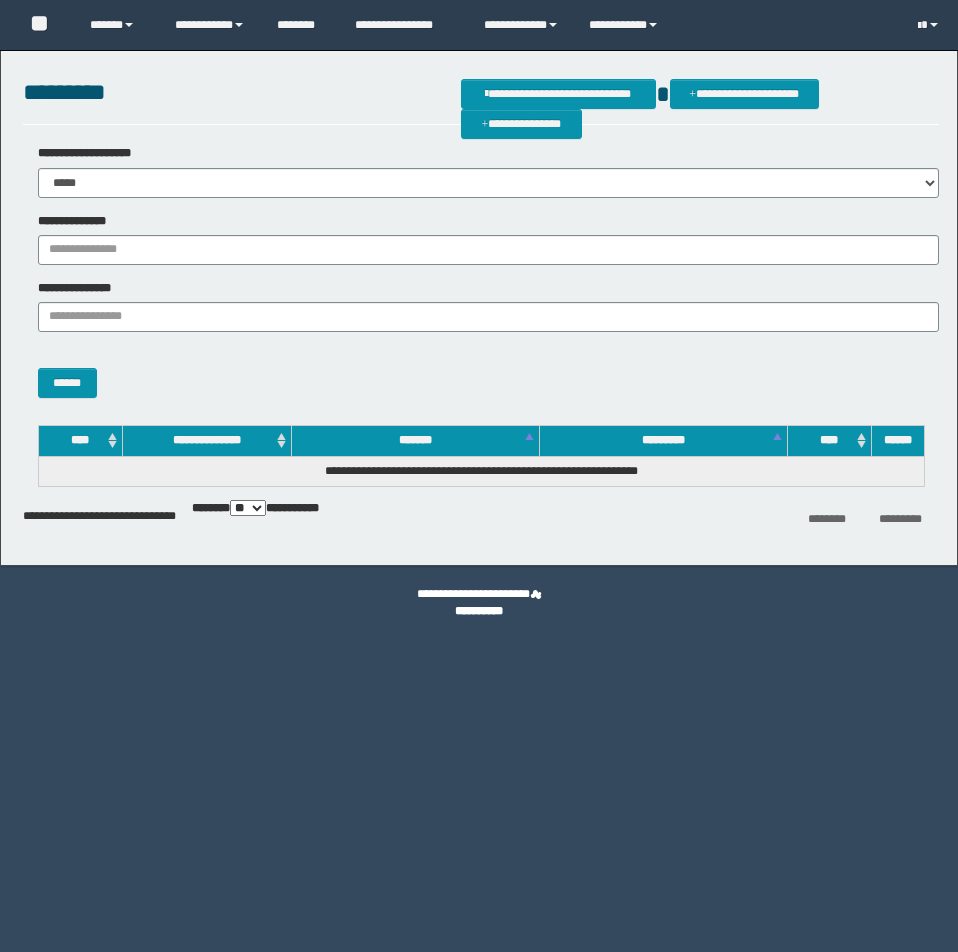 scroll, scrollTop: 0, scrollLeft: 0, axis: both 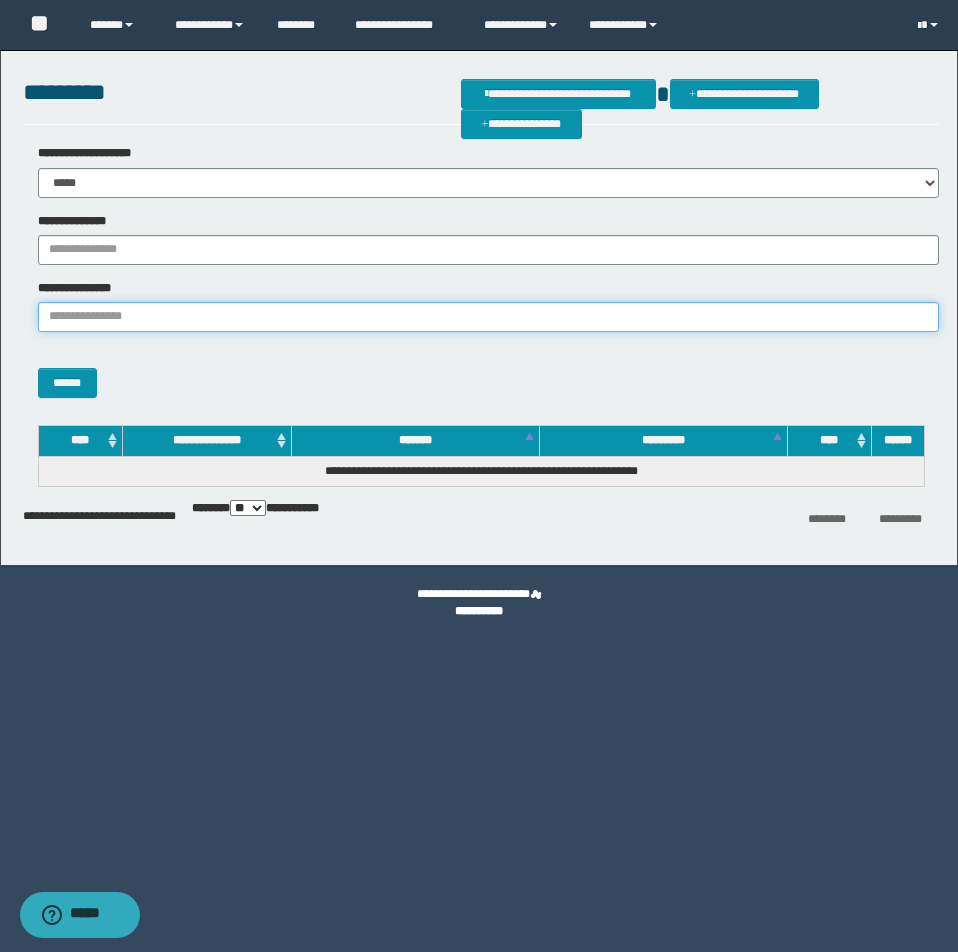 click on "**********" at bounding box center [488, 317] 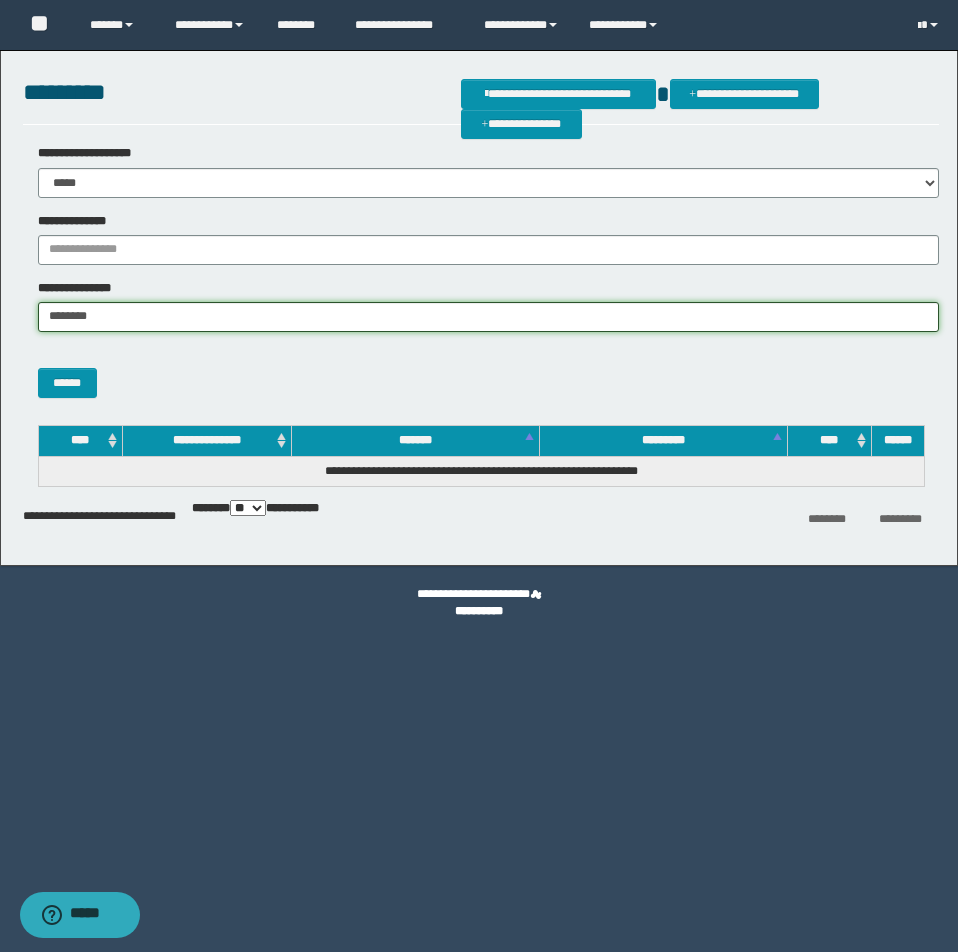 type on "********" 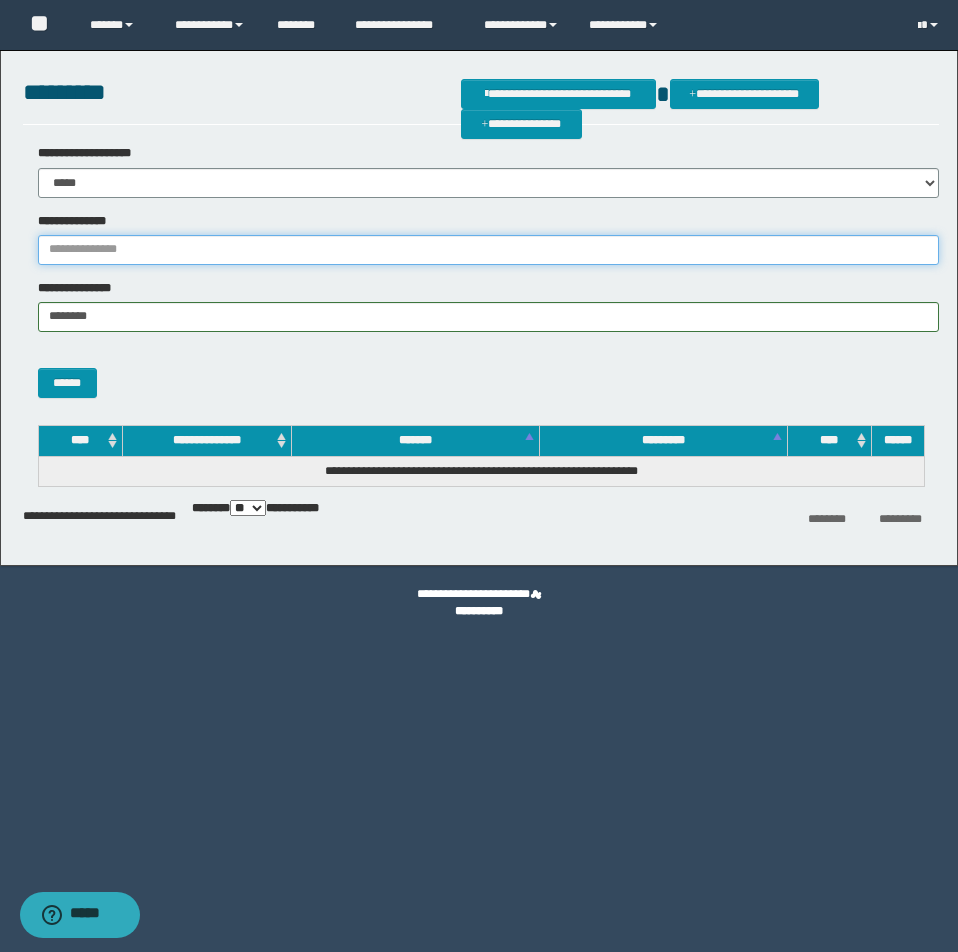 click on "**********" at bounding box center [488, 250] 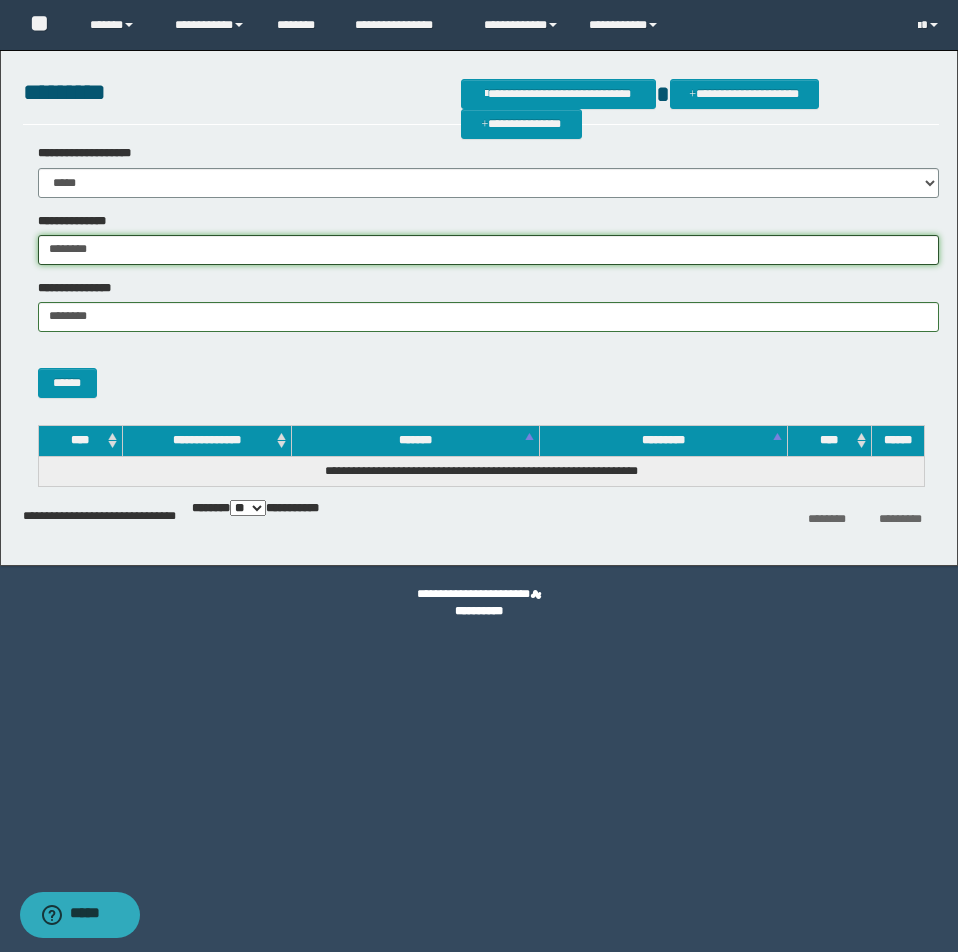 type on "********" 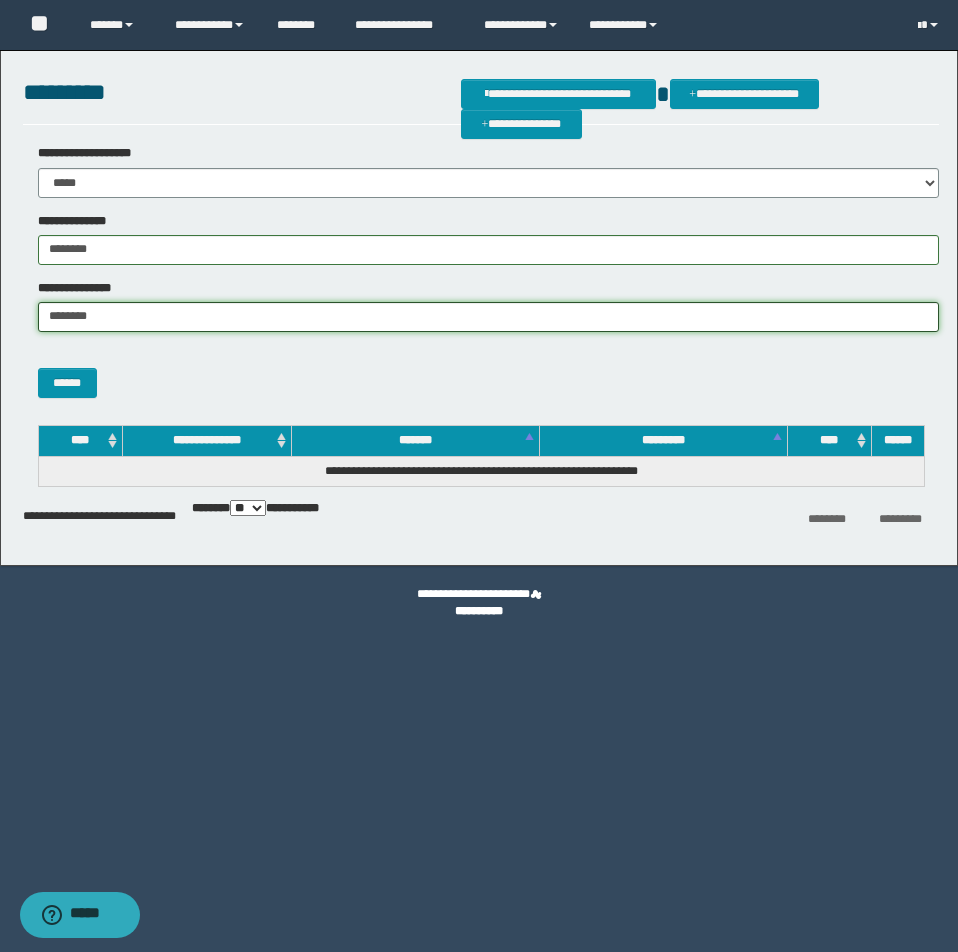drag, startPoint x: 119, startPoint y: 323, endPoint x: -91, endPoint y: 323, distance: 210 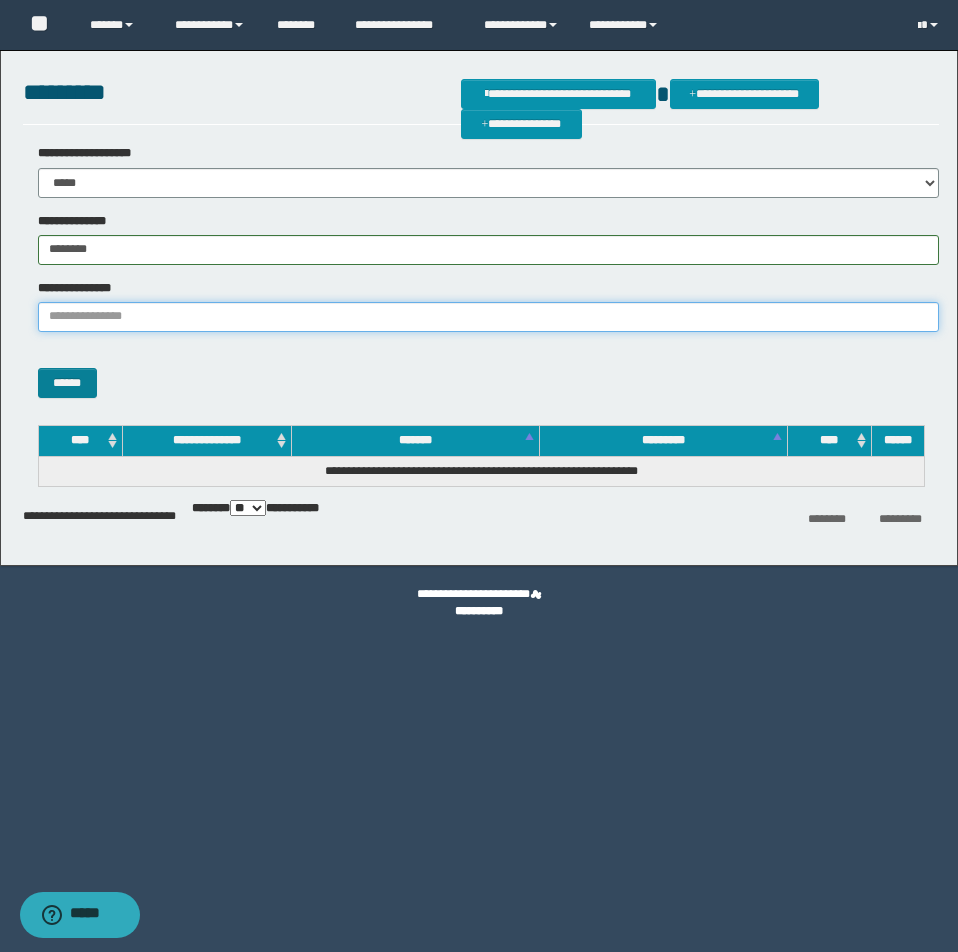 type 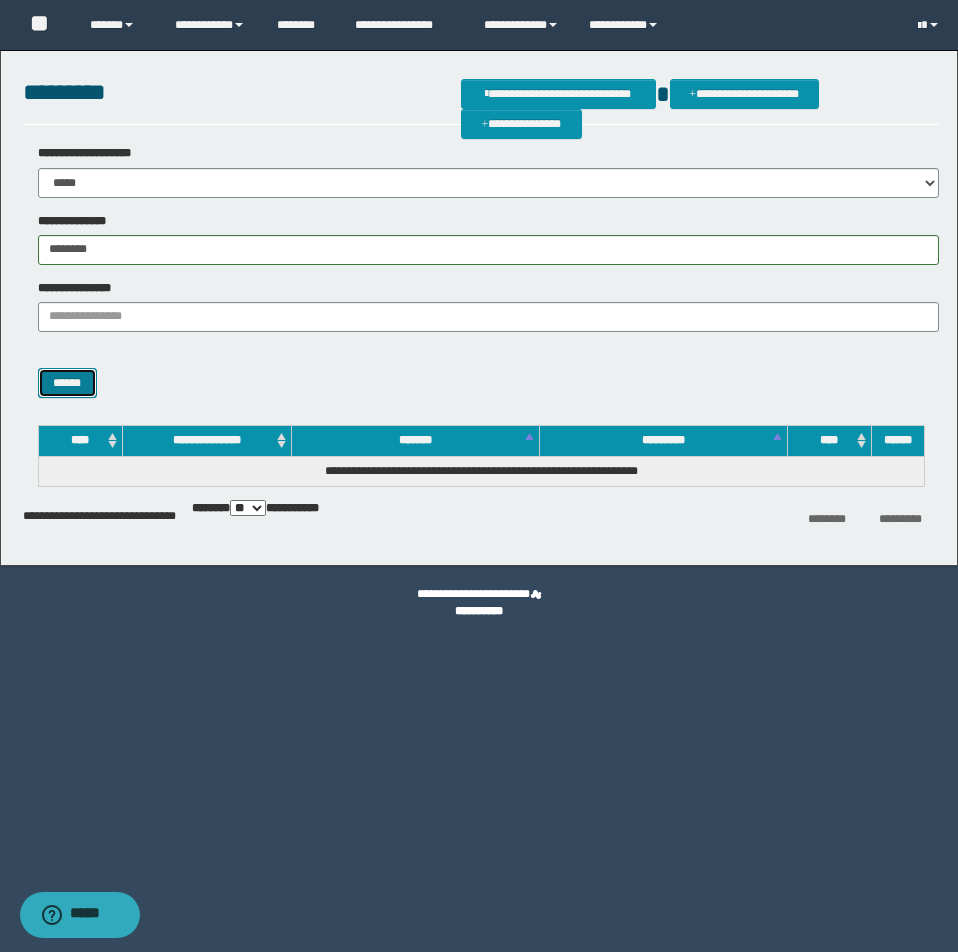 click on "******" at bounding box center (67, 383) 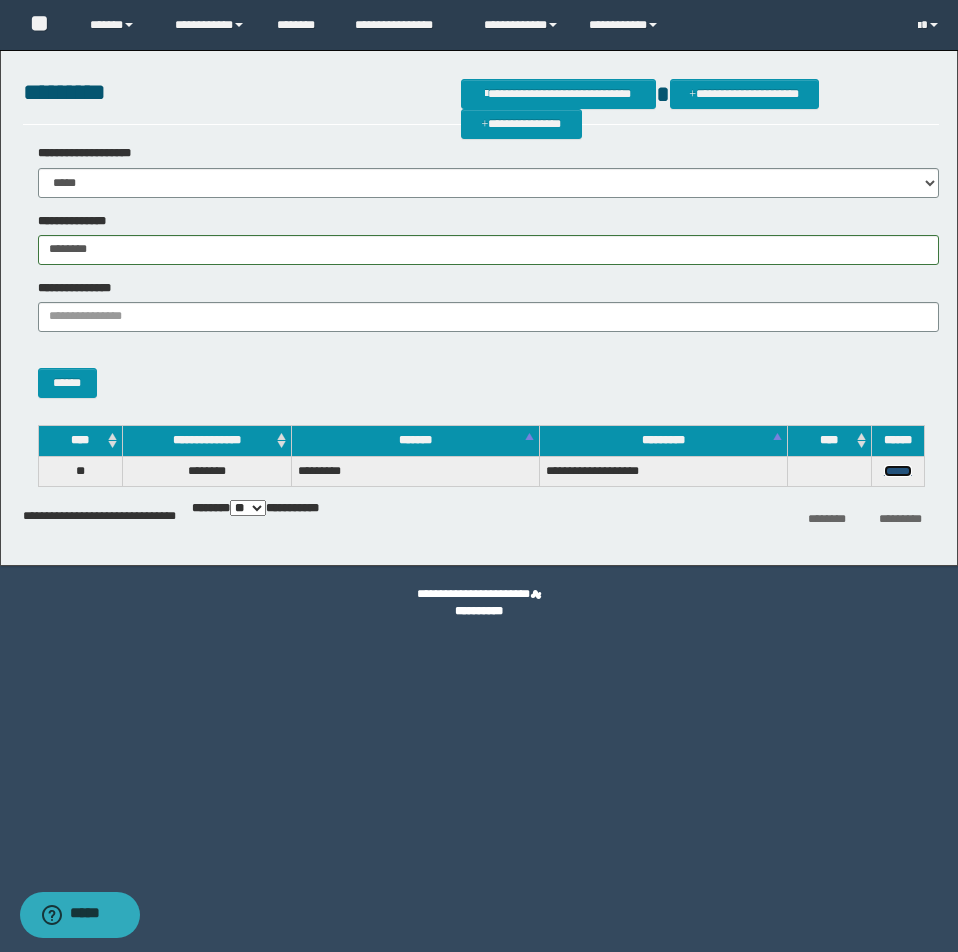 click on "******" at bounding box center (898, 471) 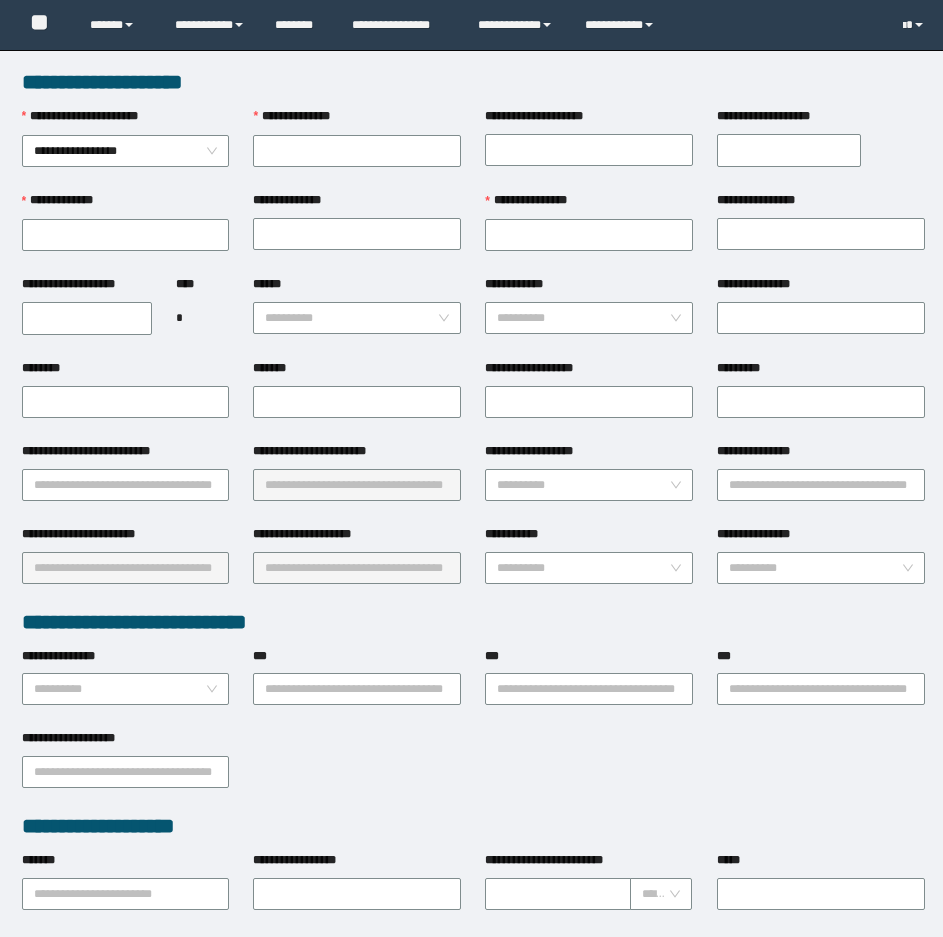 scroll, scrollTop: 0, scrollLeft: 0, axis: both 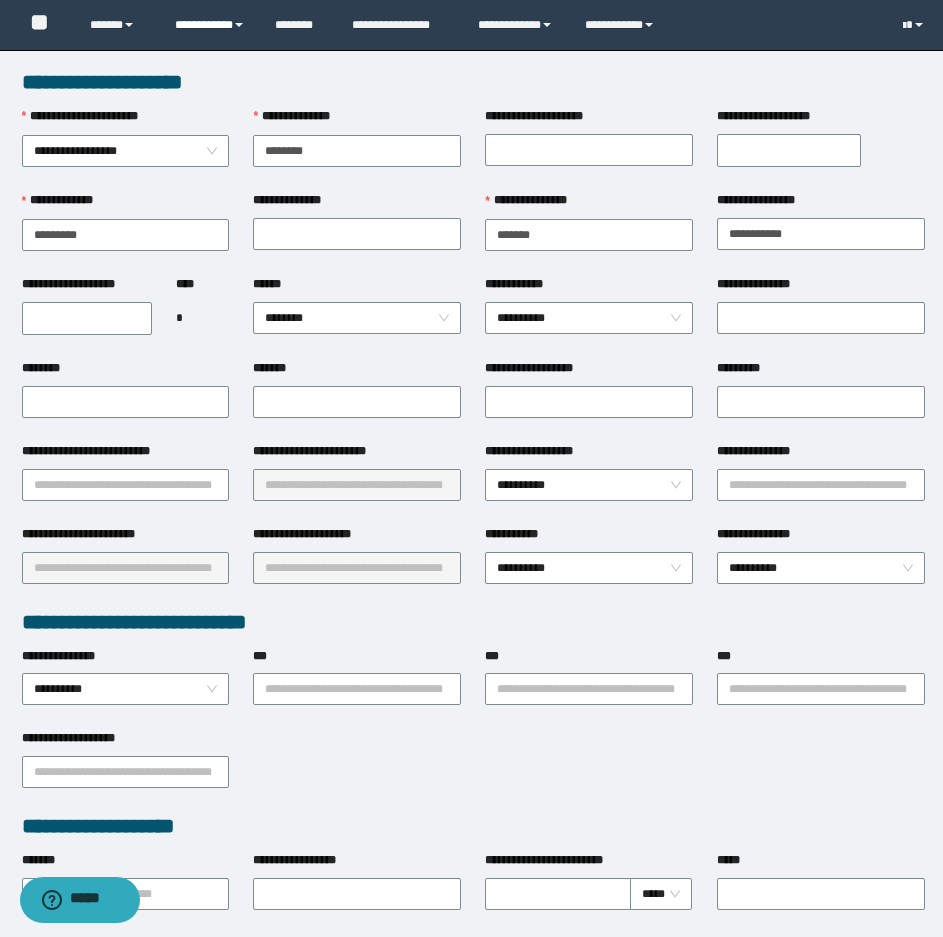 click on "**********" at bounding box center (210, 25) 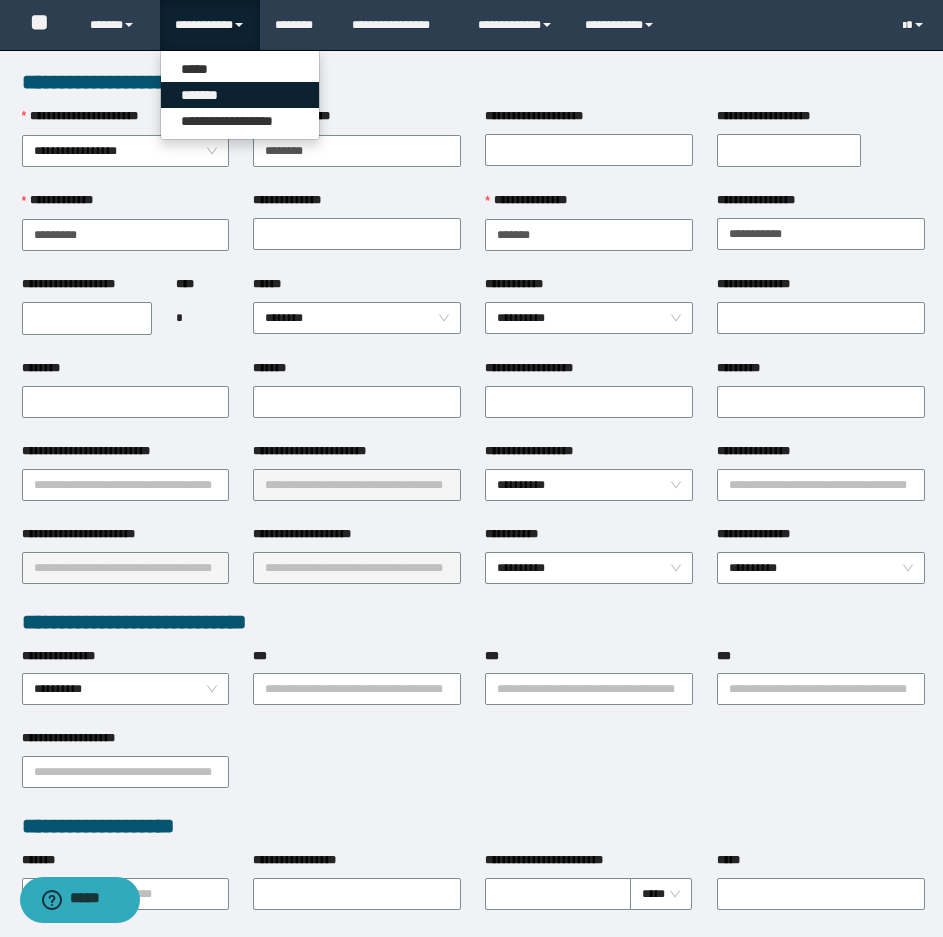 click on "*******" at bounding box center [240, 95] 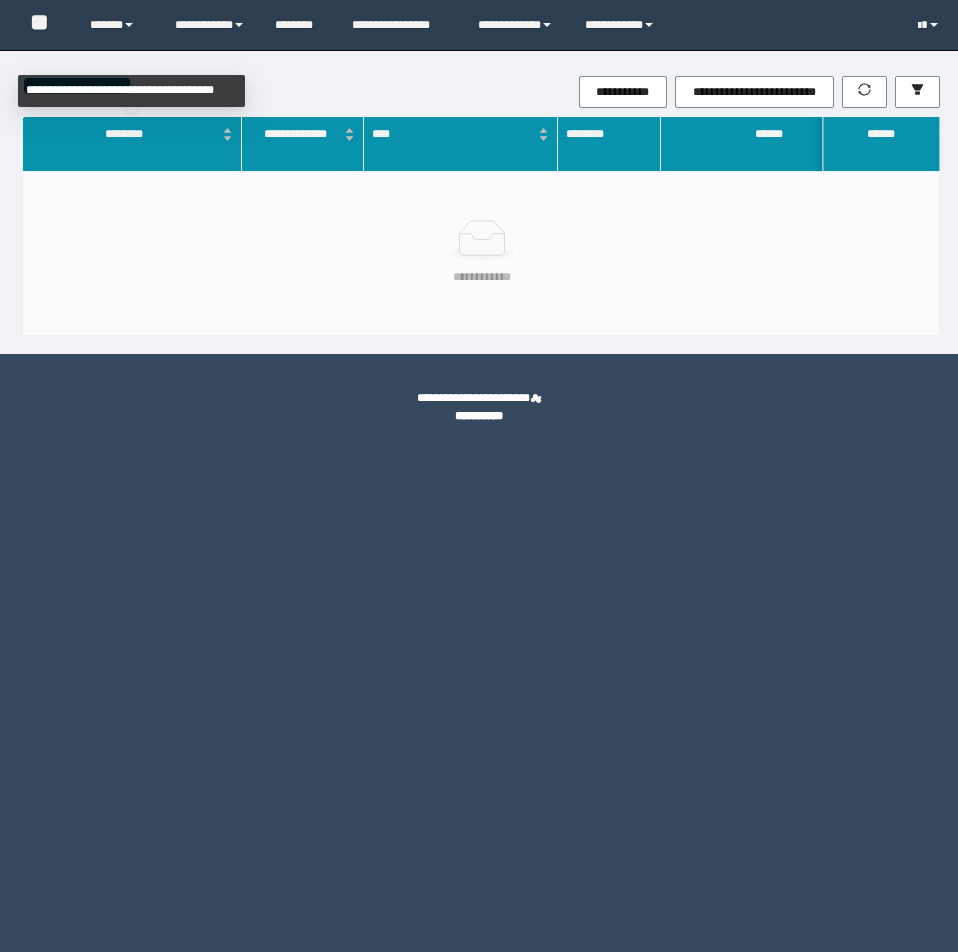 scroll, scrollTop: 0, scrollLeft: 0, axis: both 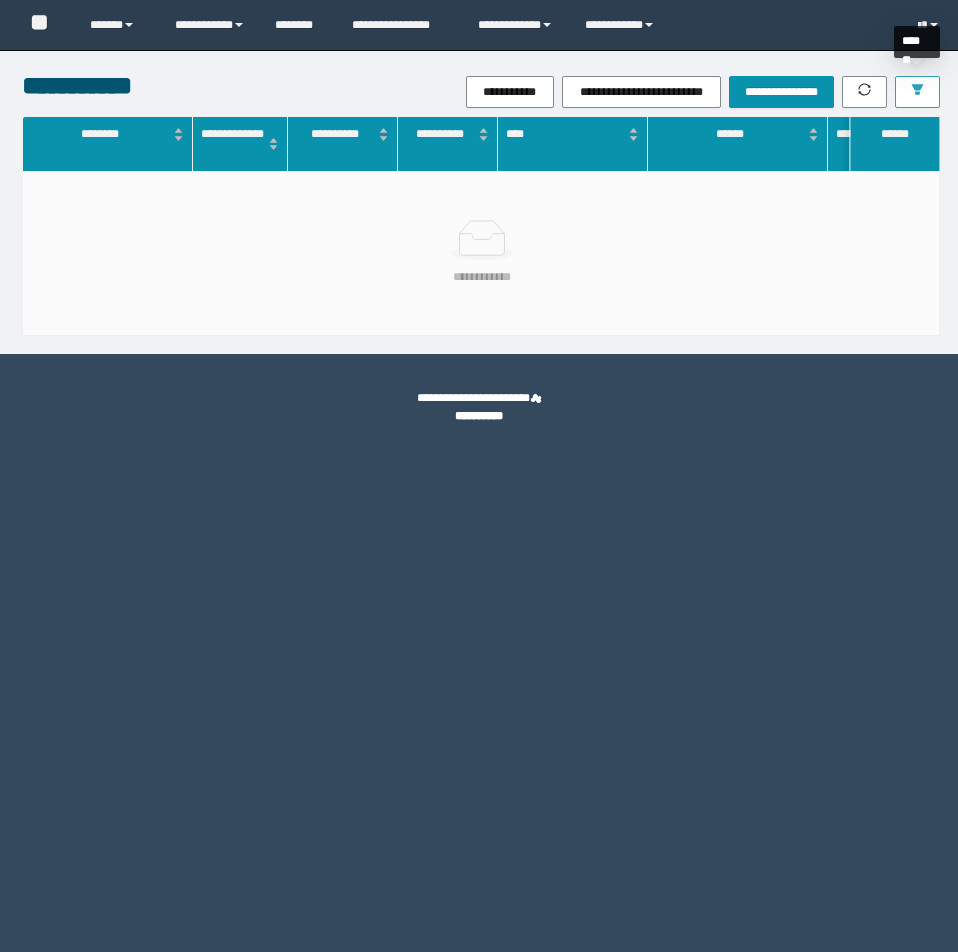 click 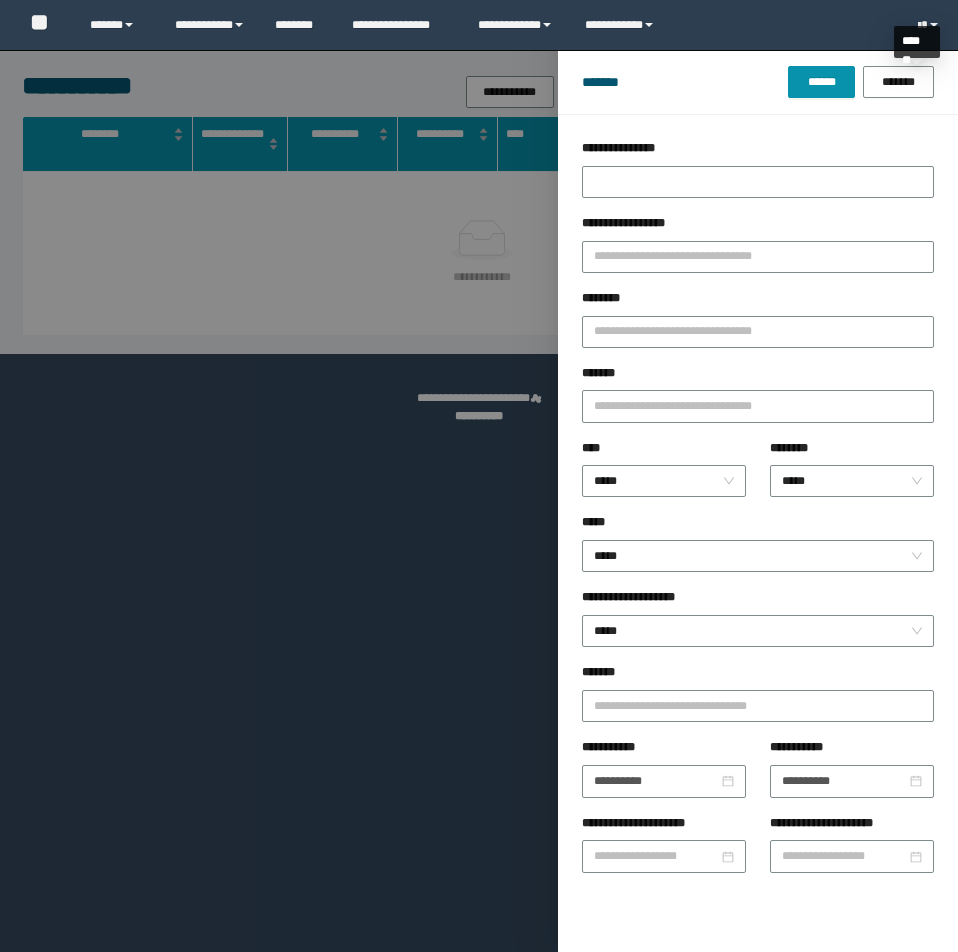 scroll, scrollTop: 0, scrollLeft: 0, axis: both 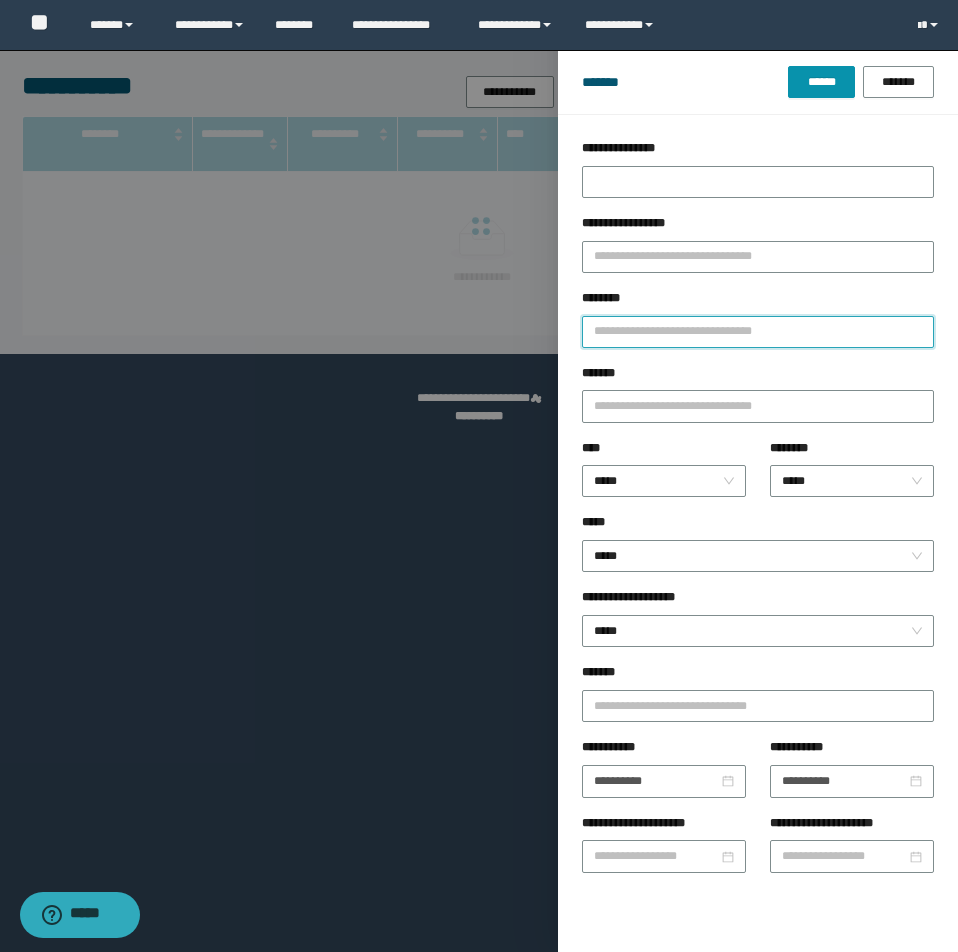 click on "********" at bounding box center [758, 332] 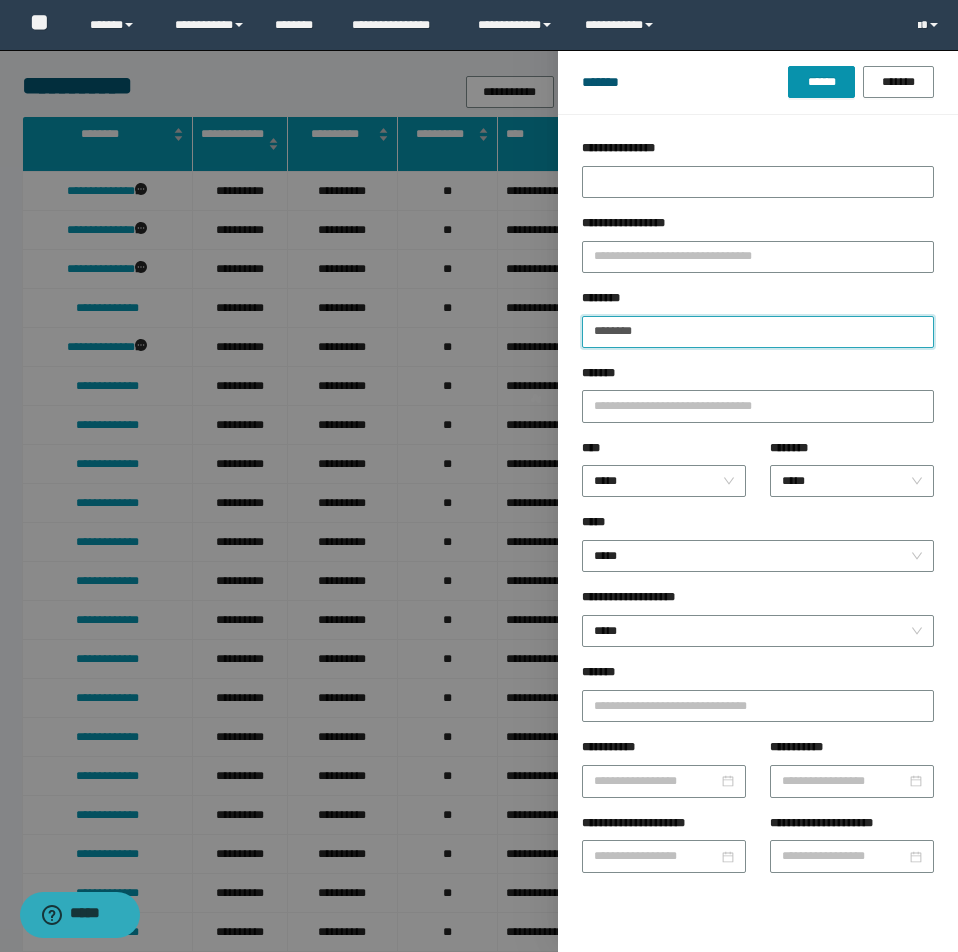 type 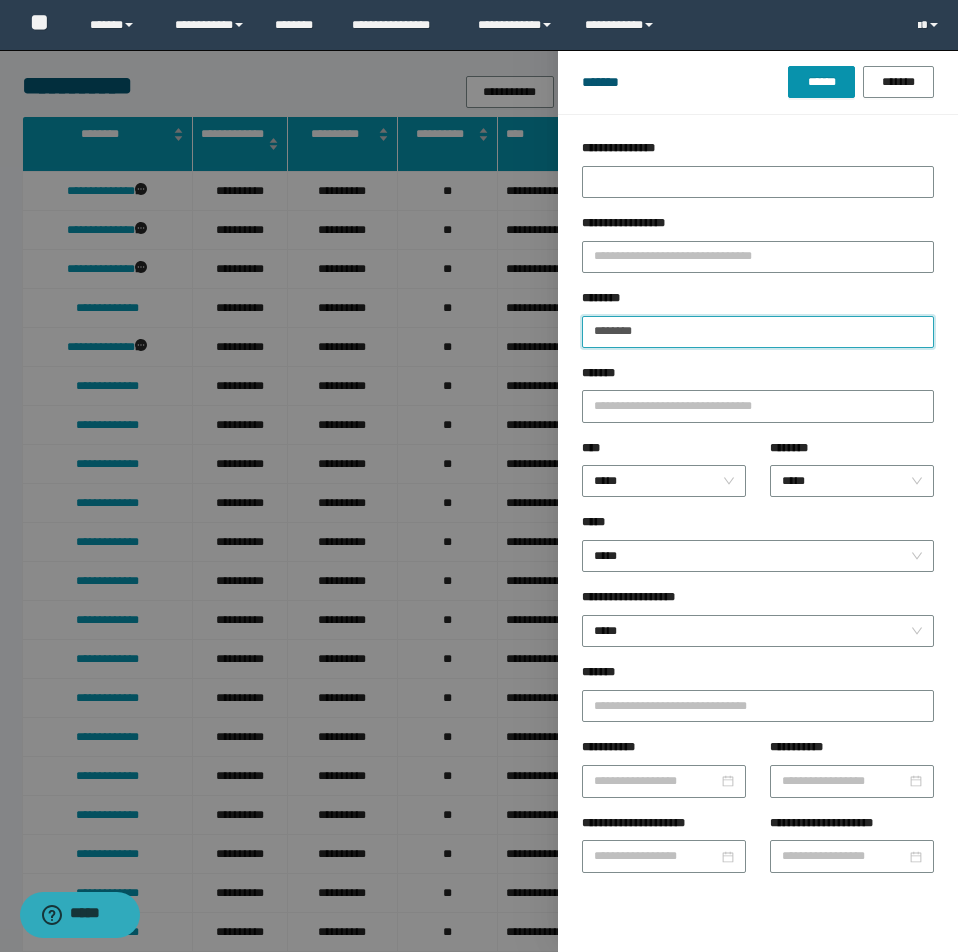 type on "********" 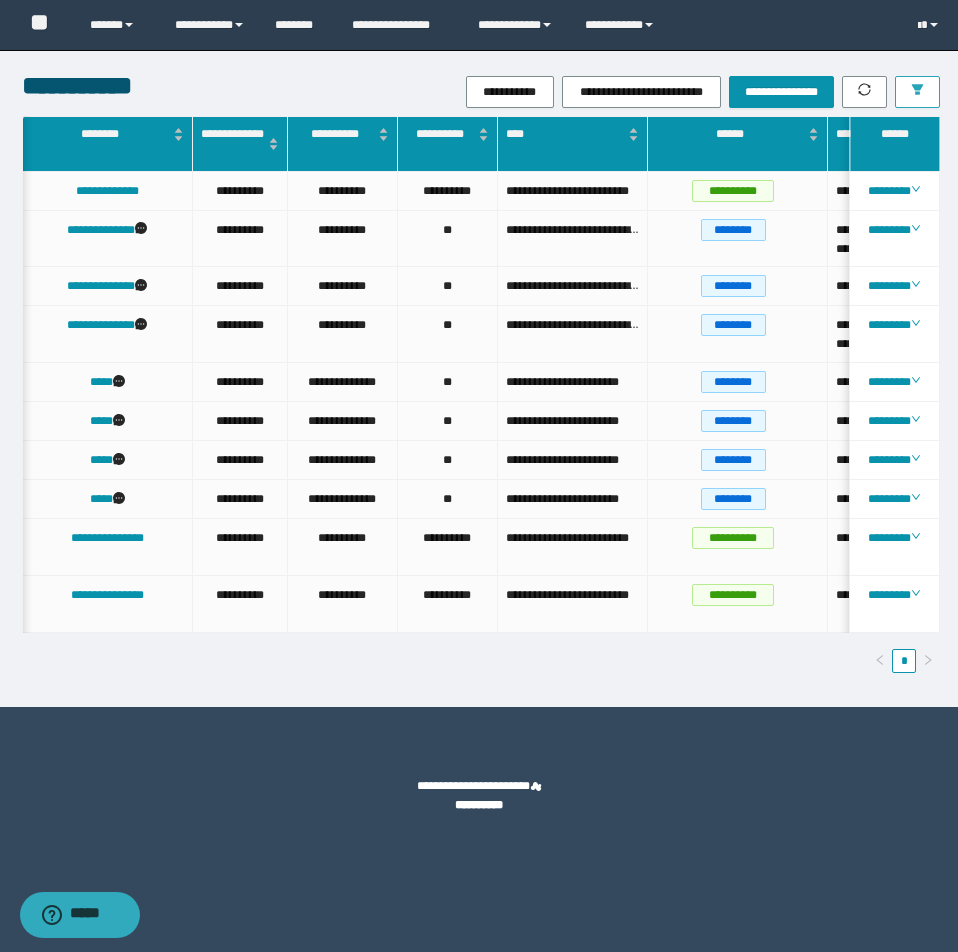 scroll, scrollTop: 0, scrollLeft: 460, axis: horizontal 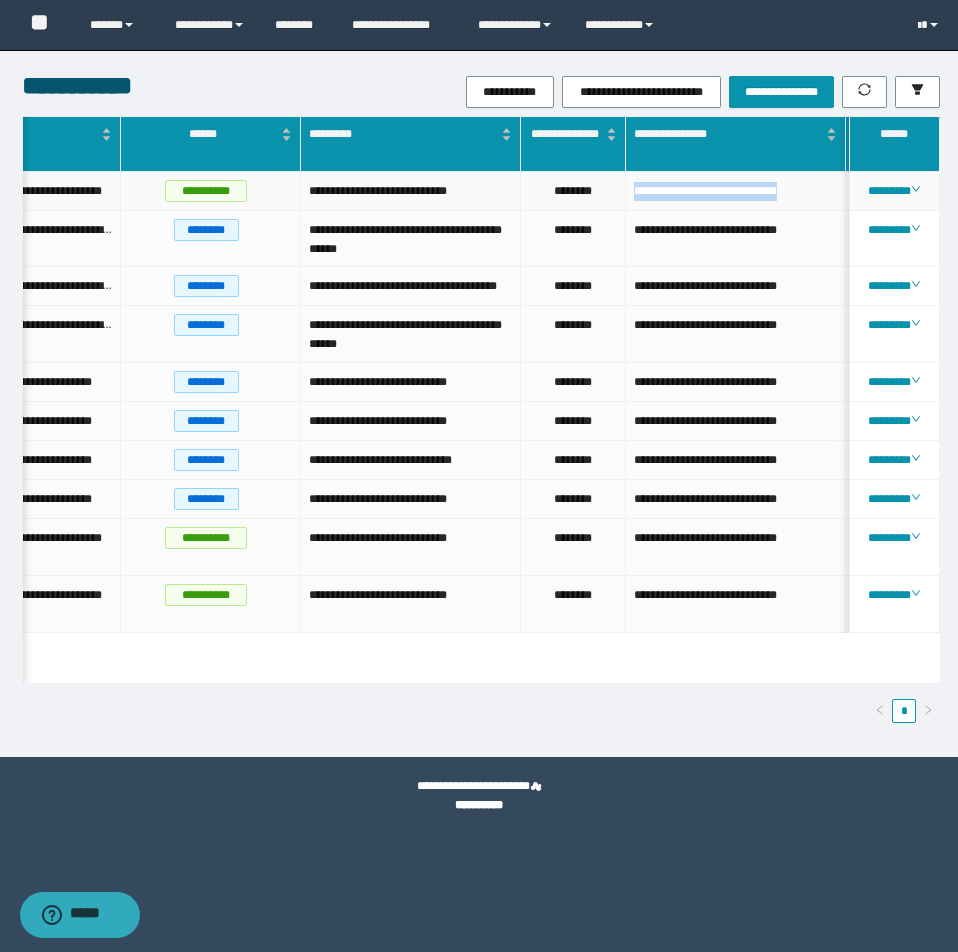 drag, startPoint x: 808, startPoint y: 211, endPoint x: 627, endPoint y: 225, distance: 181.54063 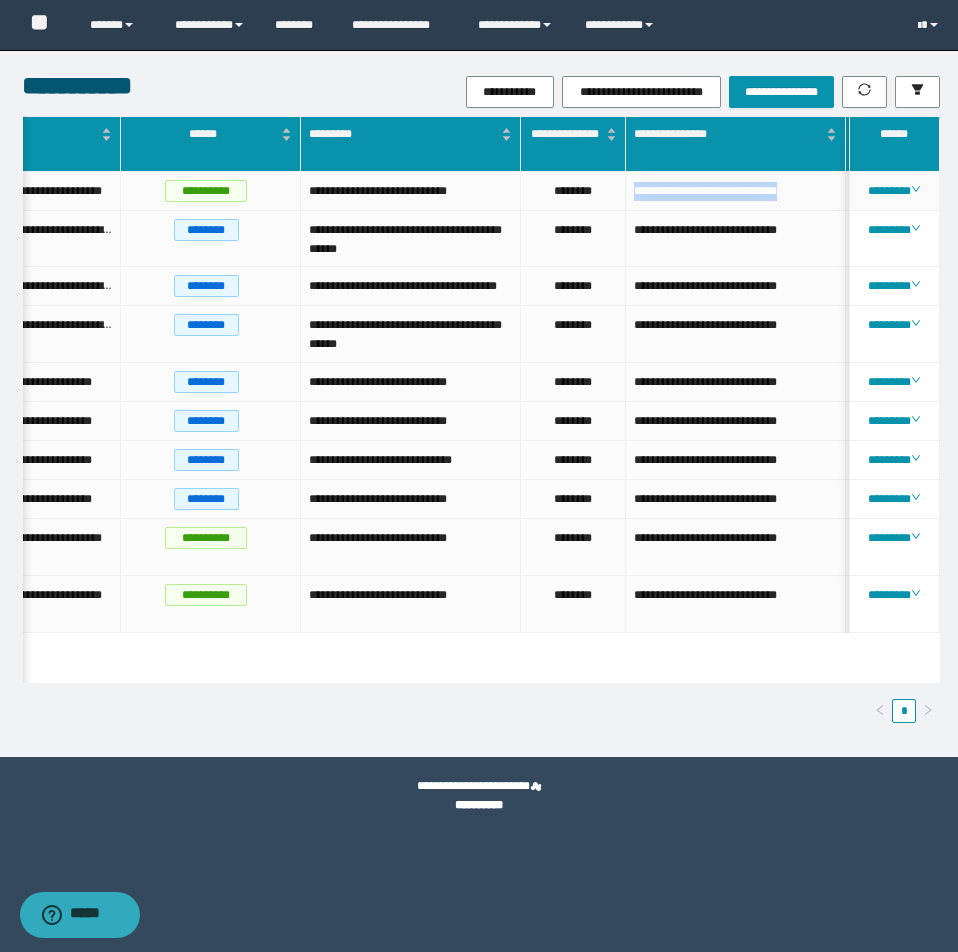 copy on "**********" 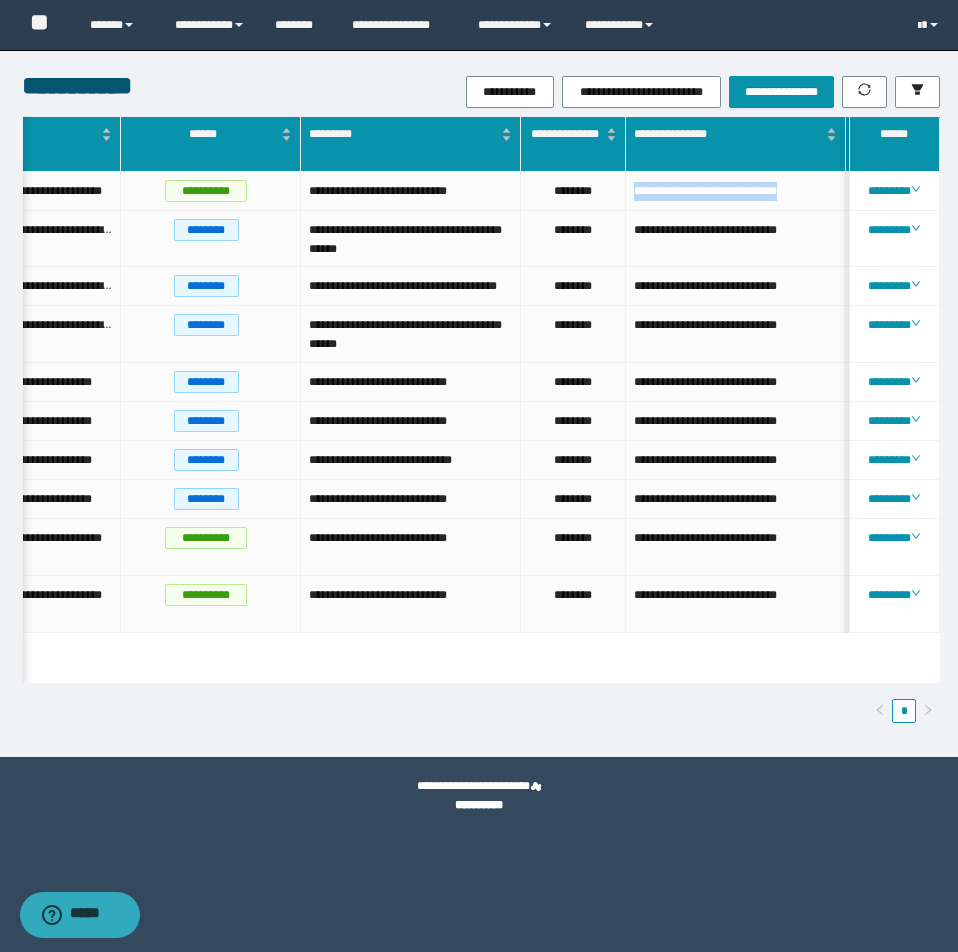 scroll, scrollTop: 0, scrollLeft: 363, axis: horizontal 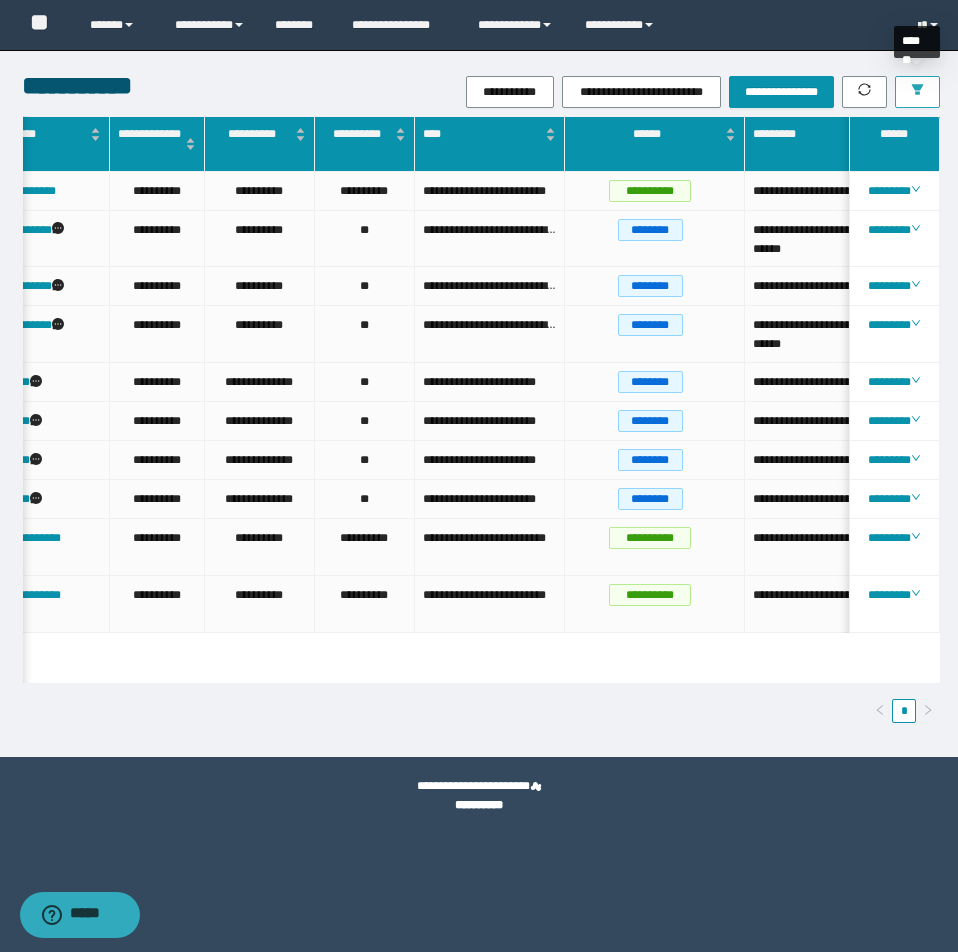click 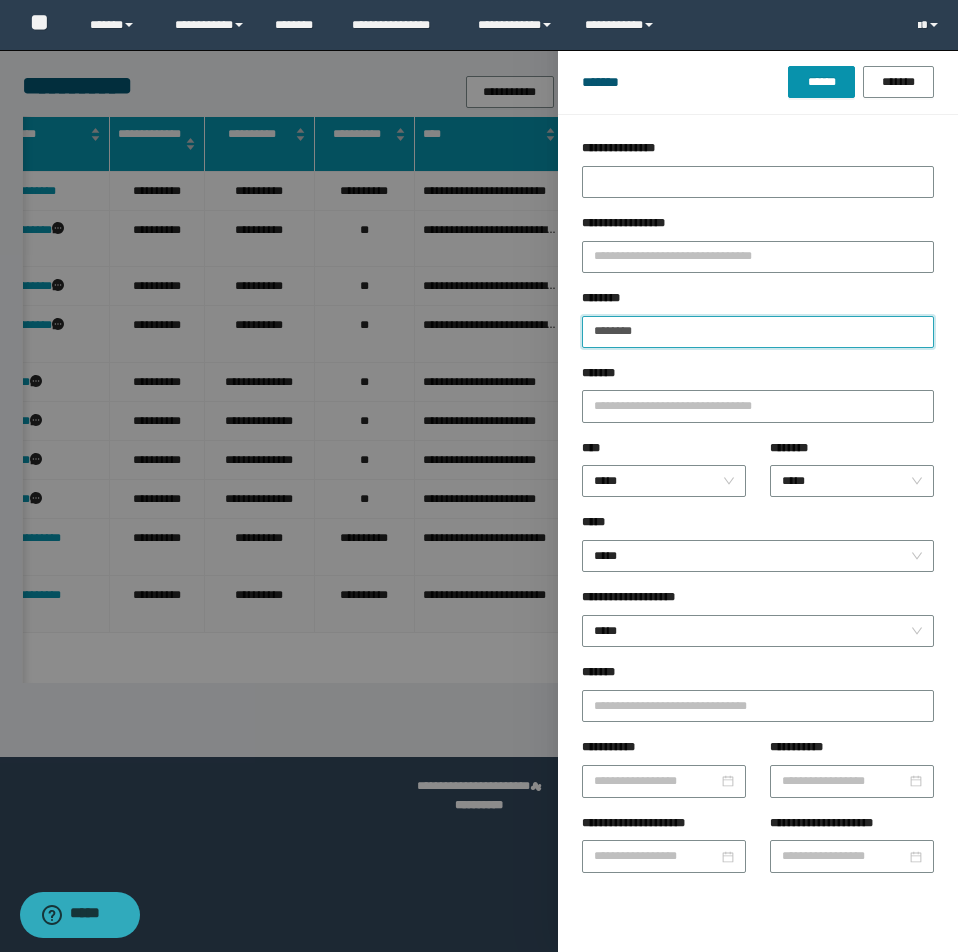 drag, startPoint x: 712, startPoint y: 330, endPoint x: 315, endPoint y: 325, distance: 397.0315 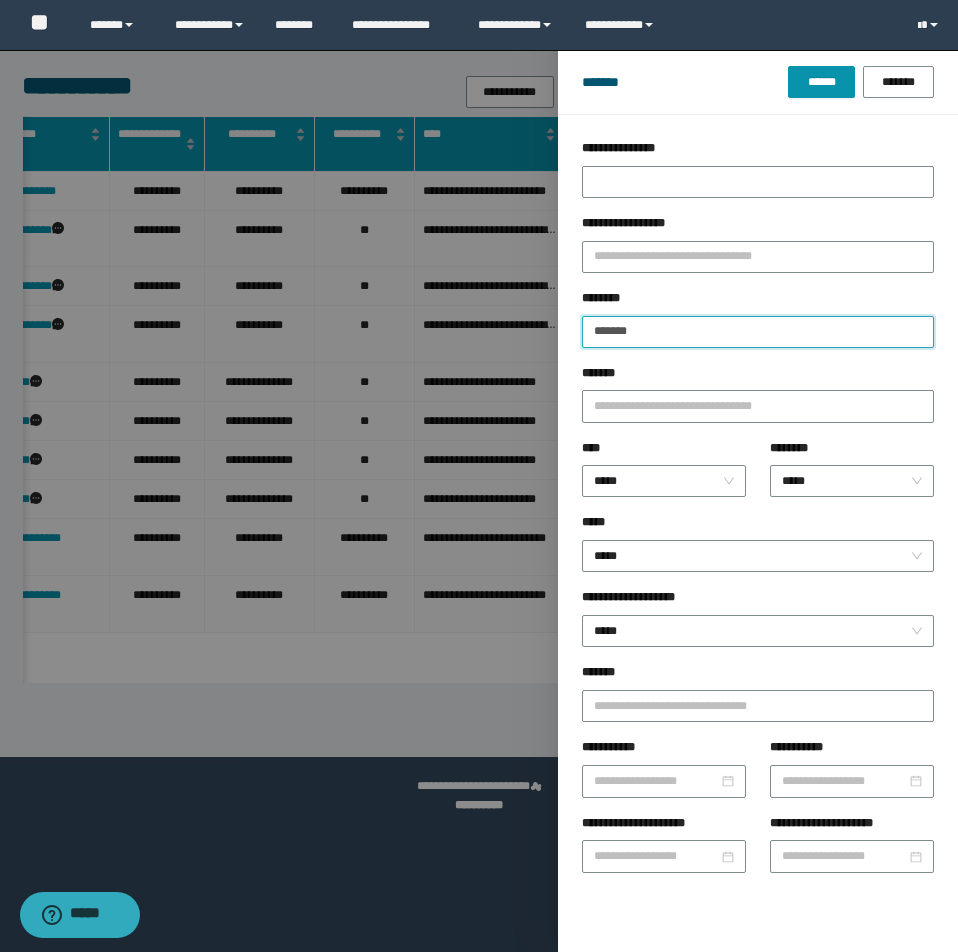 click on "******" at bounding box center [821, 82] 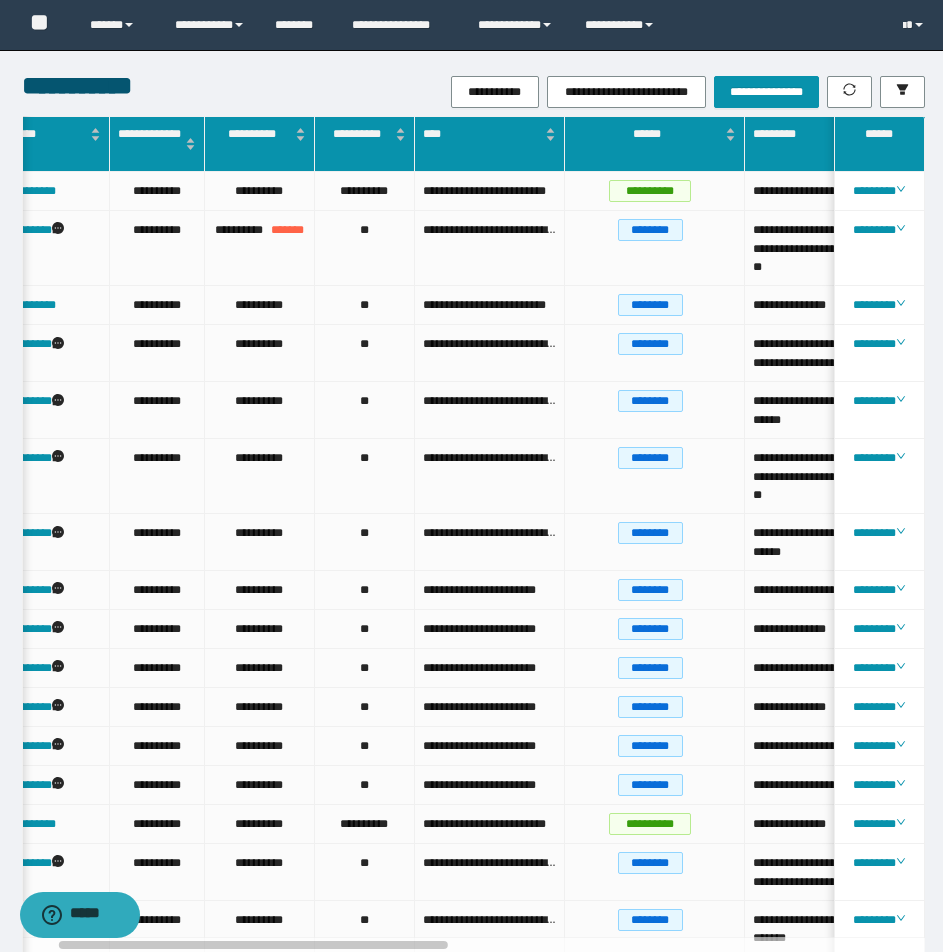 click on "**********" at bounding box center [471, 620] 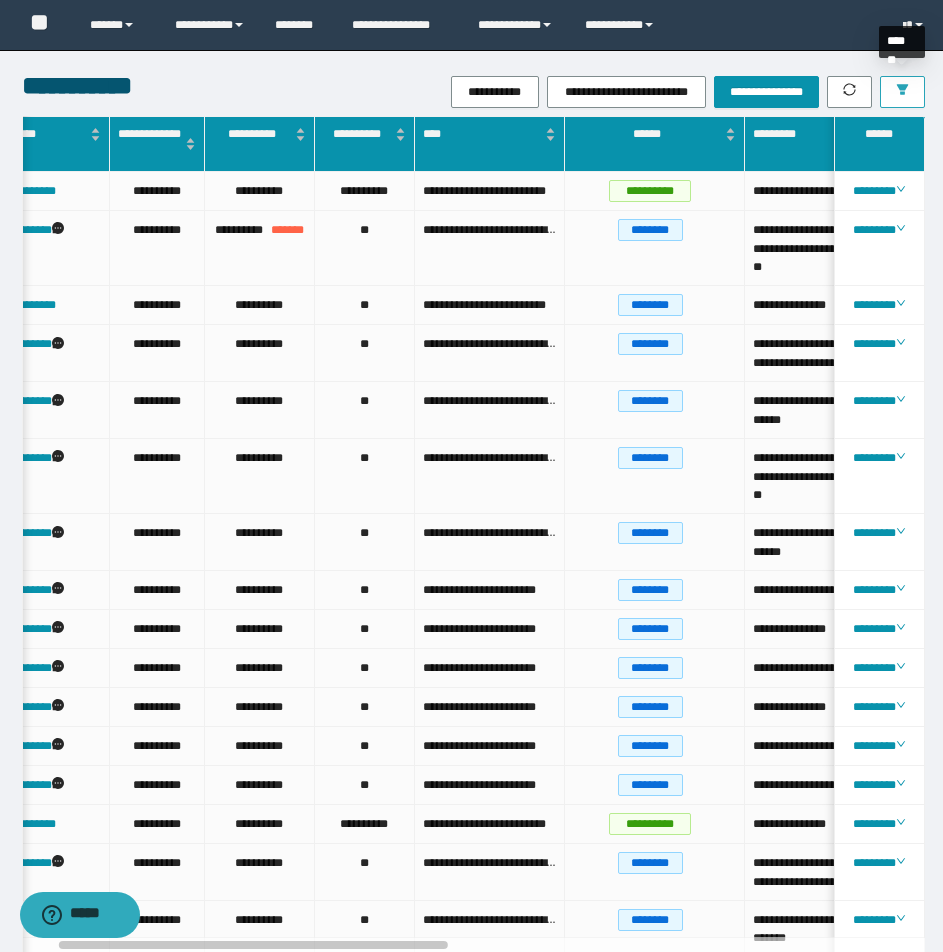 click 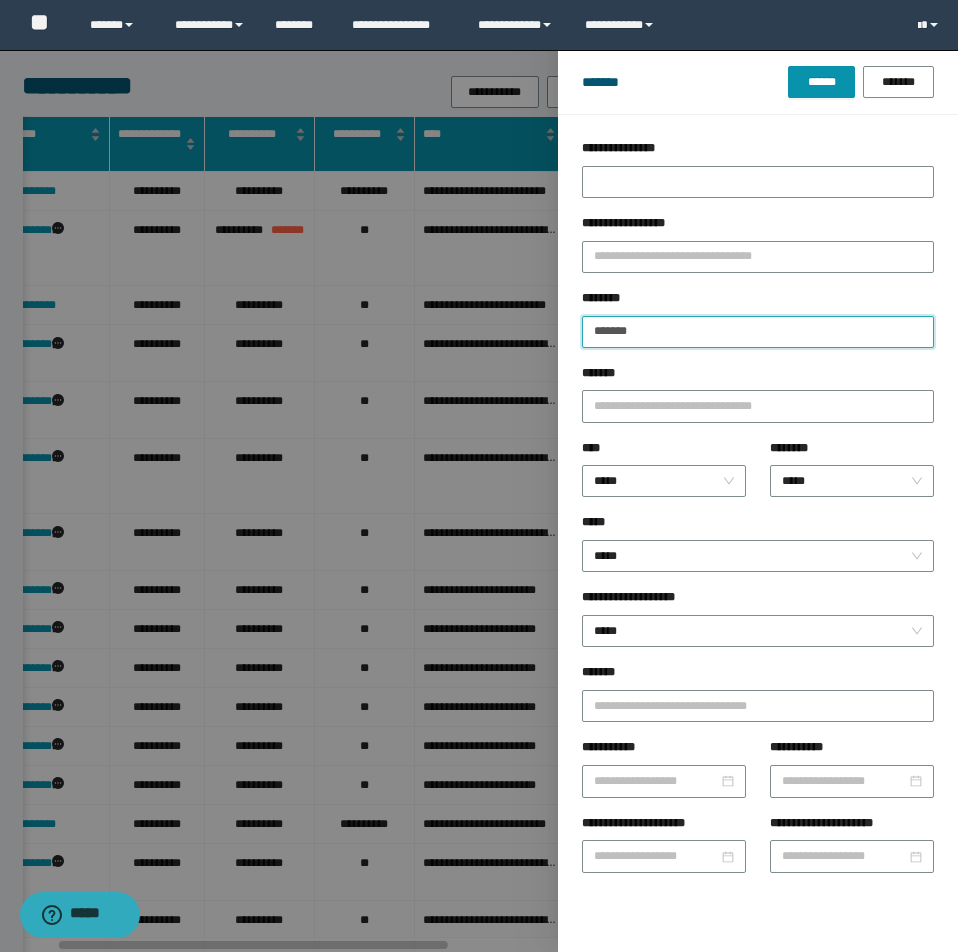 drag, startPoint x: 694, startPoint y: 321, endPoint x: 482, endPoint y: 320, distance: 212.00237 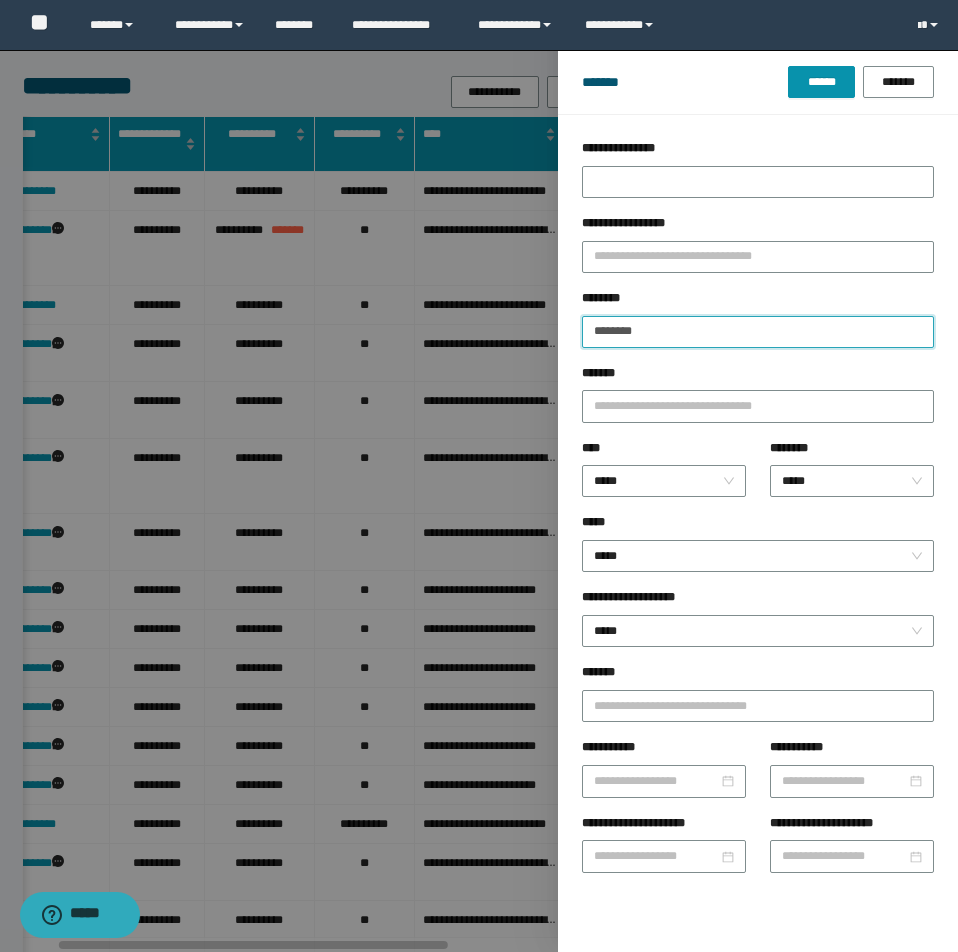 click on "******" at bounding box center (821, 82) 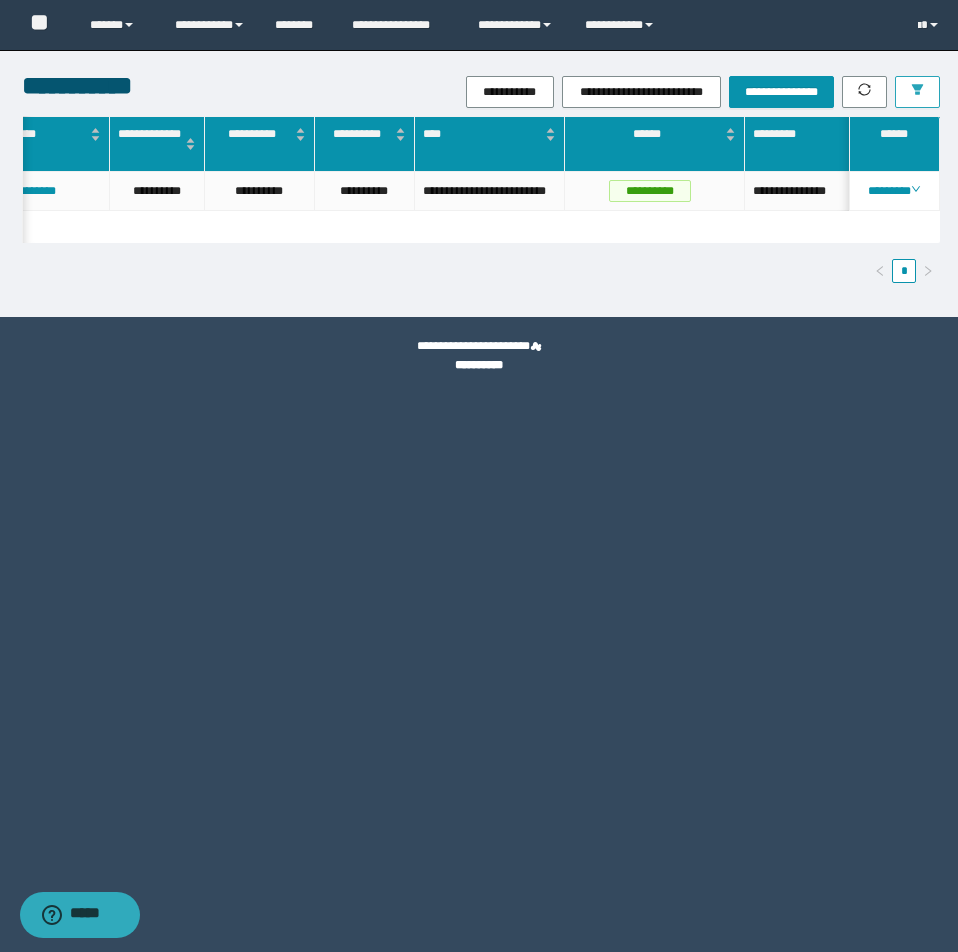 scroll, scrollTop: 0, scrollLeft: 280, axis: horizontal 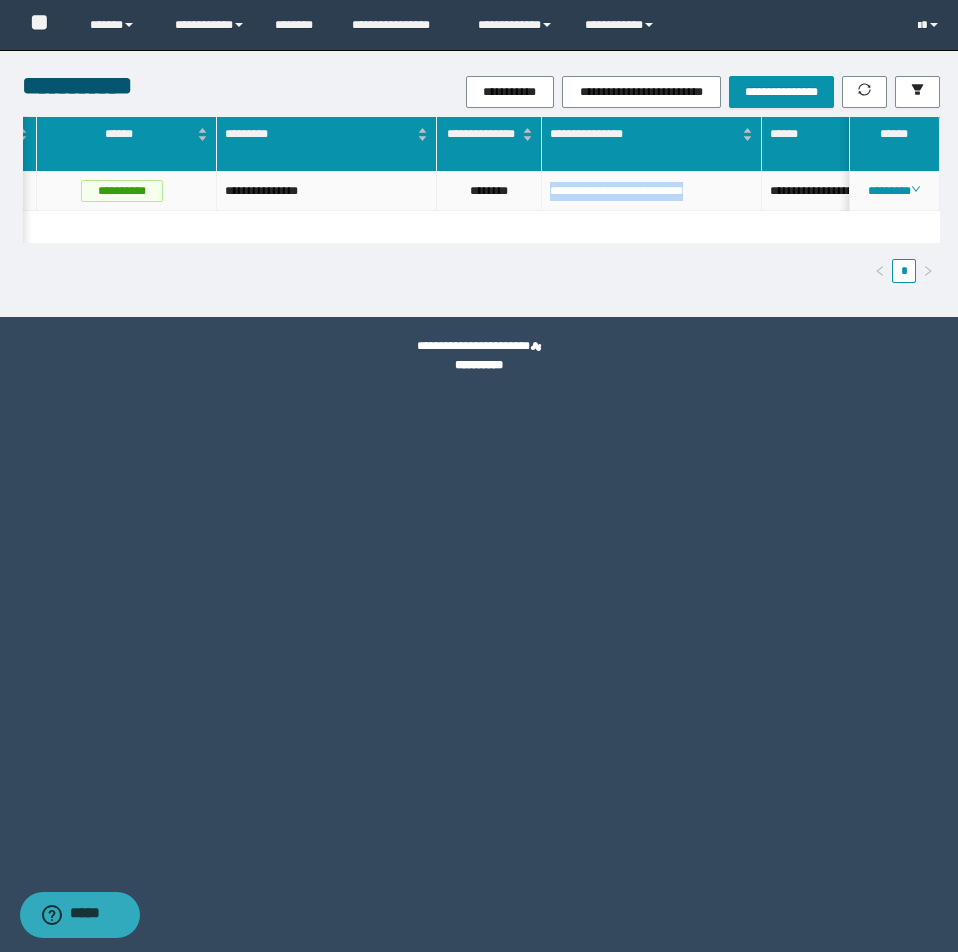 drag, startPoint x: 701, startPoint y: 198, endPoint x: 543, endPoint y: 202, distance: 158.05063 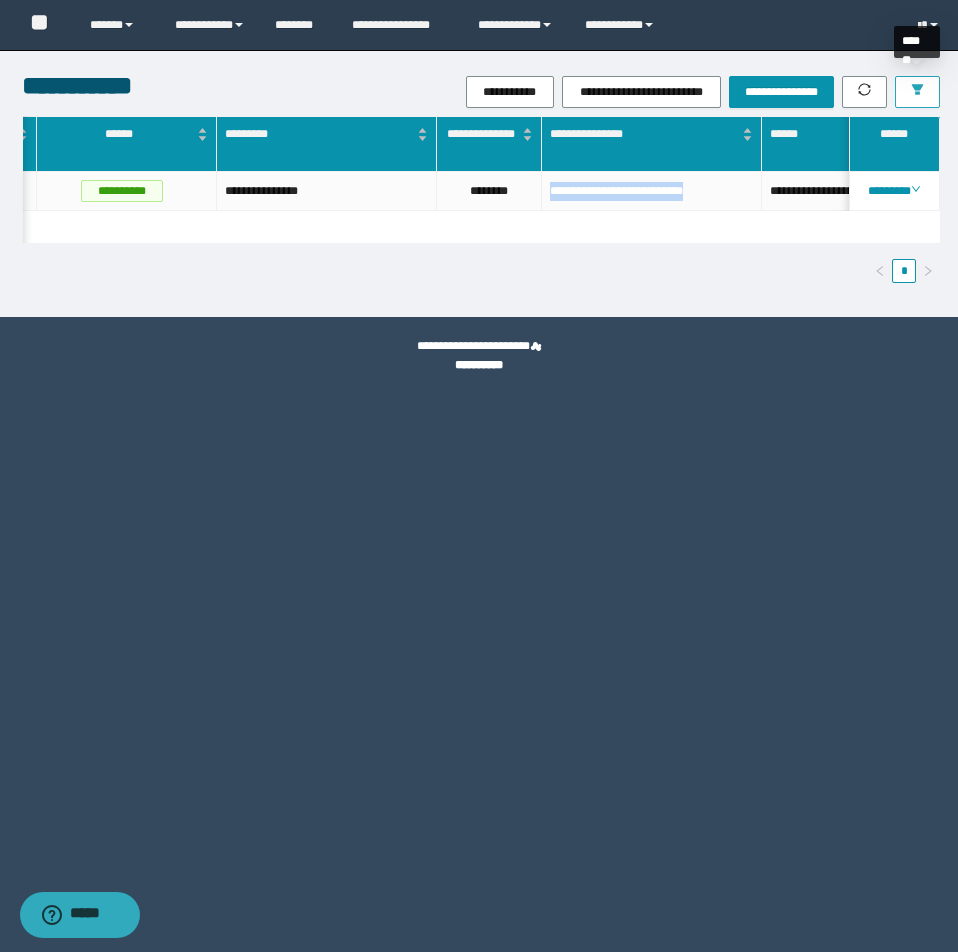 click at bounding box center [917, 92] 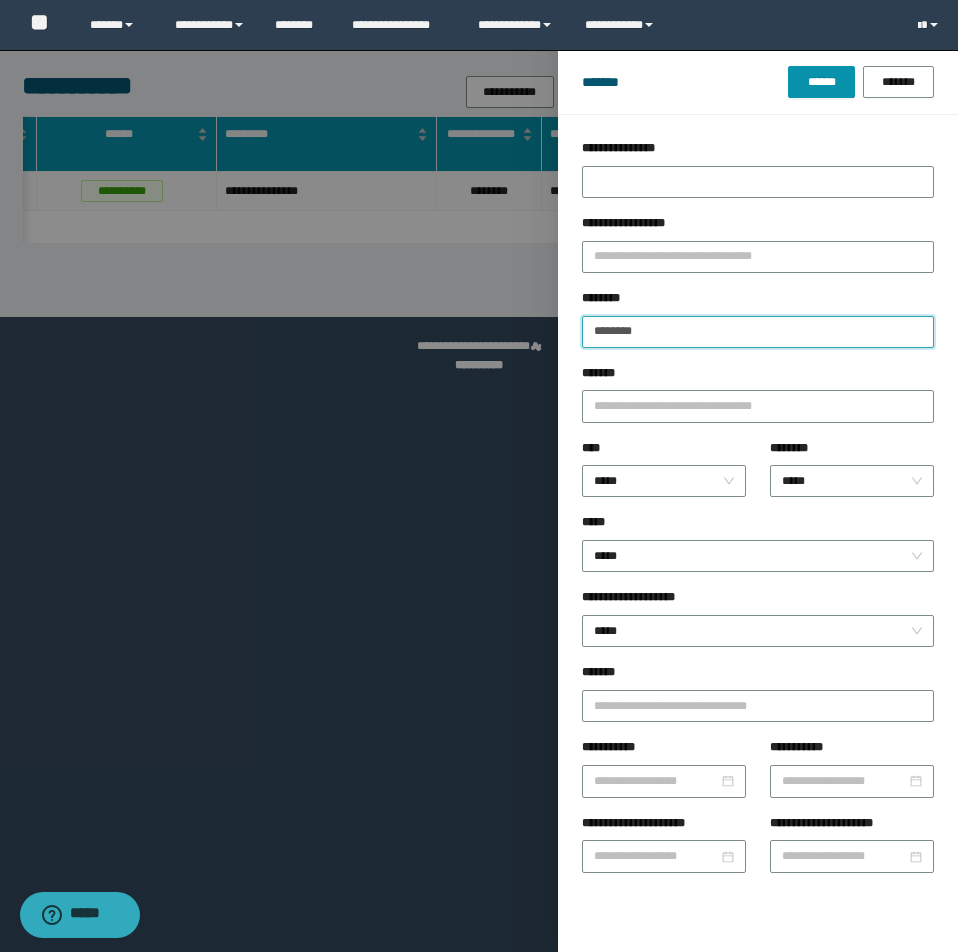 drag, startPoint x: 703, startPoint y: 328, endPoint x: 926, endPoint y: 344, distance: 223.57326 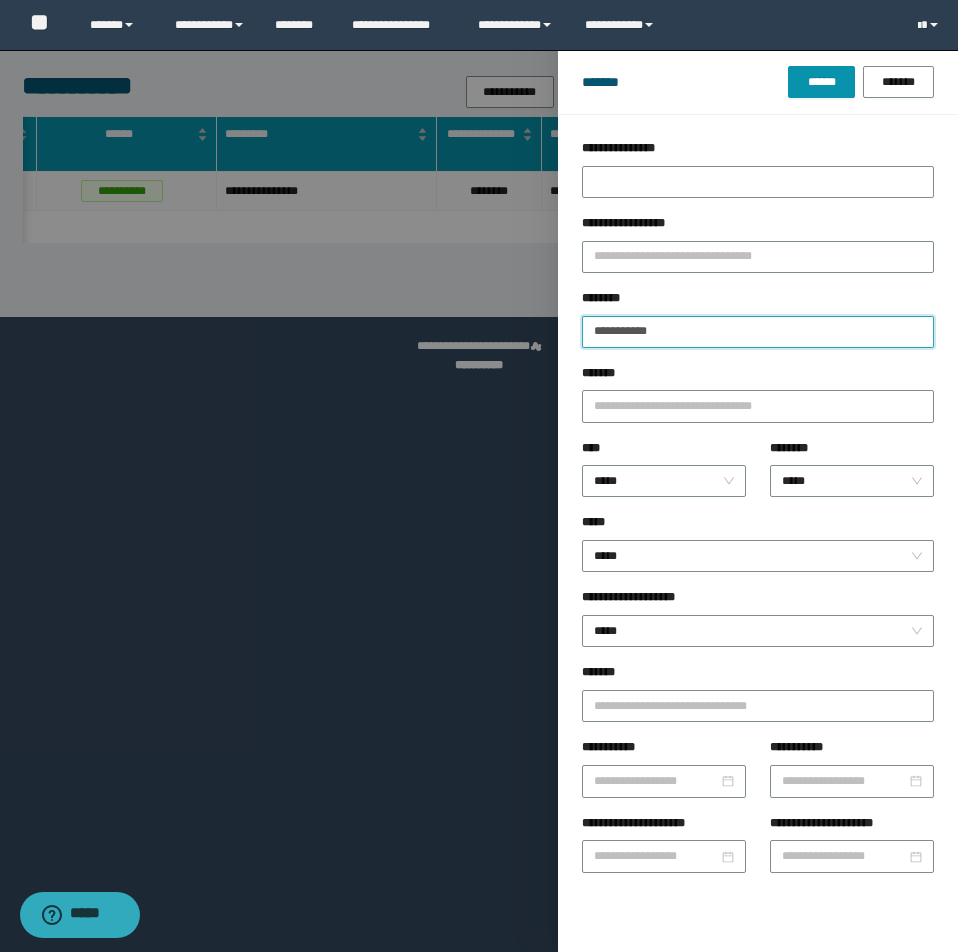 click on "******" at bounding box center (821, 82) 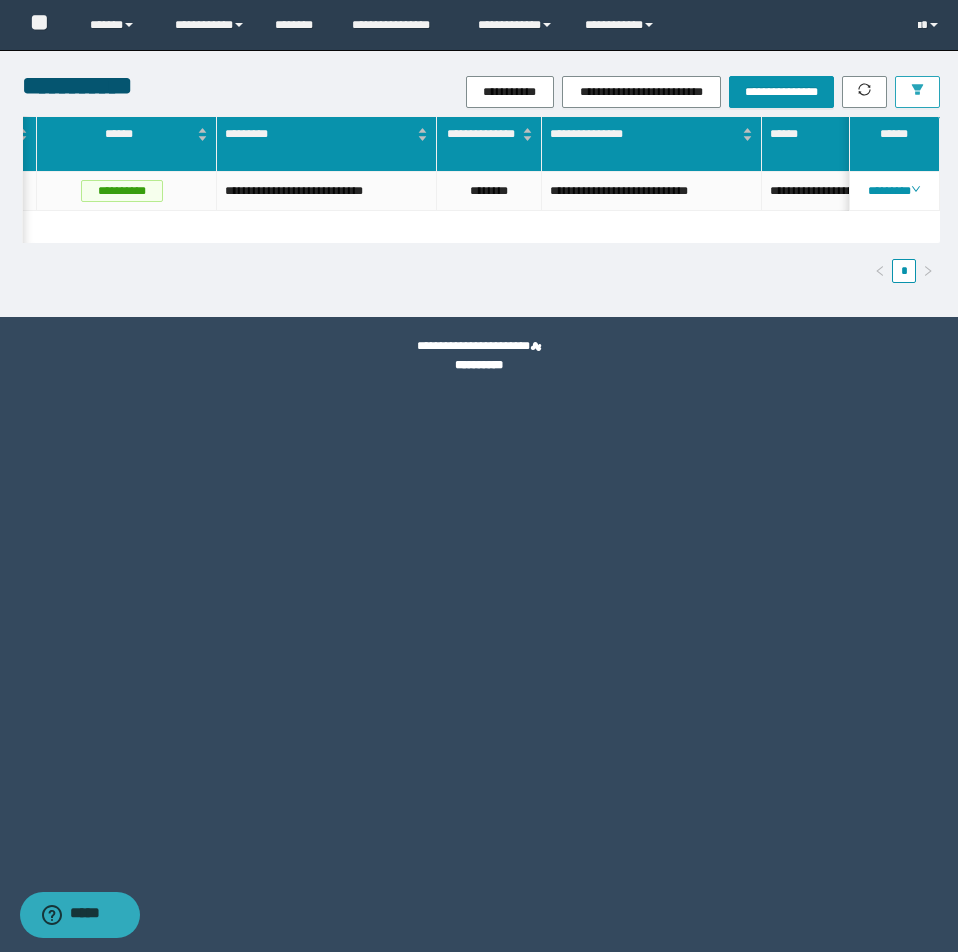 scroll, scrollTop: 0, scrollLeft: 580, axis: horizontal 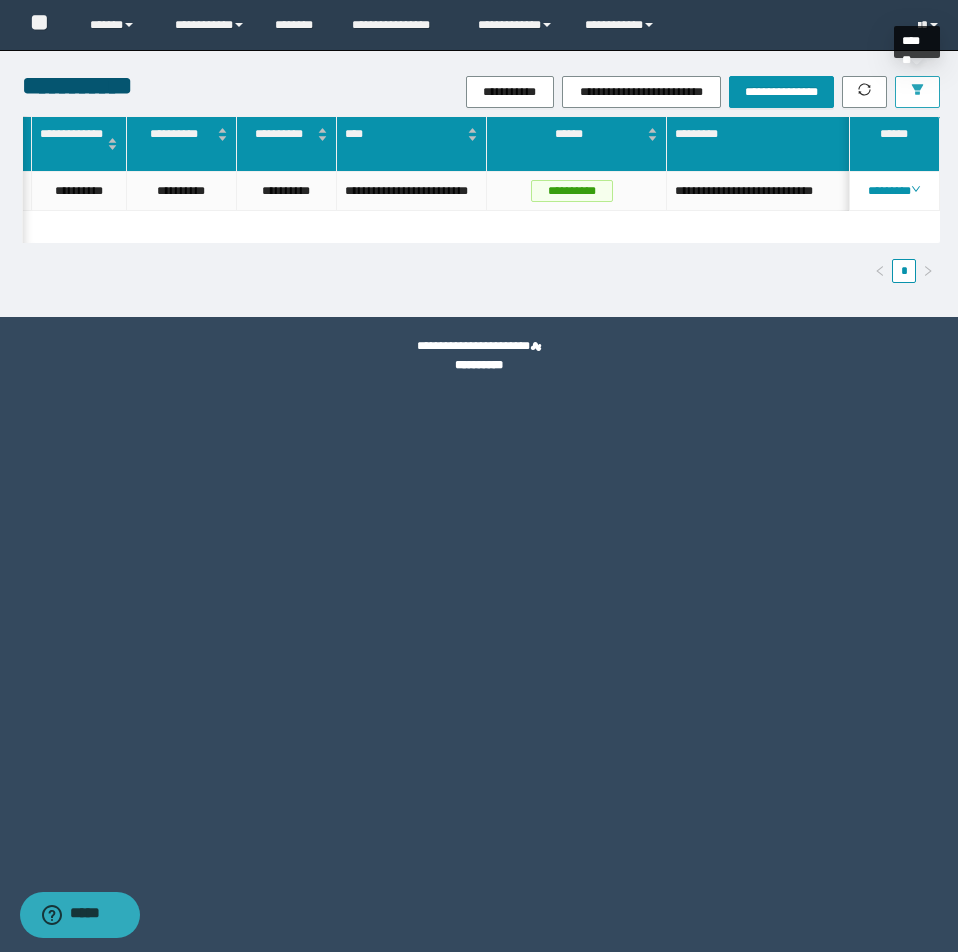 drag, startPoint x: 935, startPoint y: 82, endPoint x: 909, endPoint y: 88, distance: 26.683329 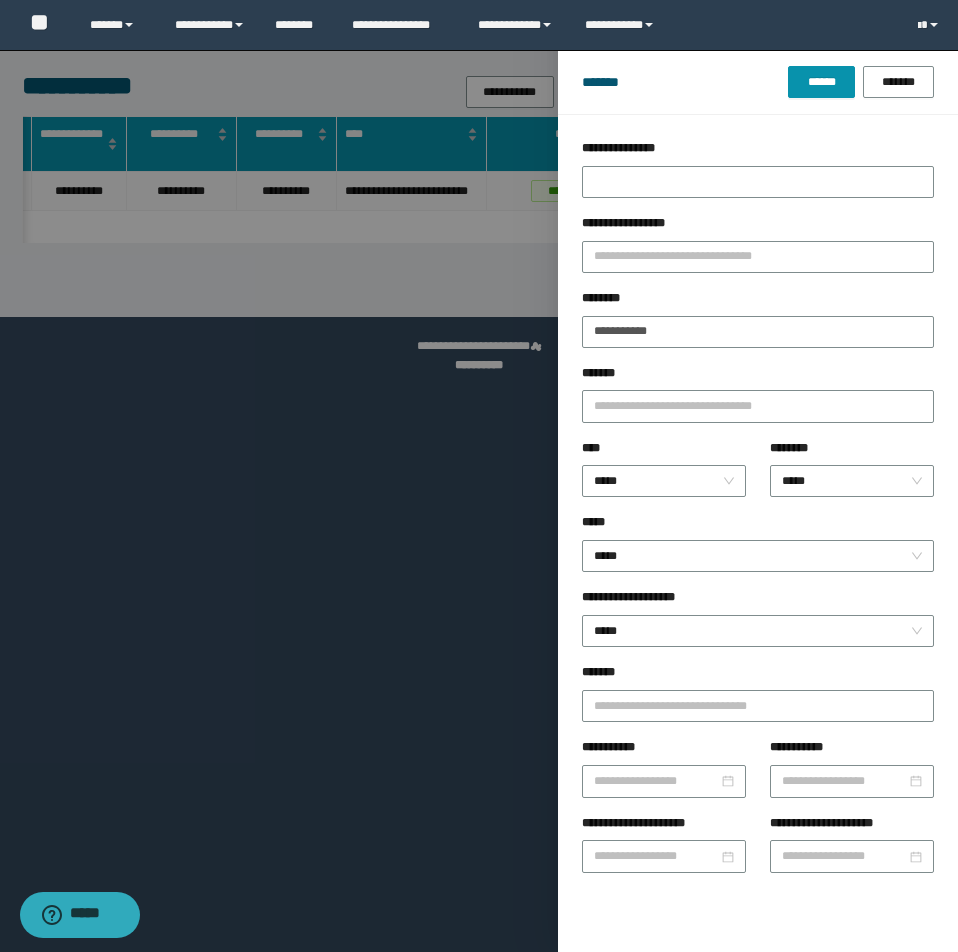 click on "********" at bounding box center (758, 302) 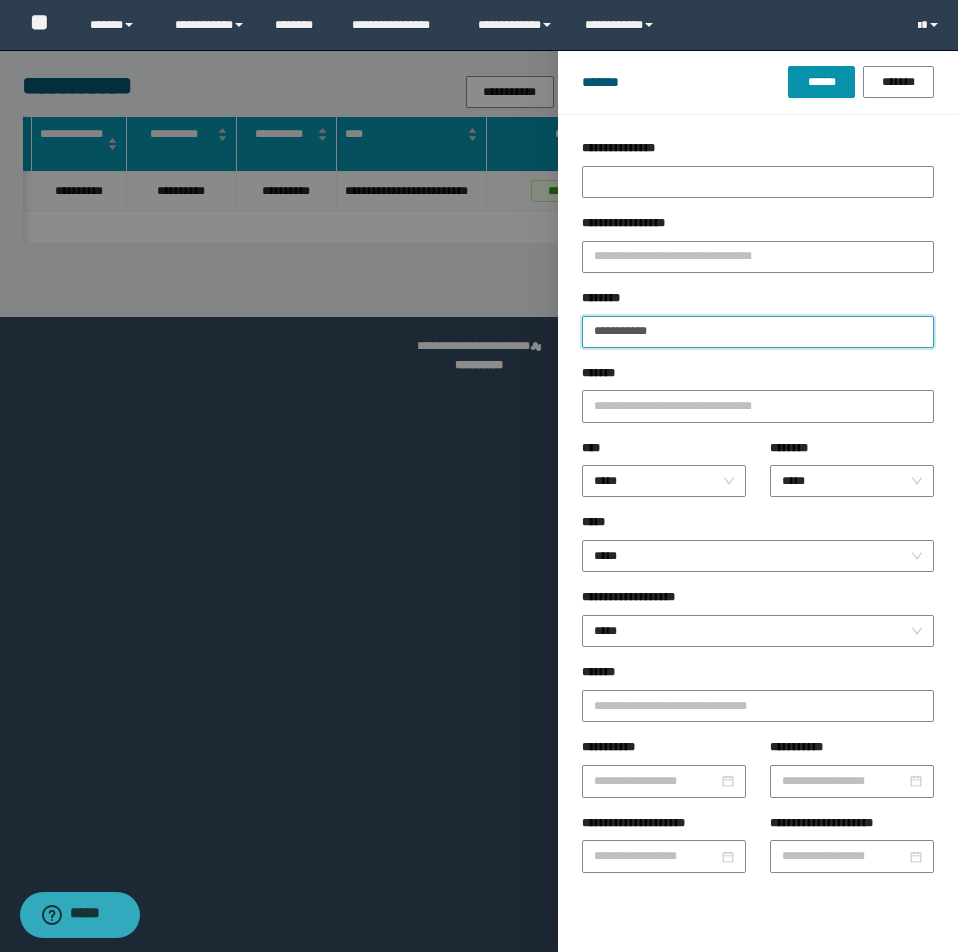 click on "**********" at bounding box center [758, 332] 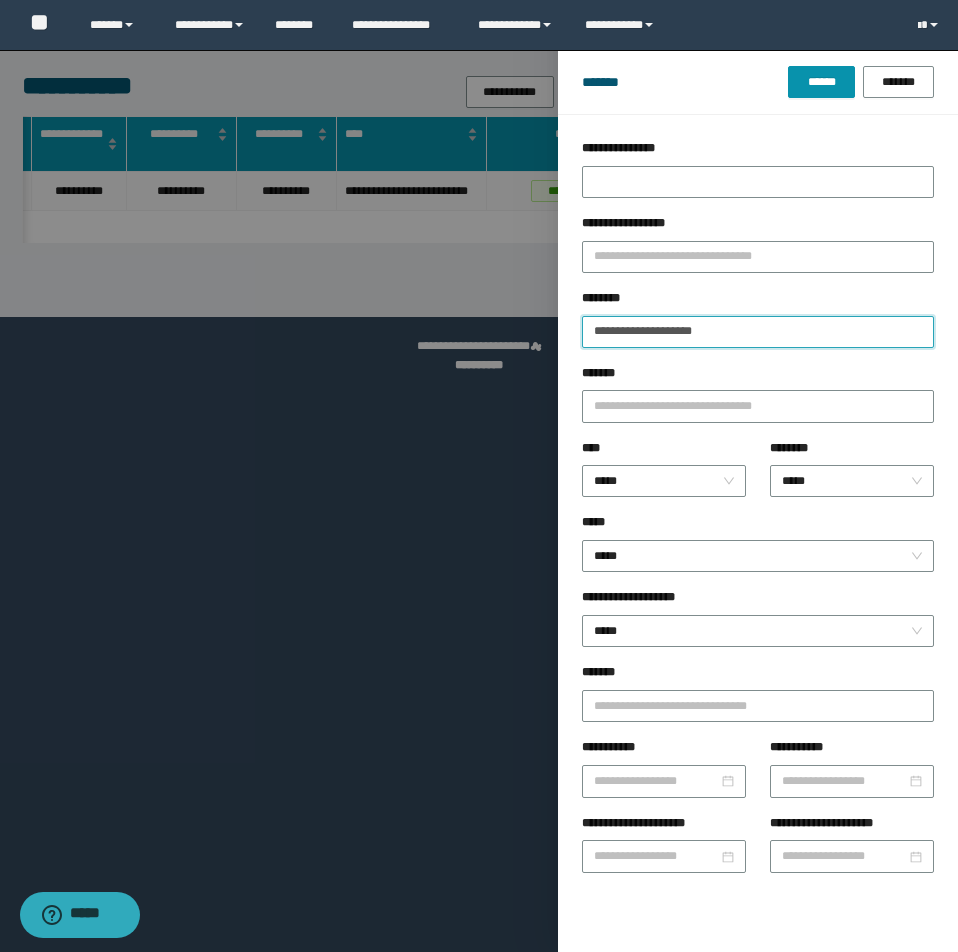 click on "******" at bounding box center (821, 82) 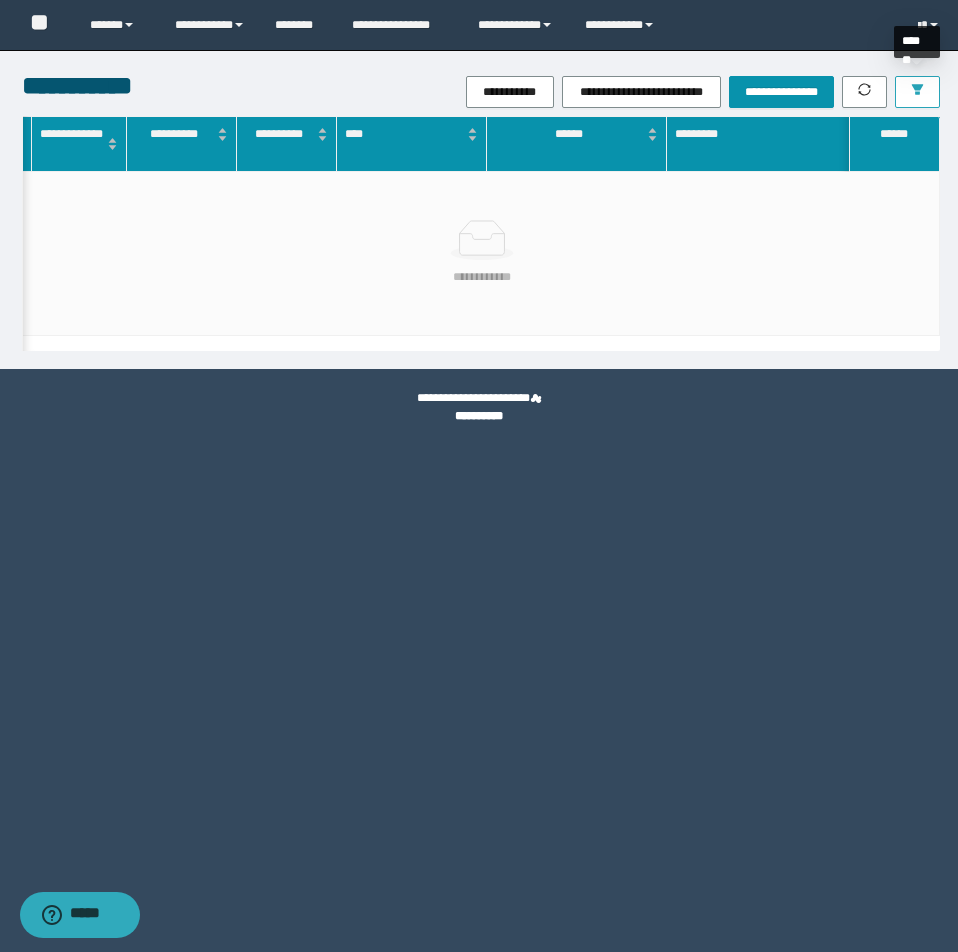 click at bounding box center [917, 92] 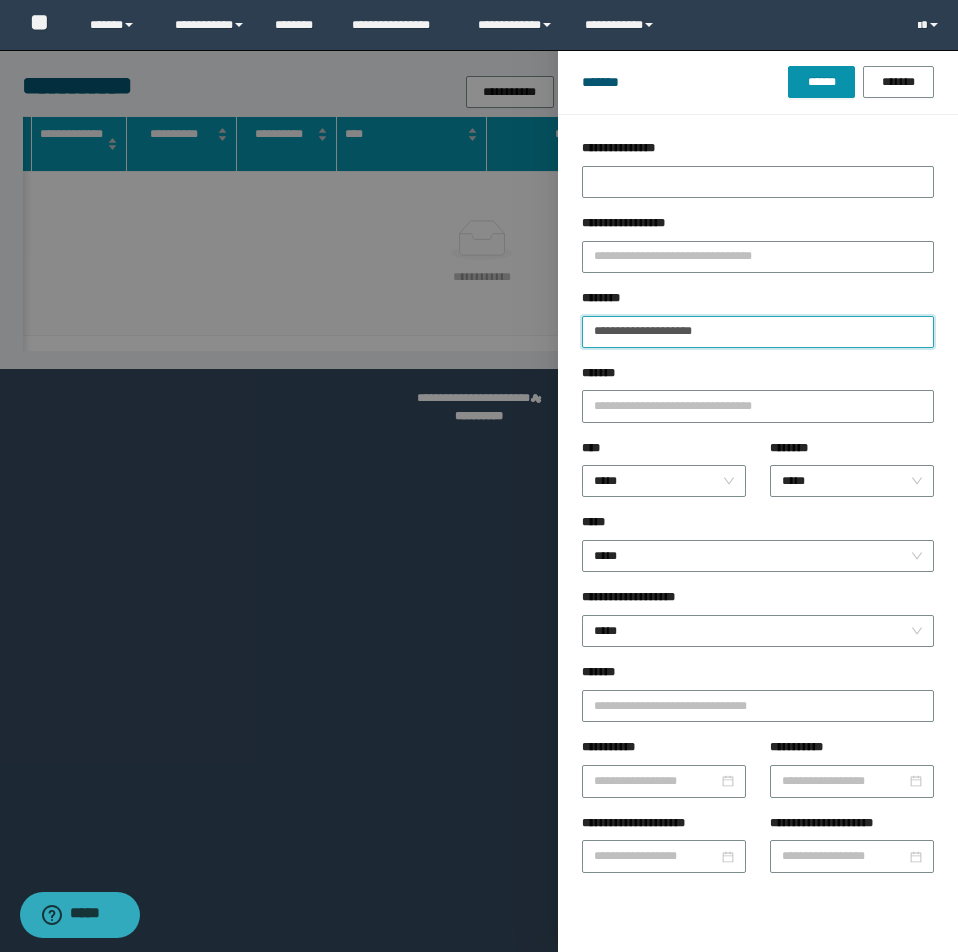 click on "**********" at bounding box center (758, 332) 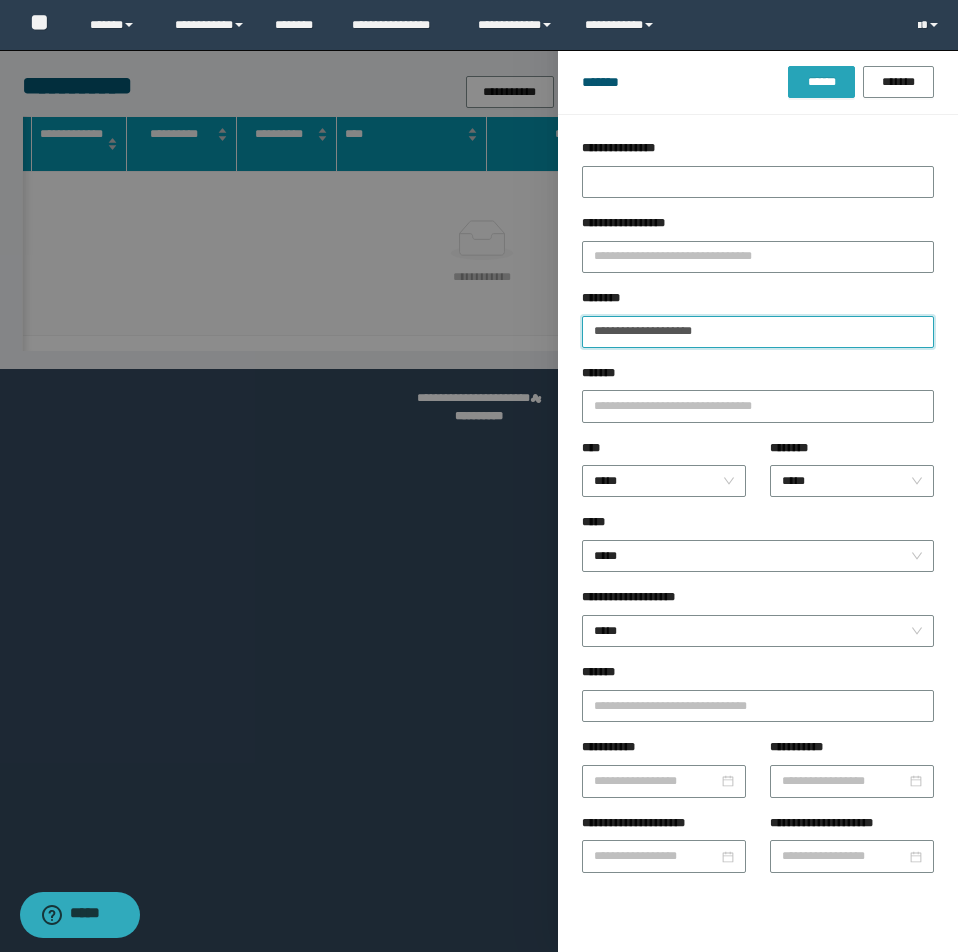 type on "**********" 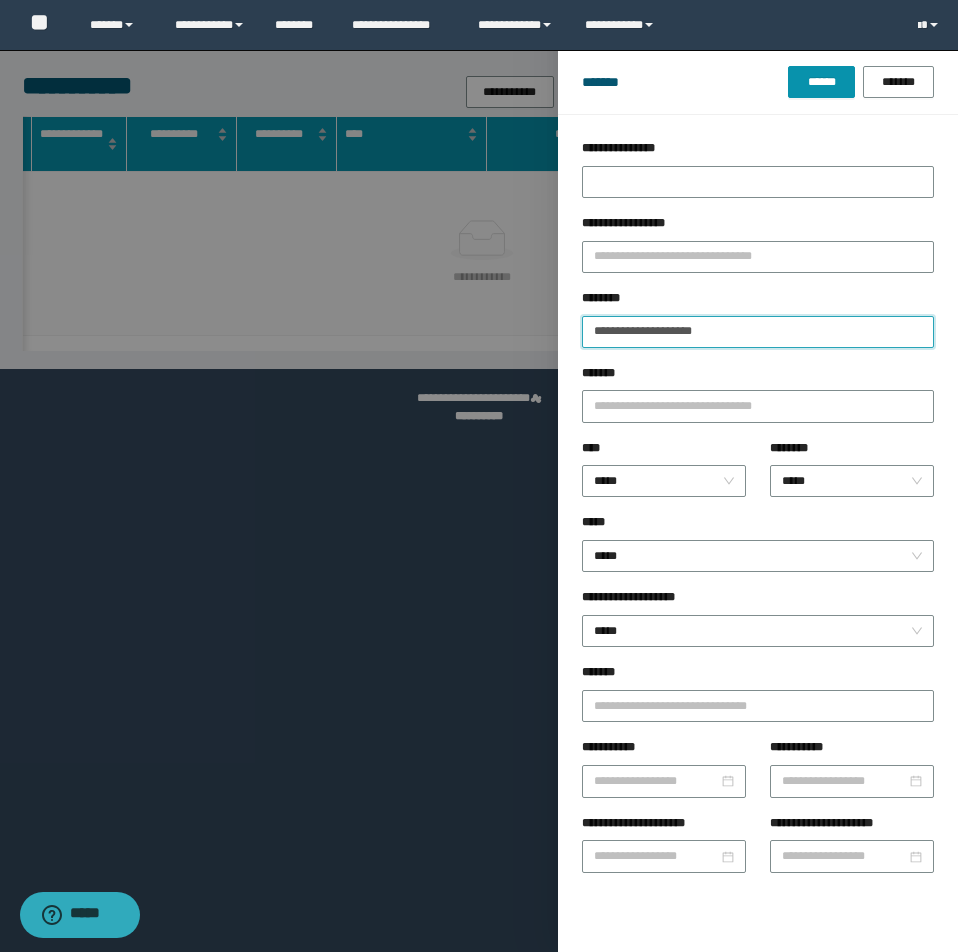 click on "**********" at bounding box center [758, 332] 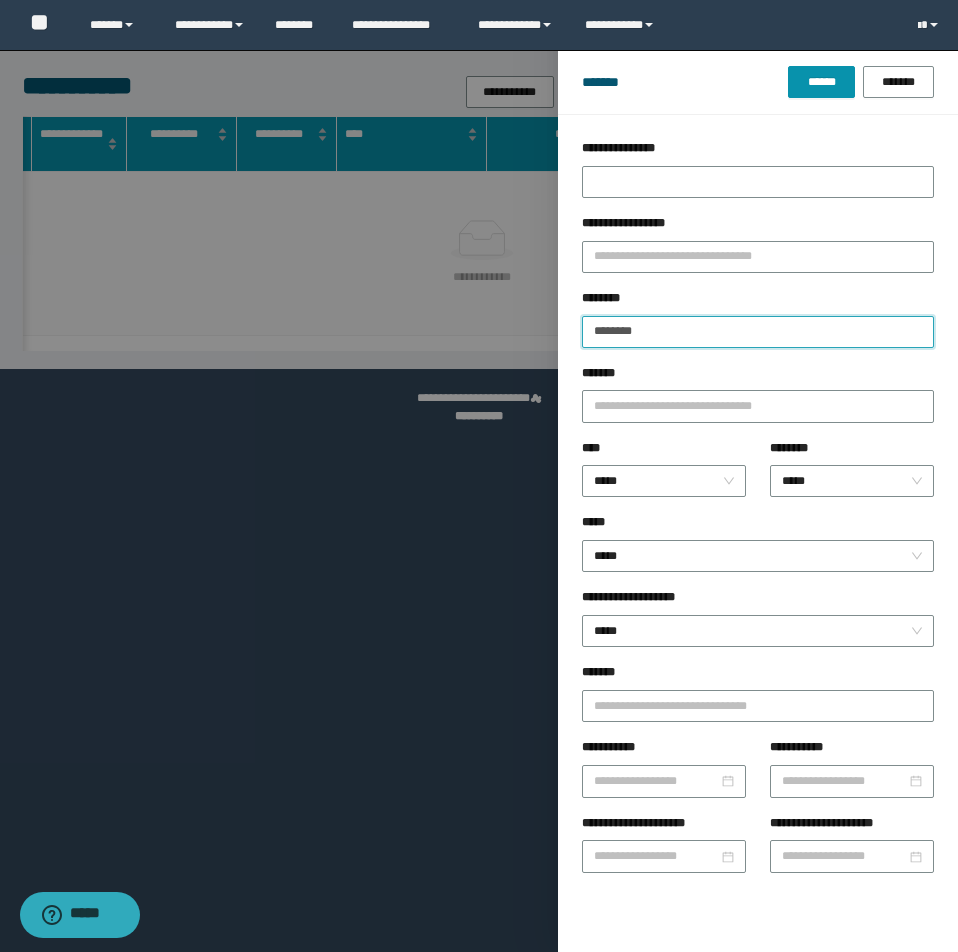 type on "********" 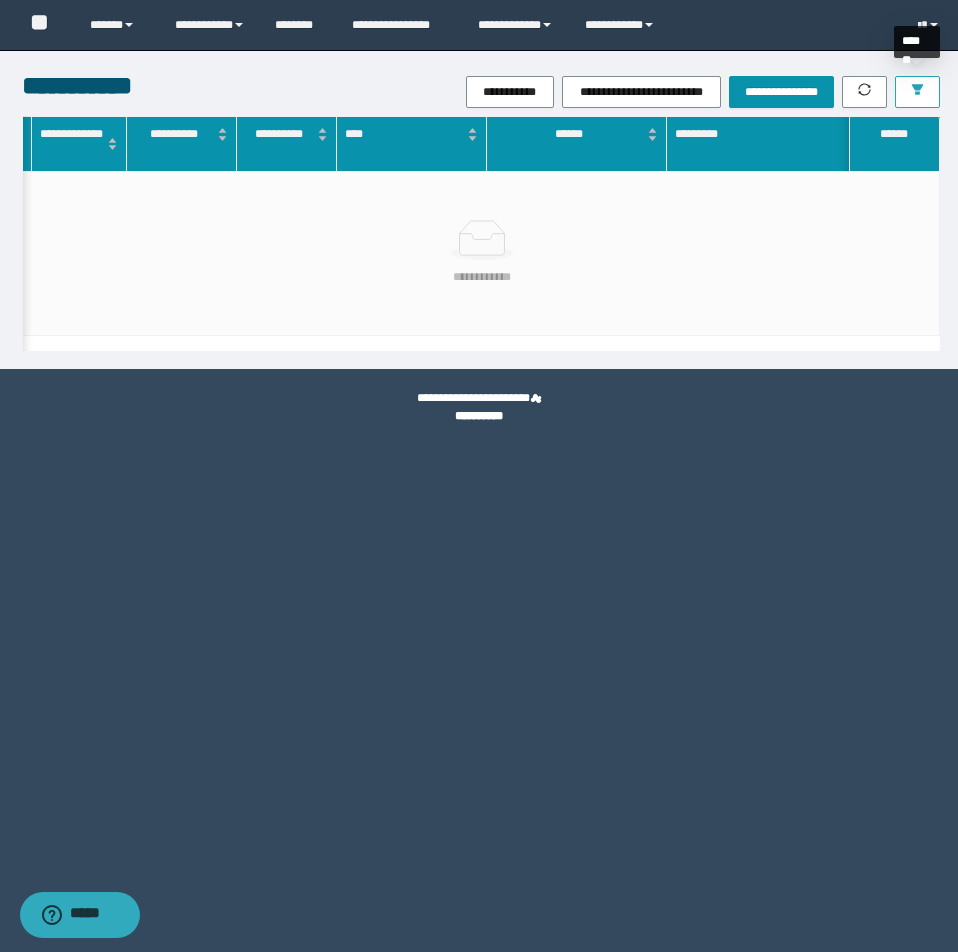 click at bounding box center (917, 92) 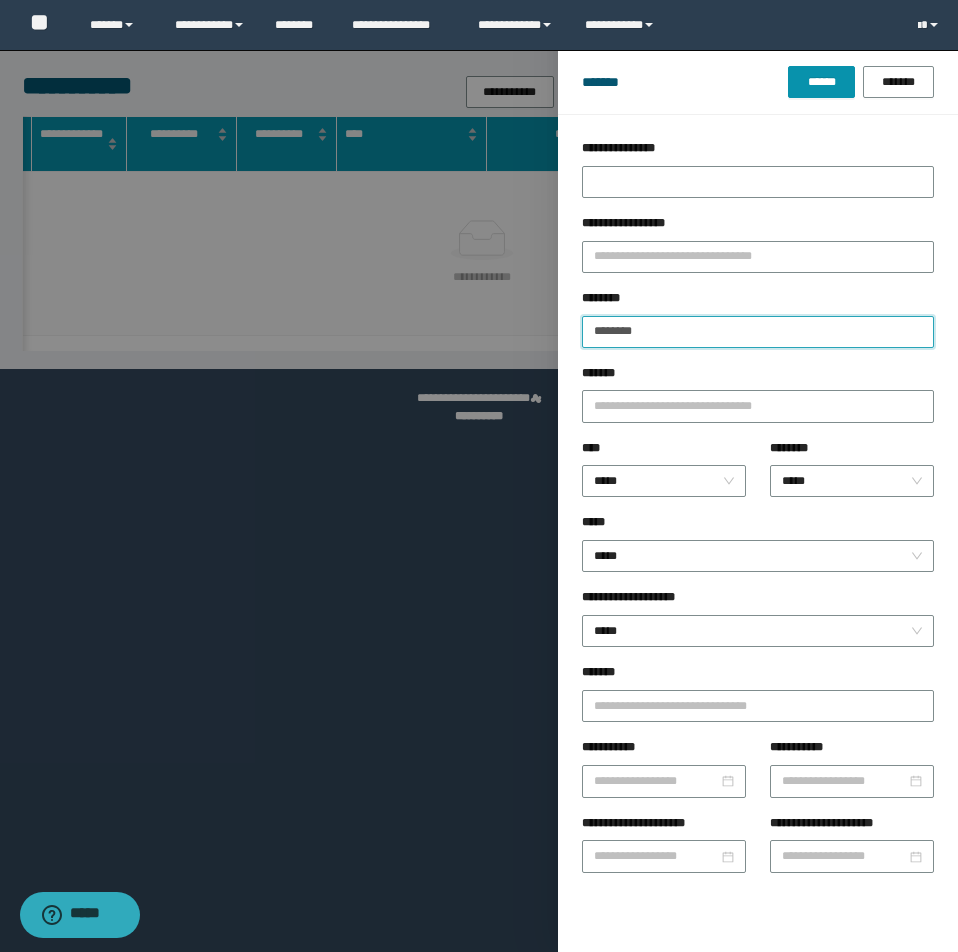 drag, startPoint x: 675, startPoint y: 337, endPoint x: 765, endPoint y: 295, distance: 99.31767 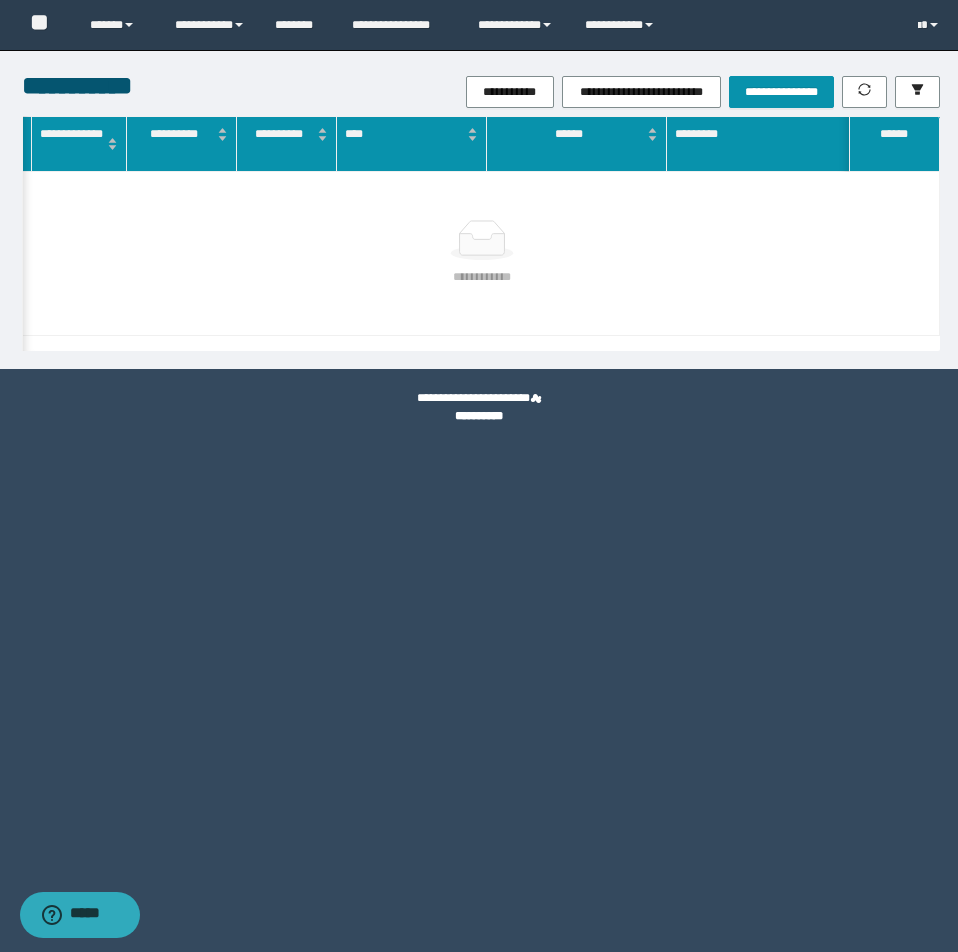 drag, startPoint x: 510, startPoint y: 238, endPoint x: 507, endPoint y: 226, distance: 12.369317 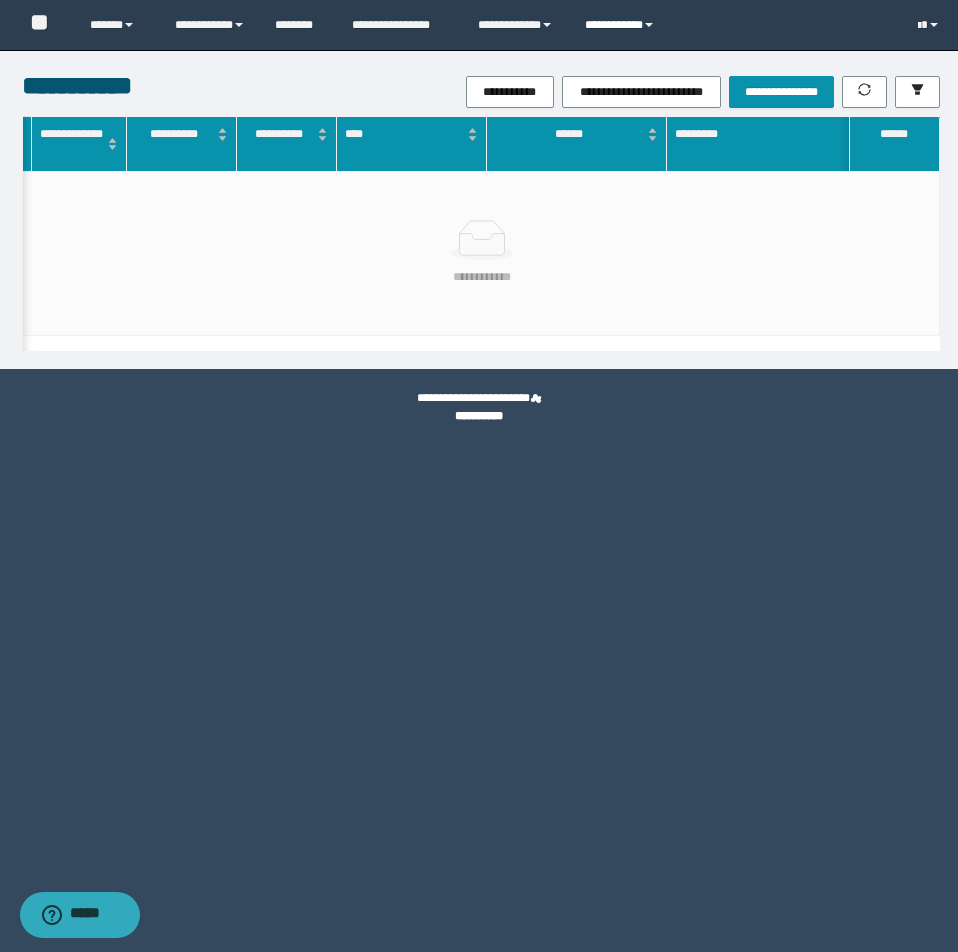 drag, startPoint x: 645, startPoint y: 30, endPoint x: 630, endPoint y: 36, distance: 16.155495 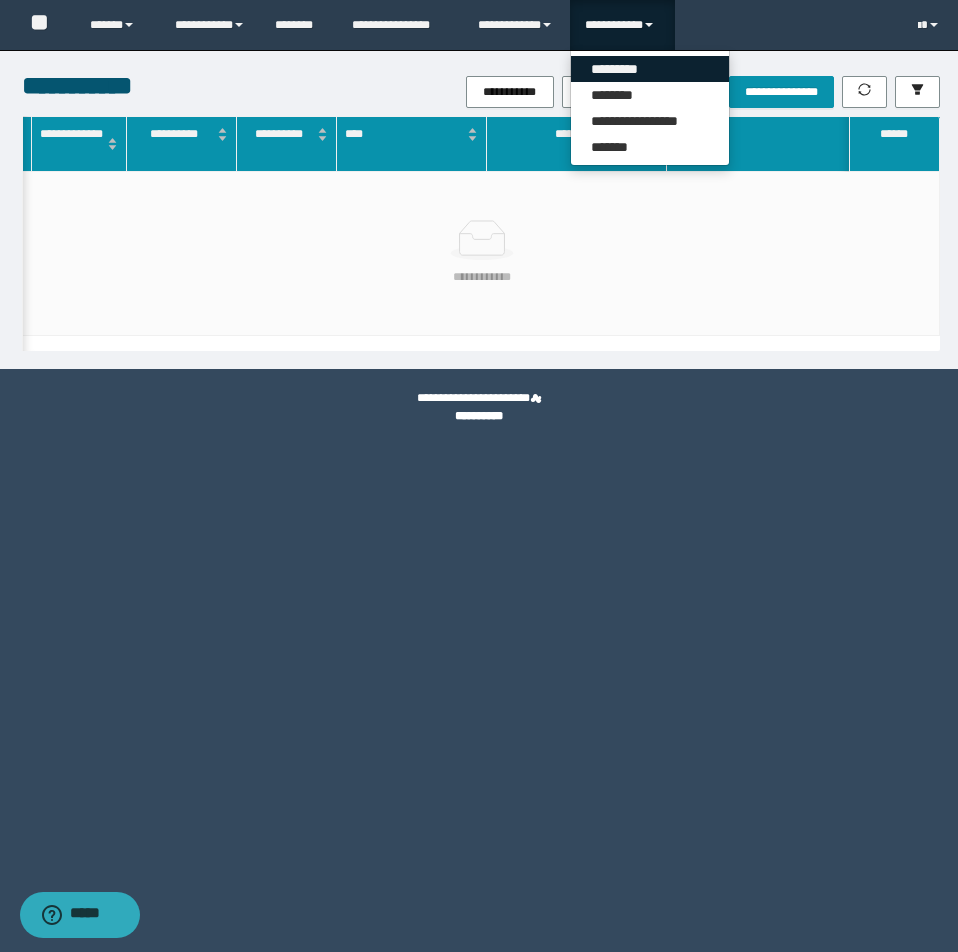 drag, startPoint x: 604, startPoint y: 63, endPoint x: 390, endPoint y: 100, distance: 217.17505 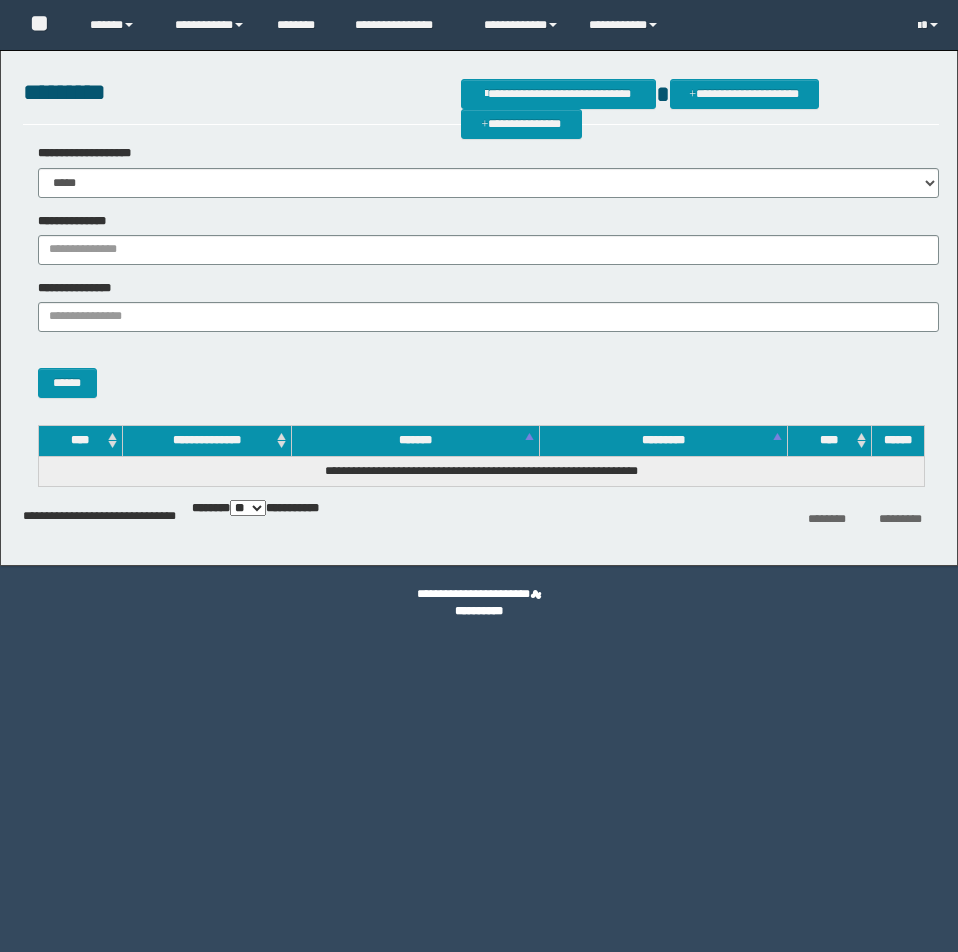 scroll, scrollTop: 0, scrollLeft: 0, axis: both 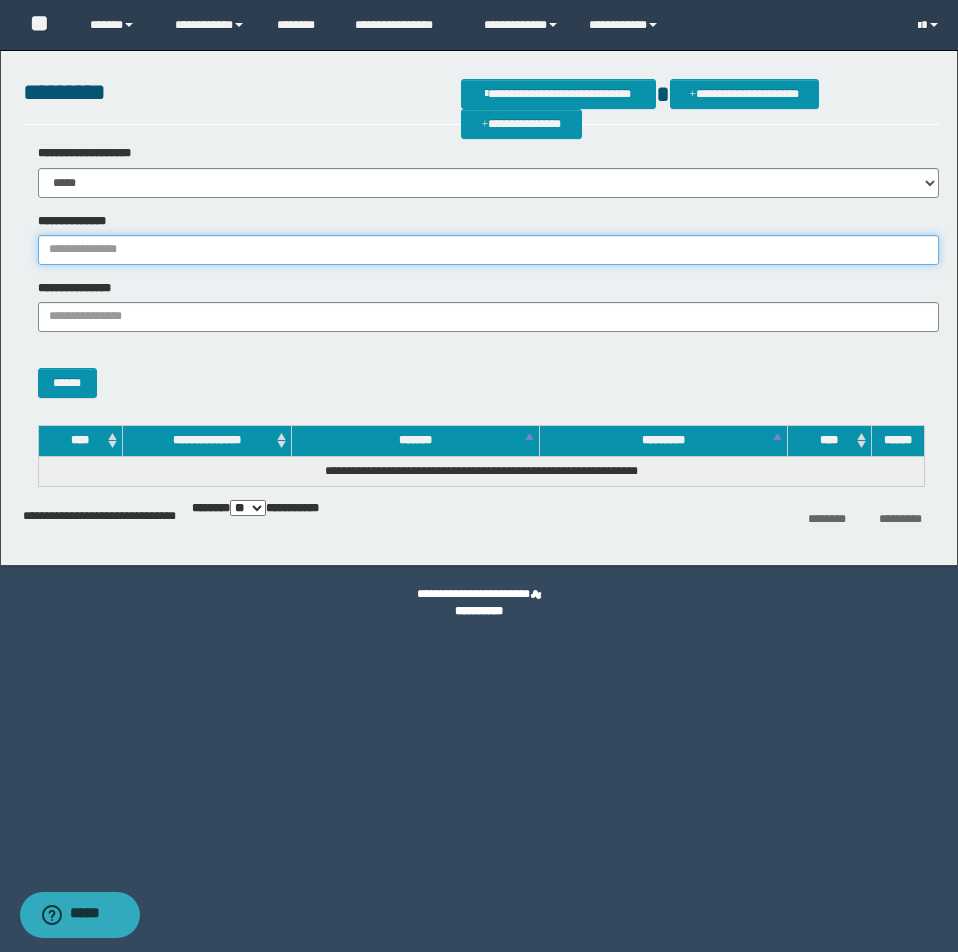 click on "**********" at bounding box center (488, 250) 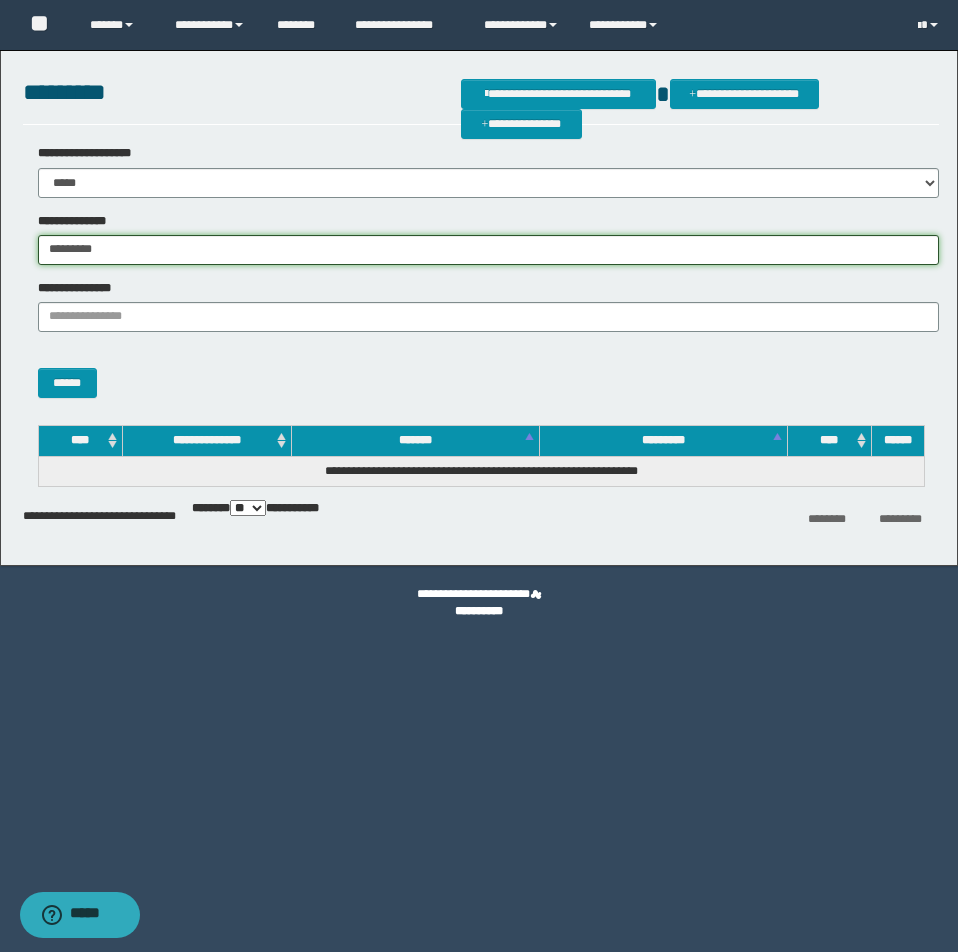 type on "**********" 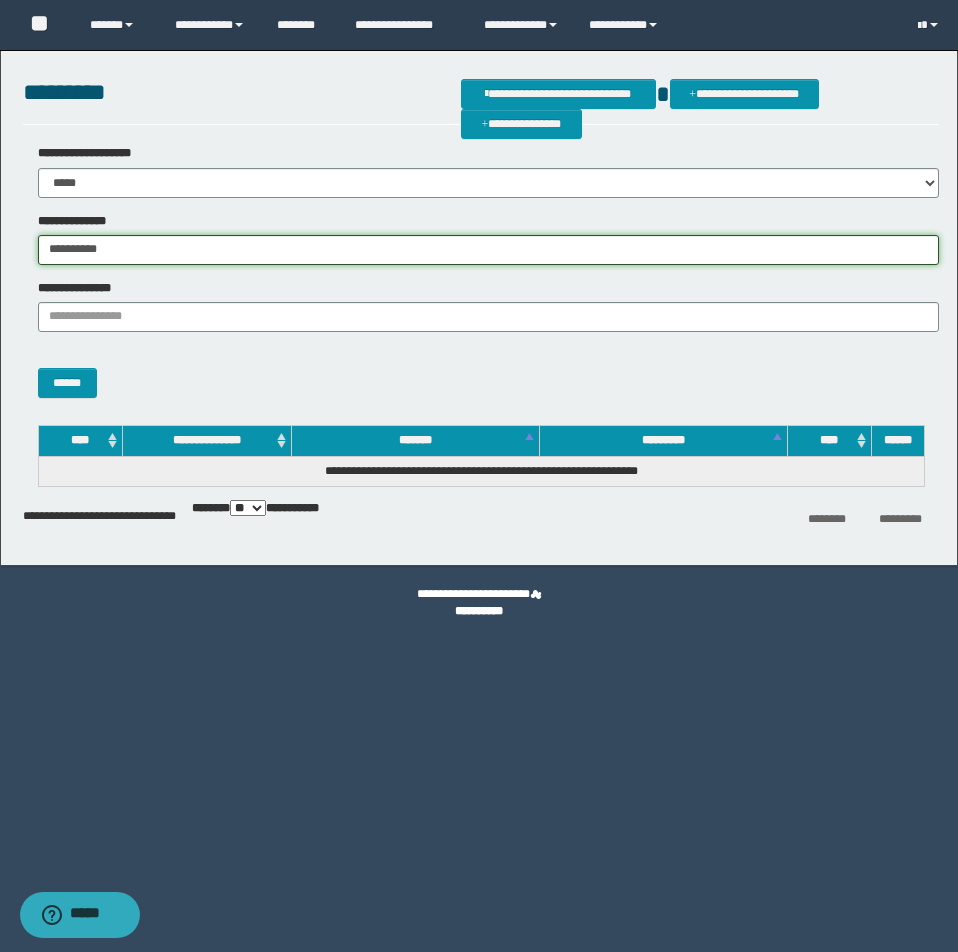 drag, startPoint x: 130, startPoint y: 247, endPoint x: 21, endPoint y: 249, distance: 109.01835 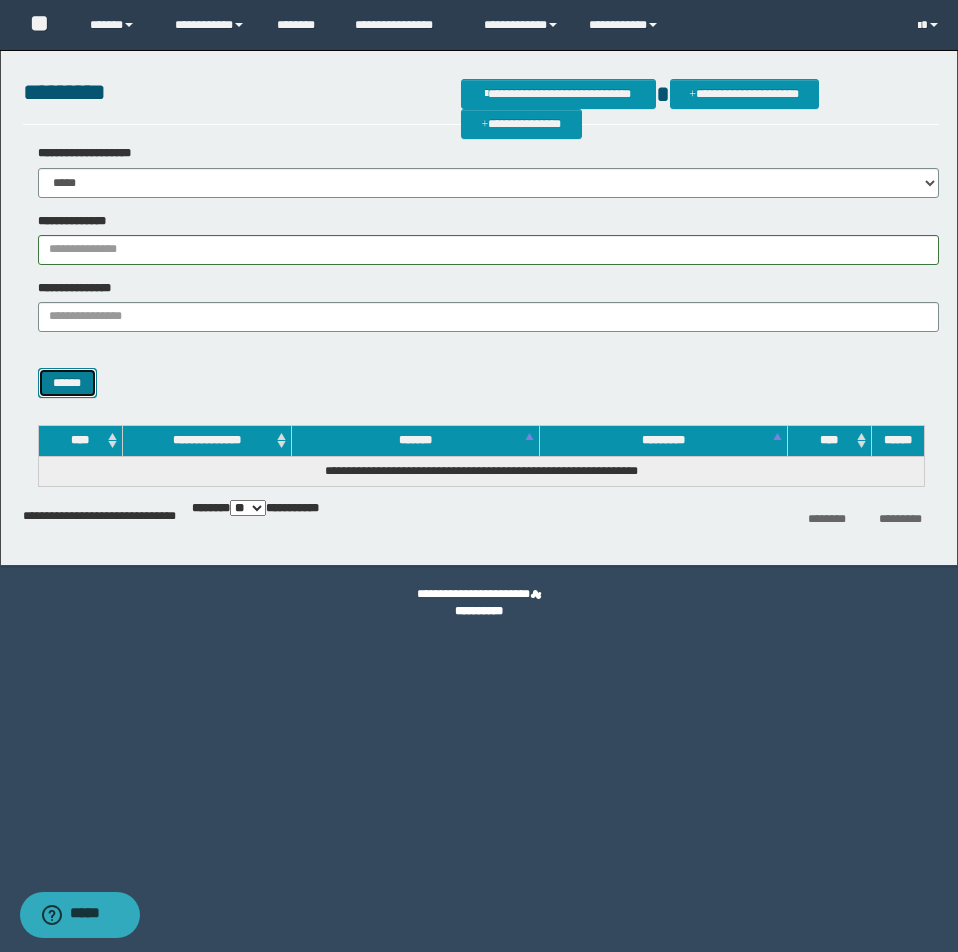 click on "******" at bounding box center [67, 383] 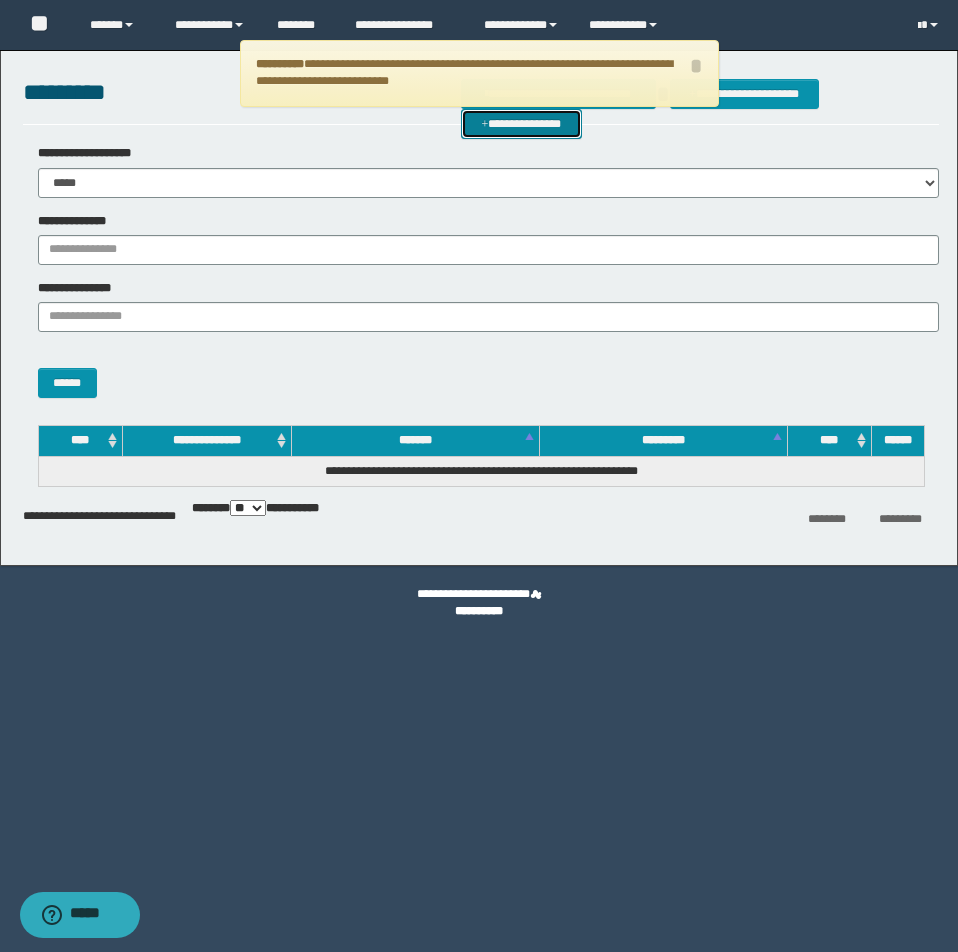 click on "**********" at bounding box center (521, 124) 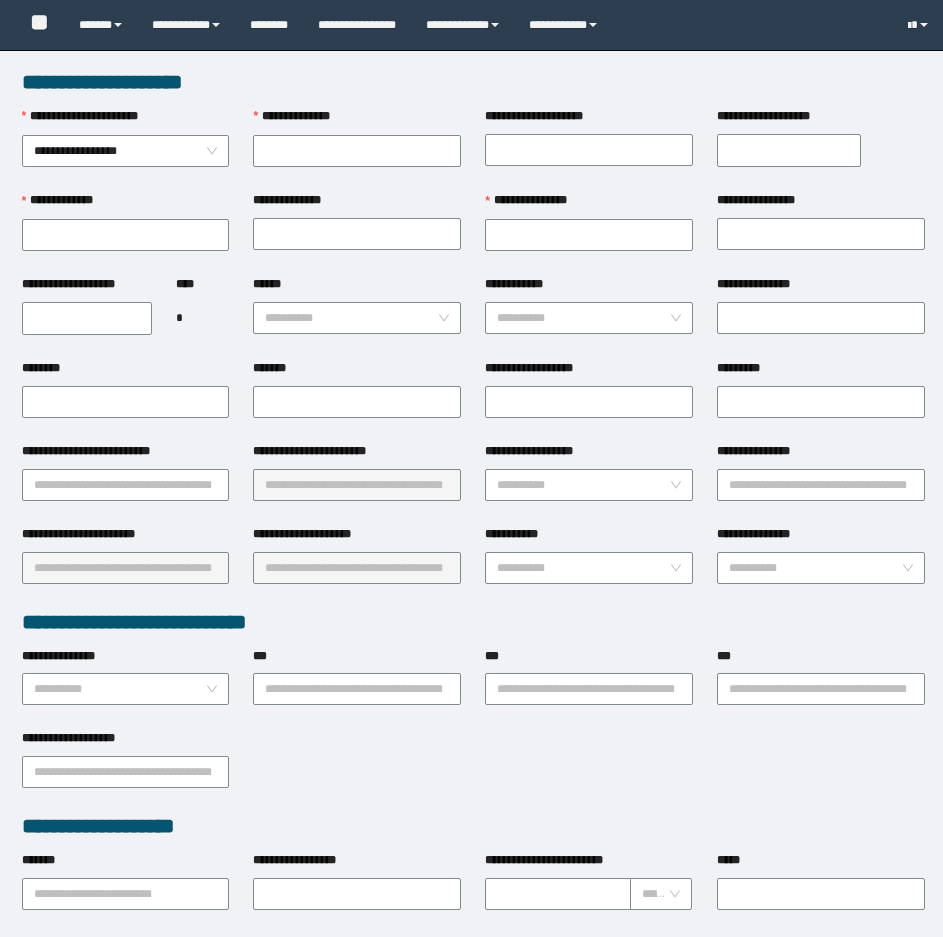 scroll, scrollTop: 0, scrollLeft: 0, axis: both 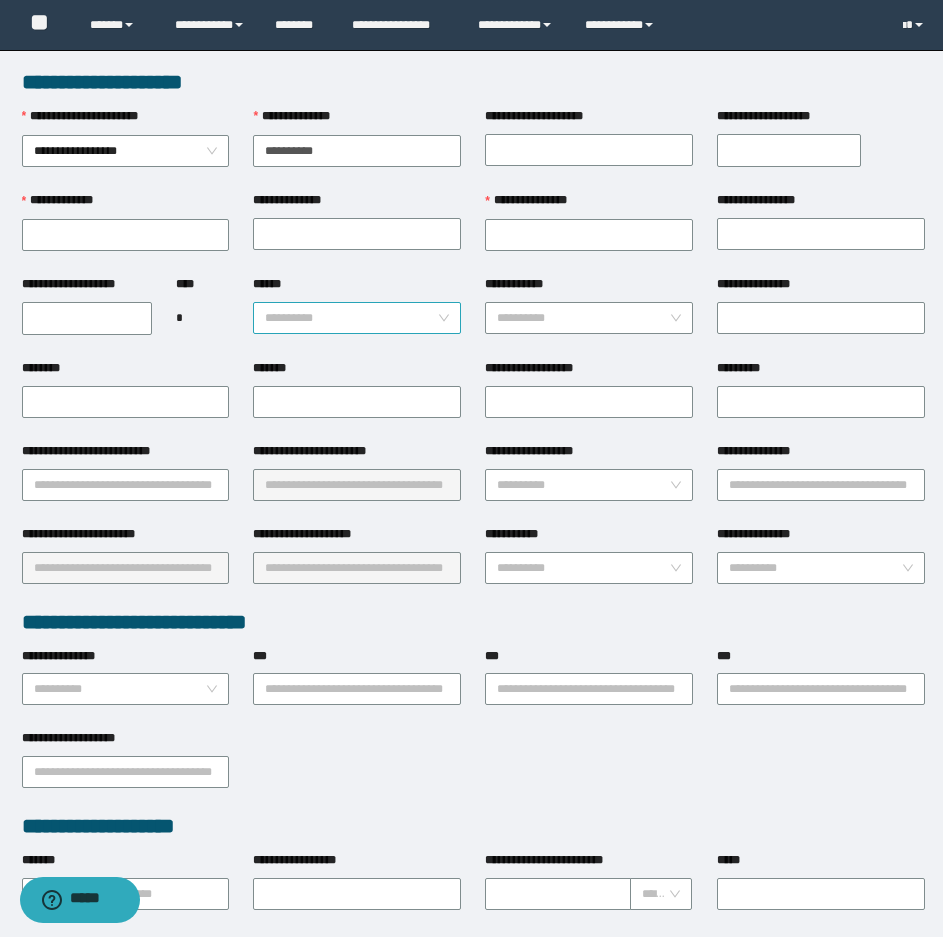 type on "**********" 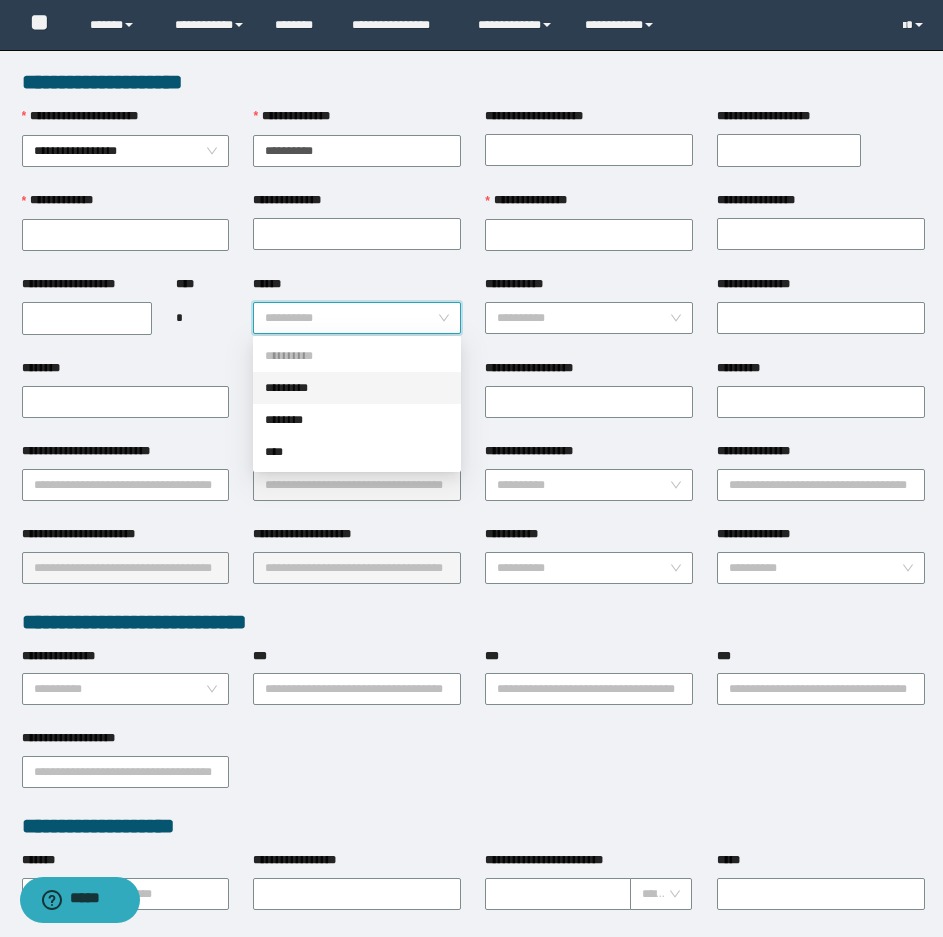 click on "*********" at bounding box center [357, 388] 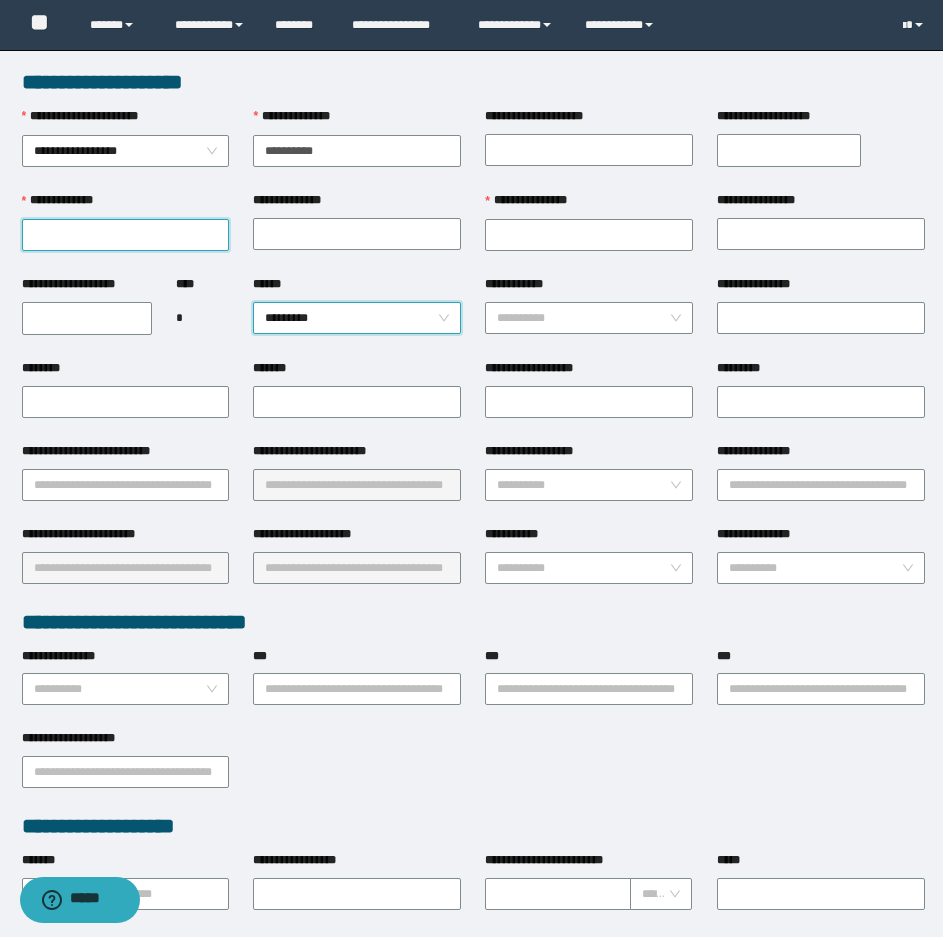 click on "**********" at bounding box center [126, 235] 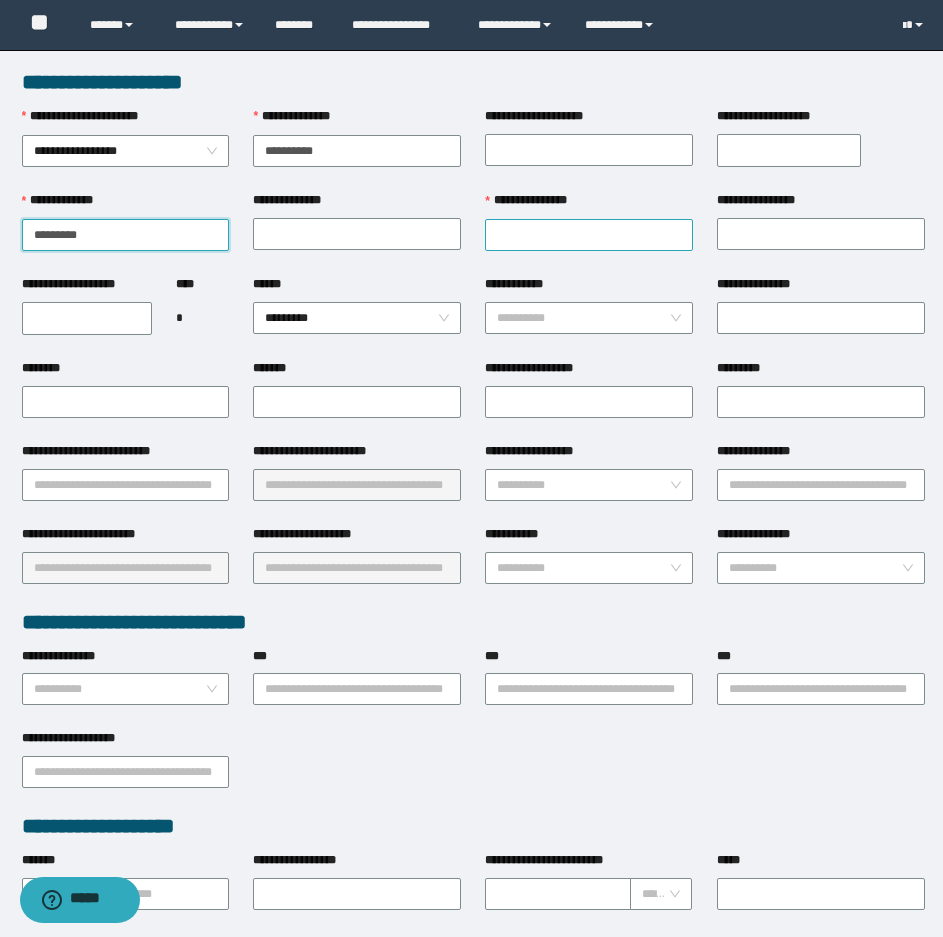 type on "*********" 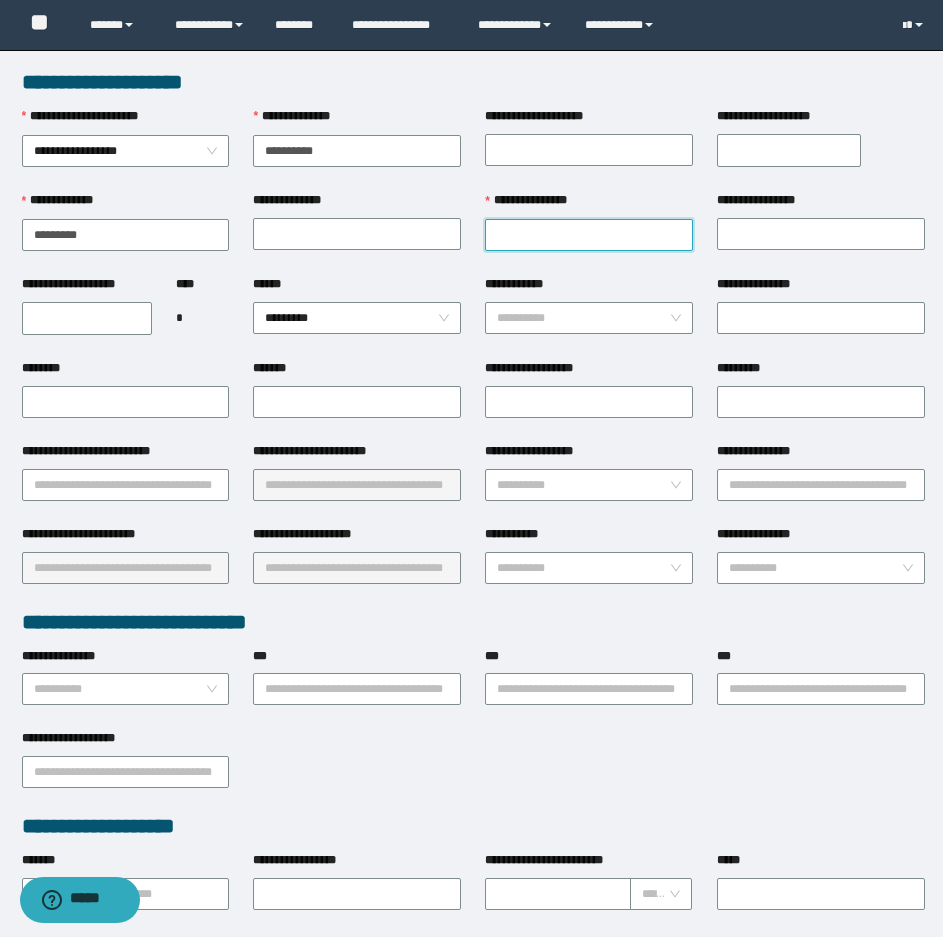 click on "**********" at bounding box center [589, 235] 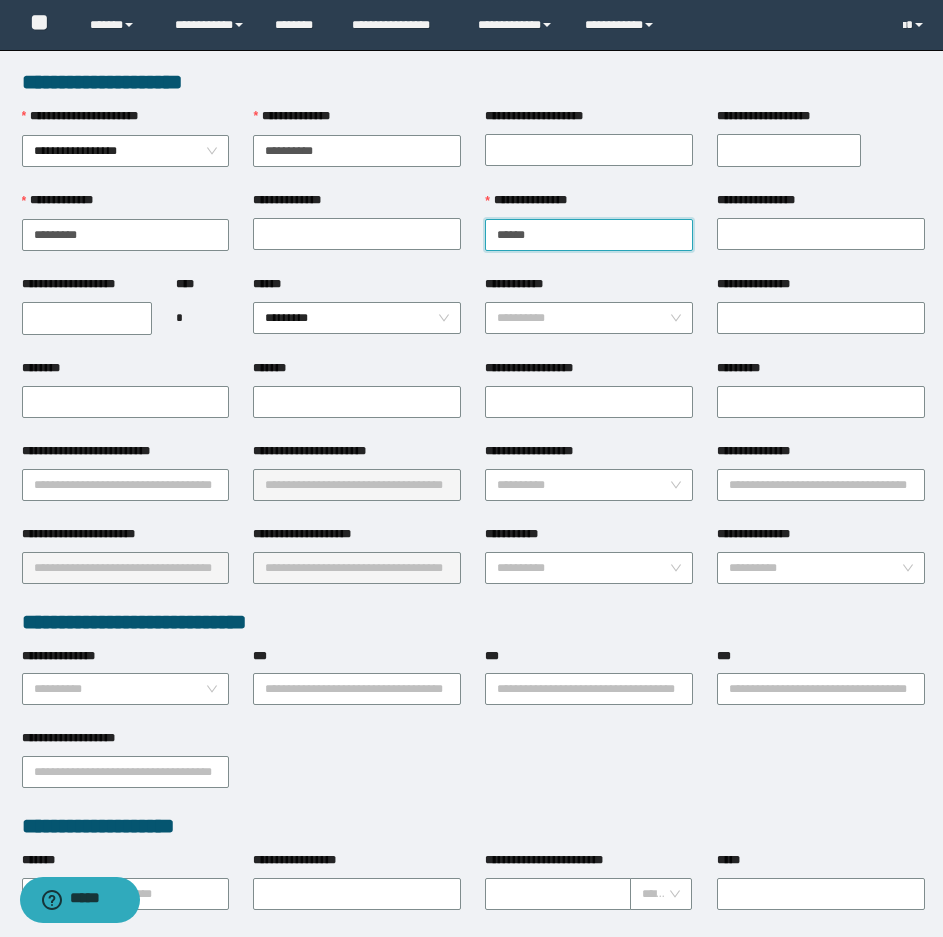 type on "******" 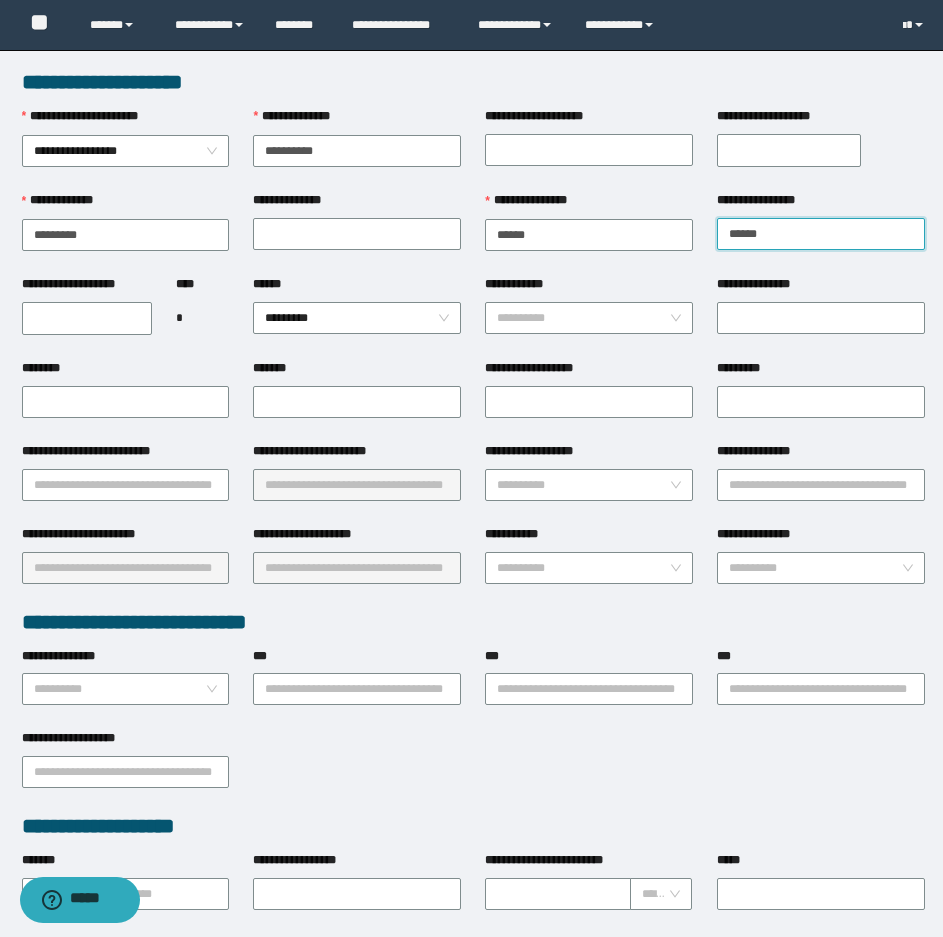type on "******" 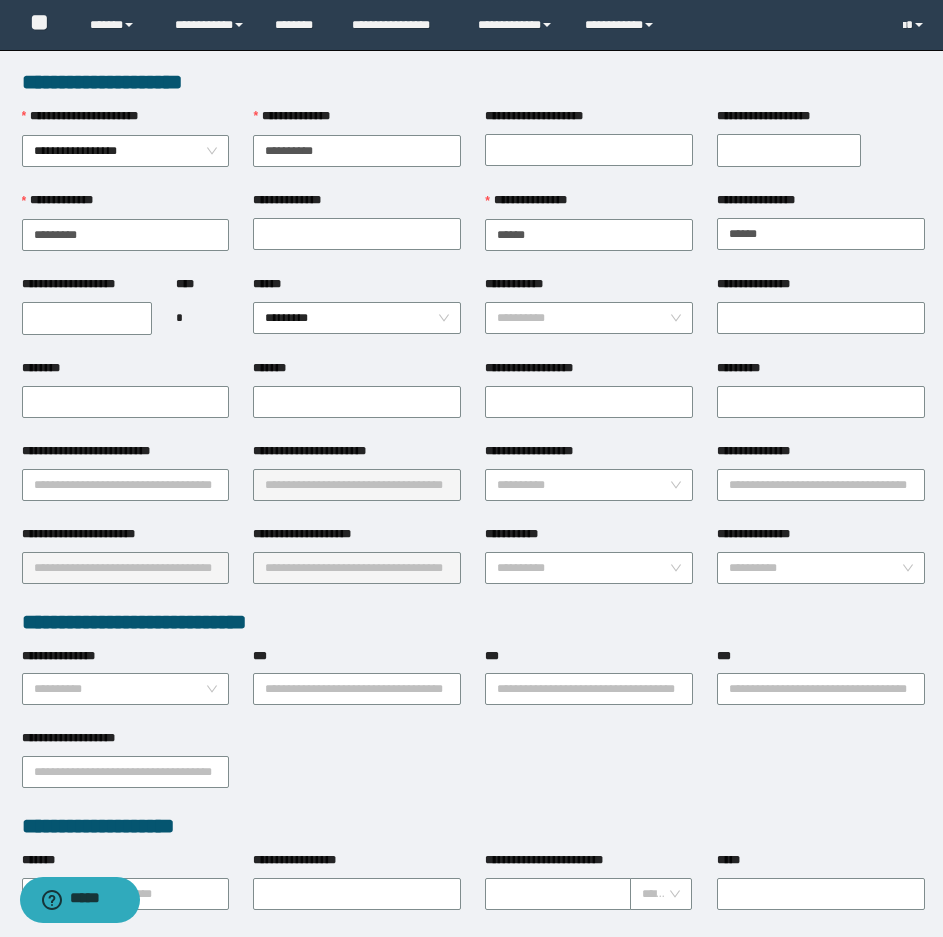 click on "**********" at bounding box center (473, 82) 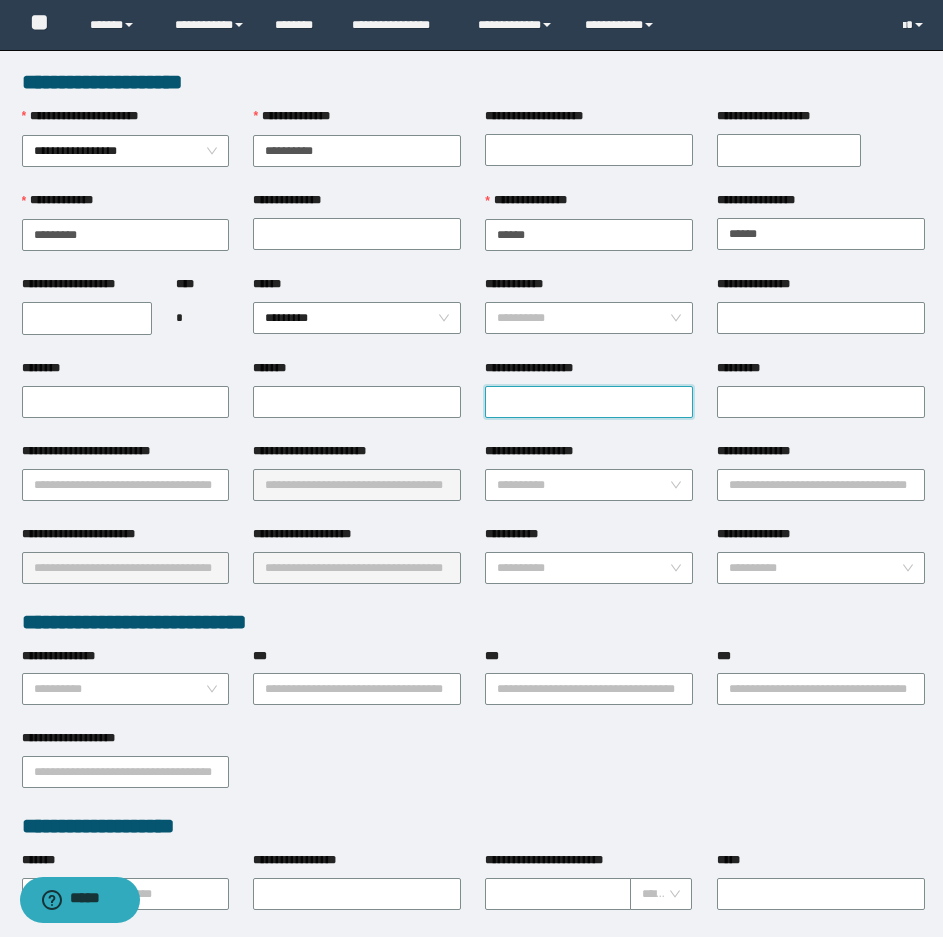 click on "**********" at bounding box center [589, 402] 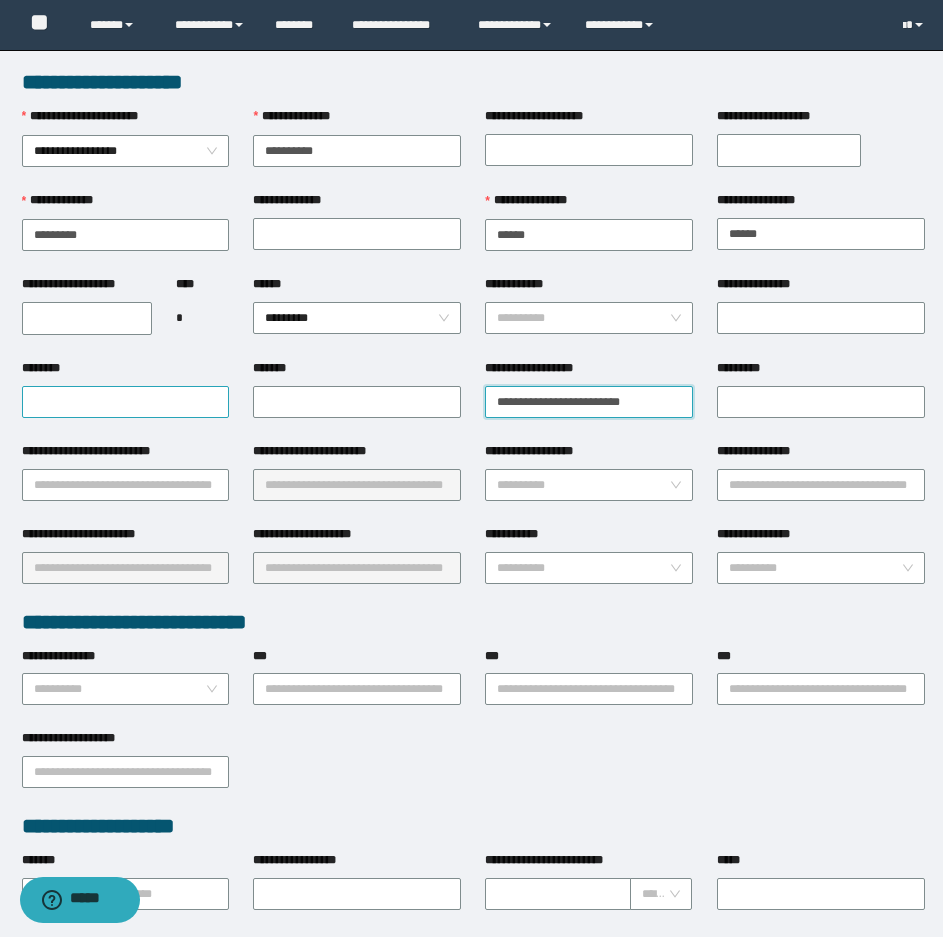 type on "**********" 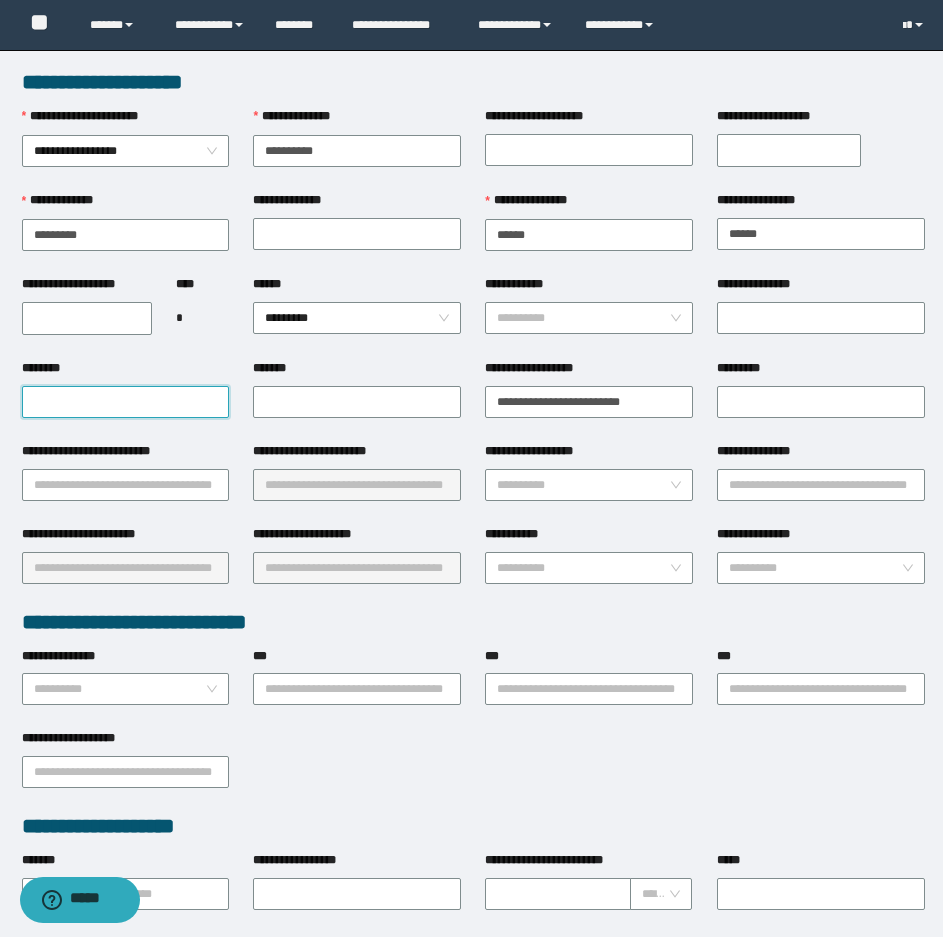 click on "********" at bounding box center (126, 402) 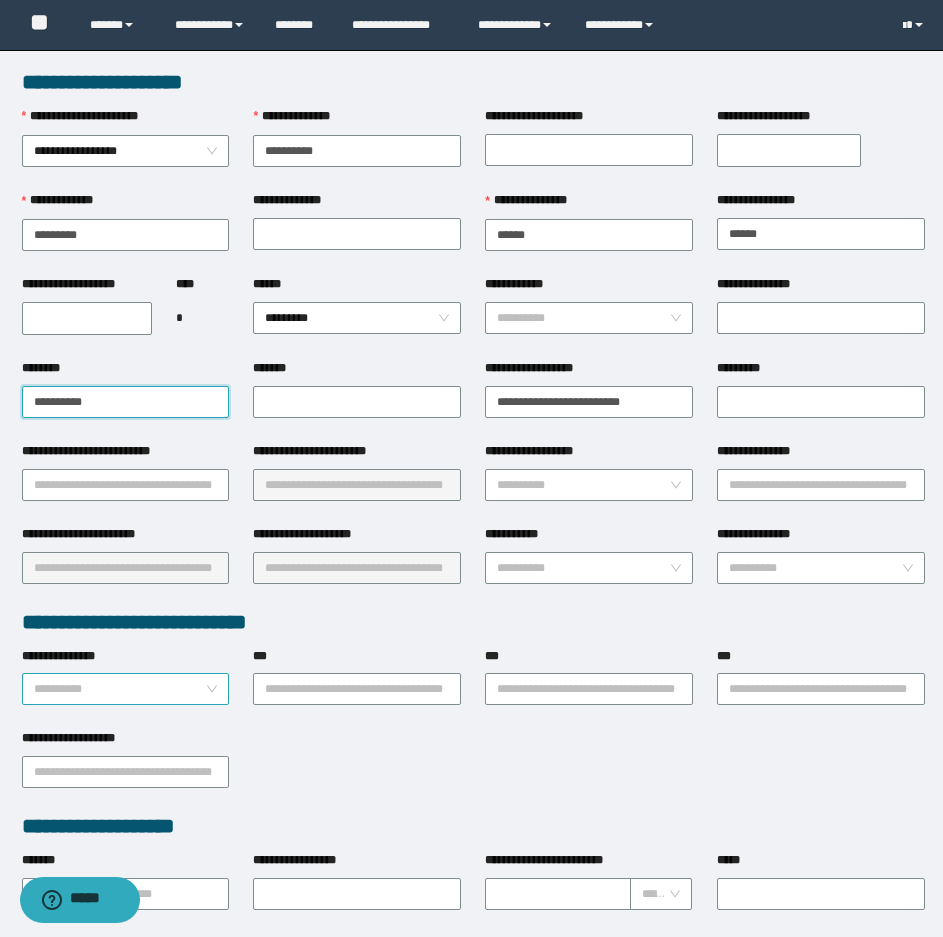 type on "**********" 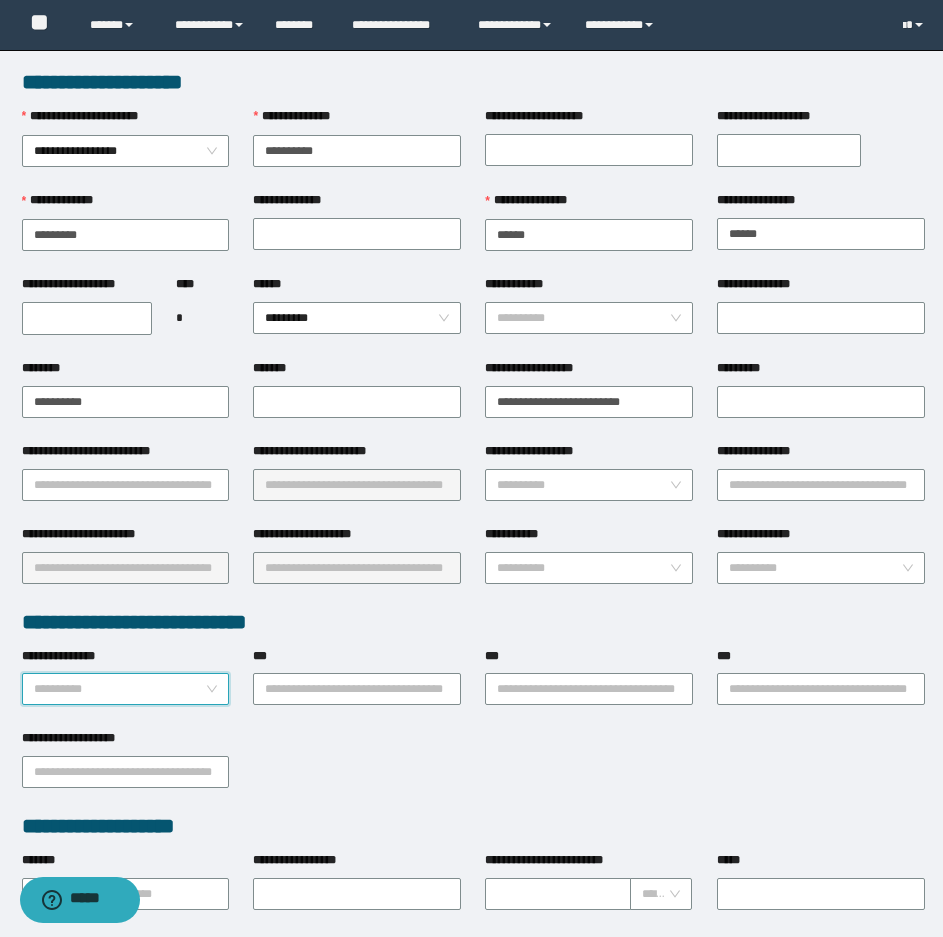 click on "**********" at bounding box center (120, 689) 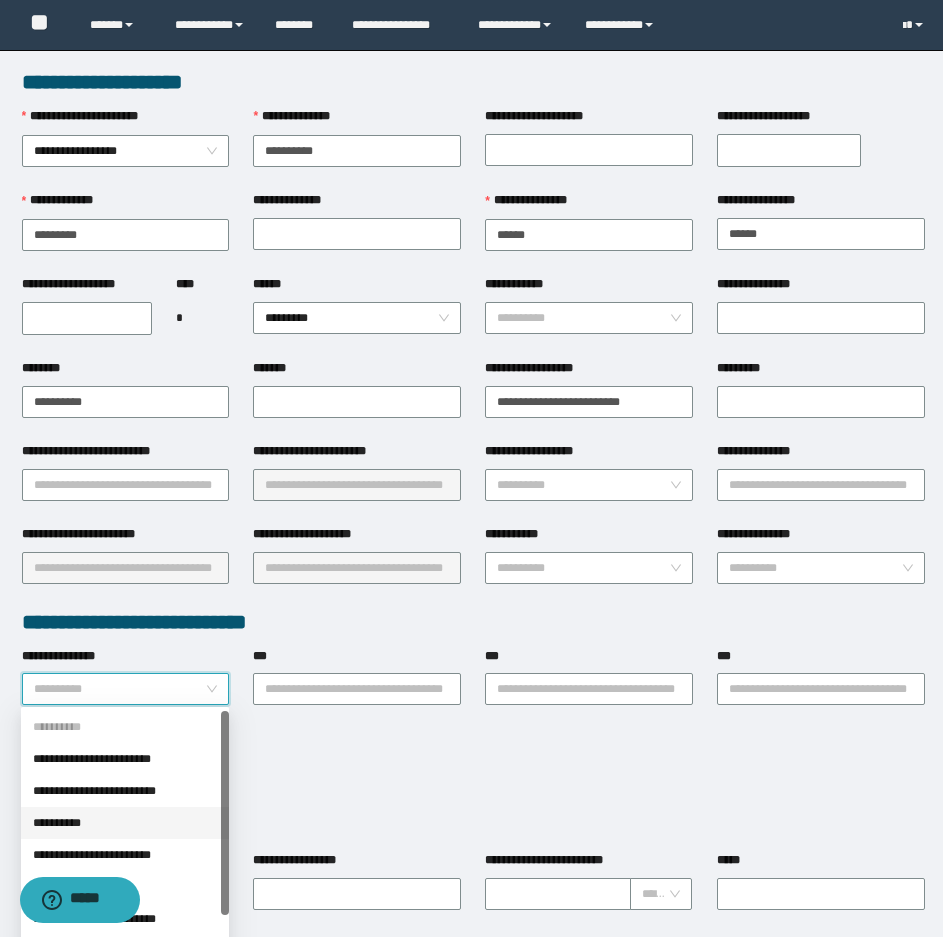 click on "**********" at bounding box center [125, 823] 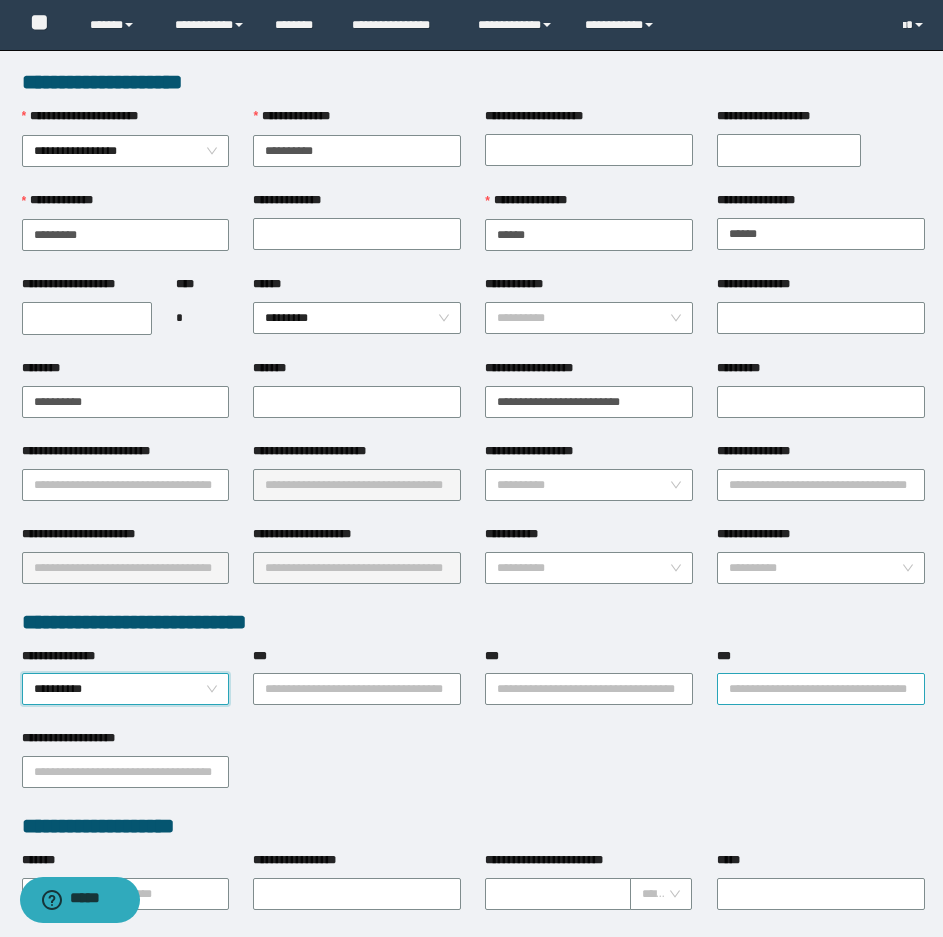 click on "***" at bounding box center (821, 689) 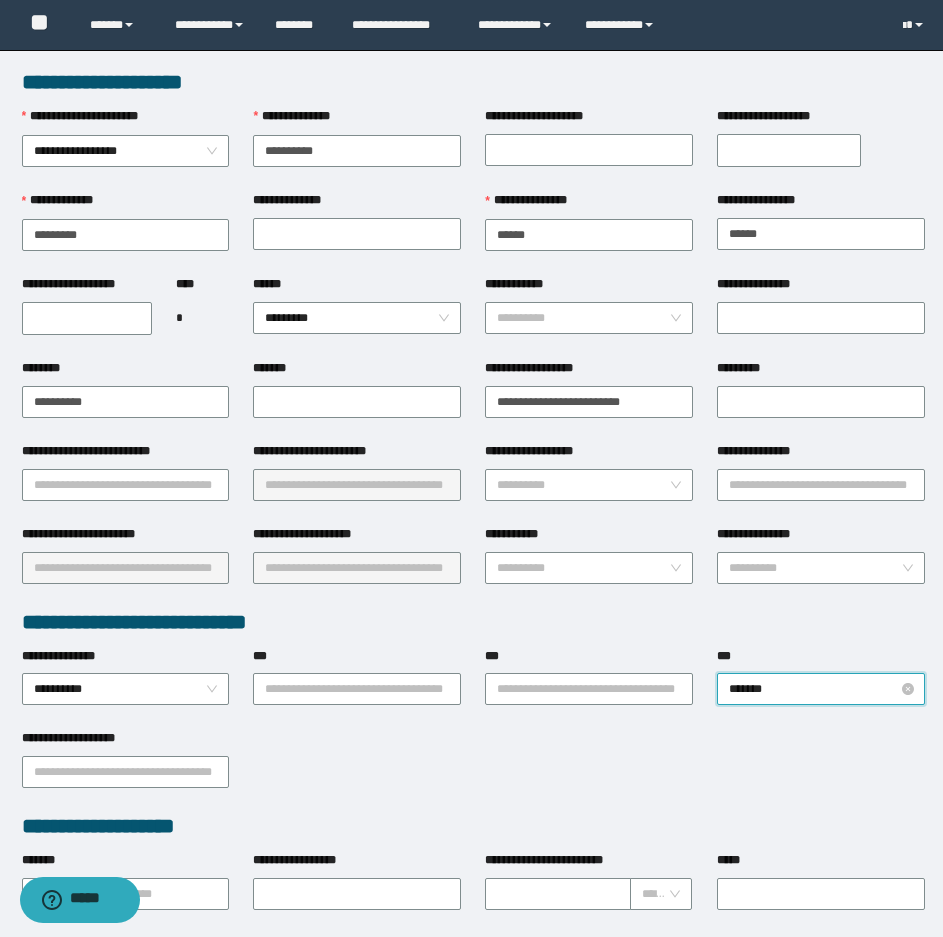 type on "********" 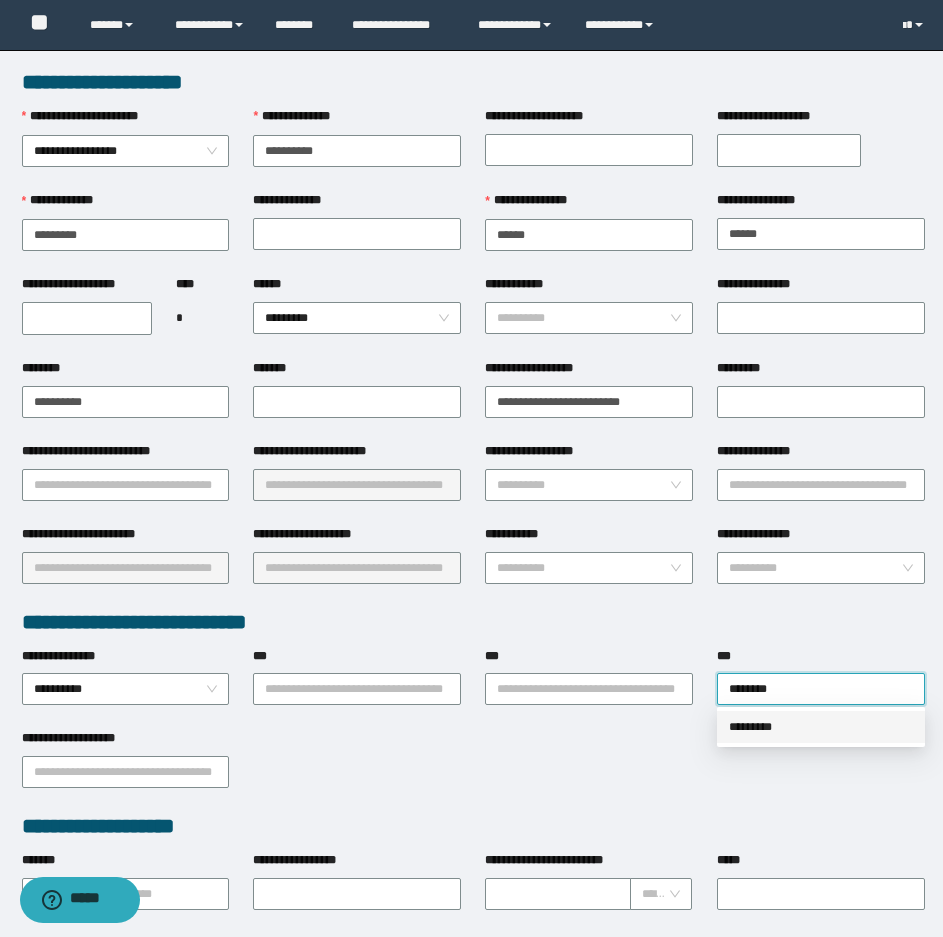 click on "*********" at bounding box center (821, 727) 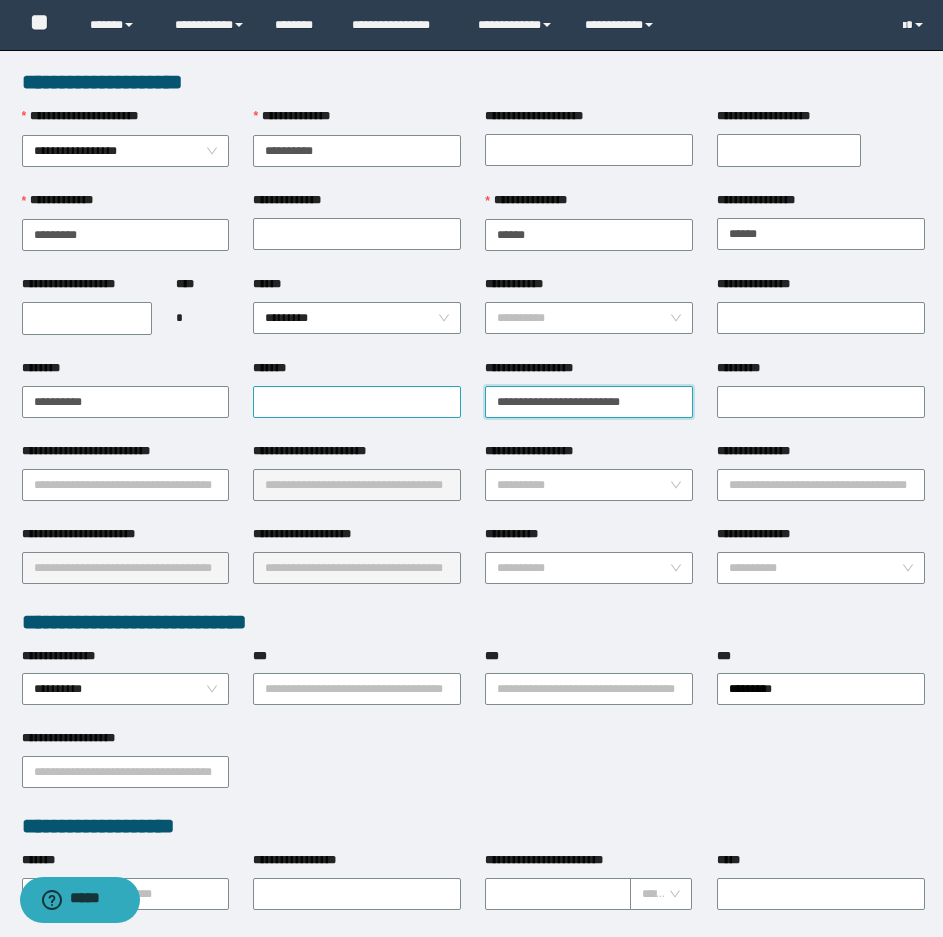 drag, startPoint x: 669, startPoint y: 400, endPoint x: 406, endPoint y: 400, distance: 263 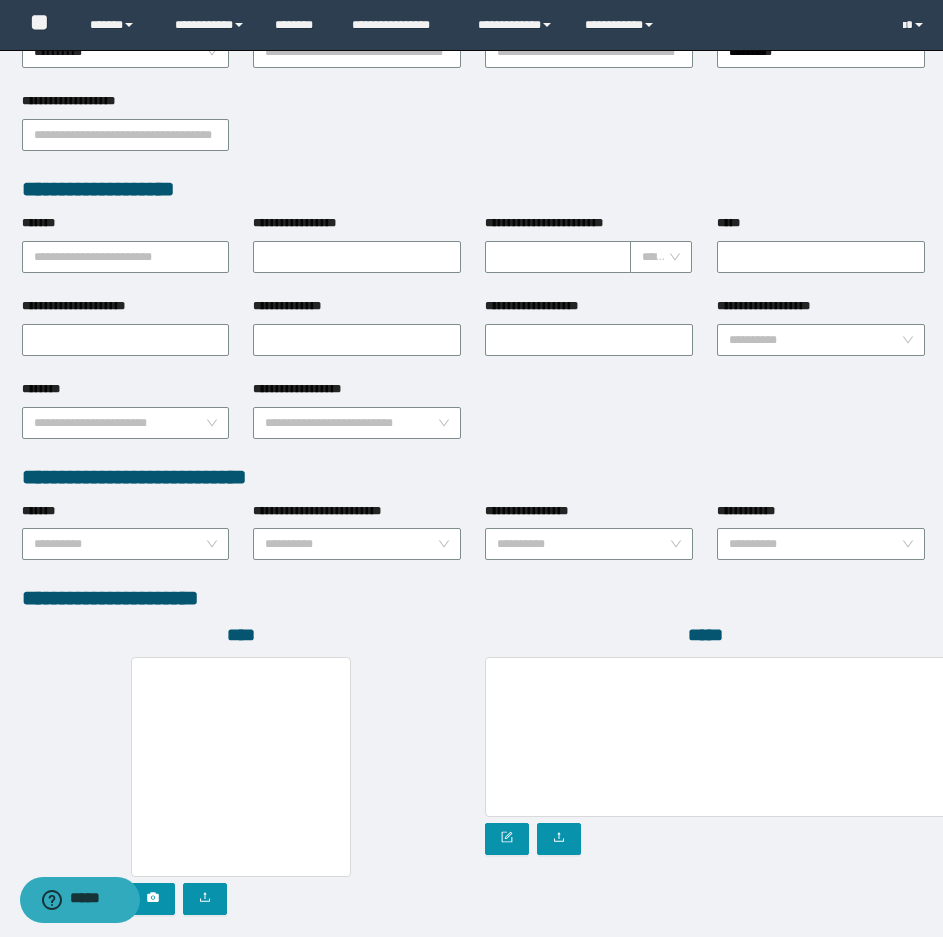 scroll, scrollTop: 766, scrollLeft: 0, axis: vertical 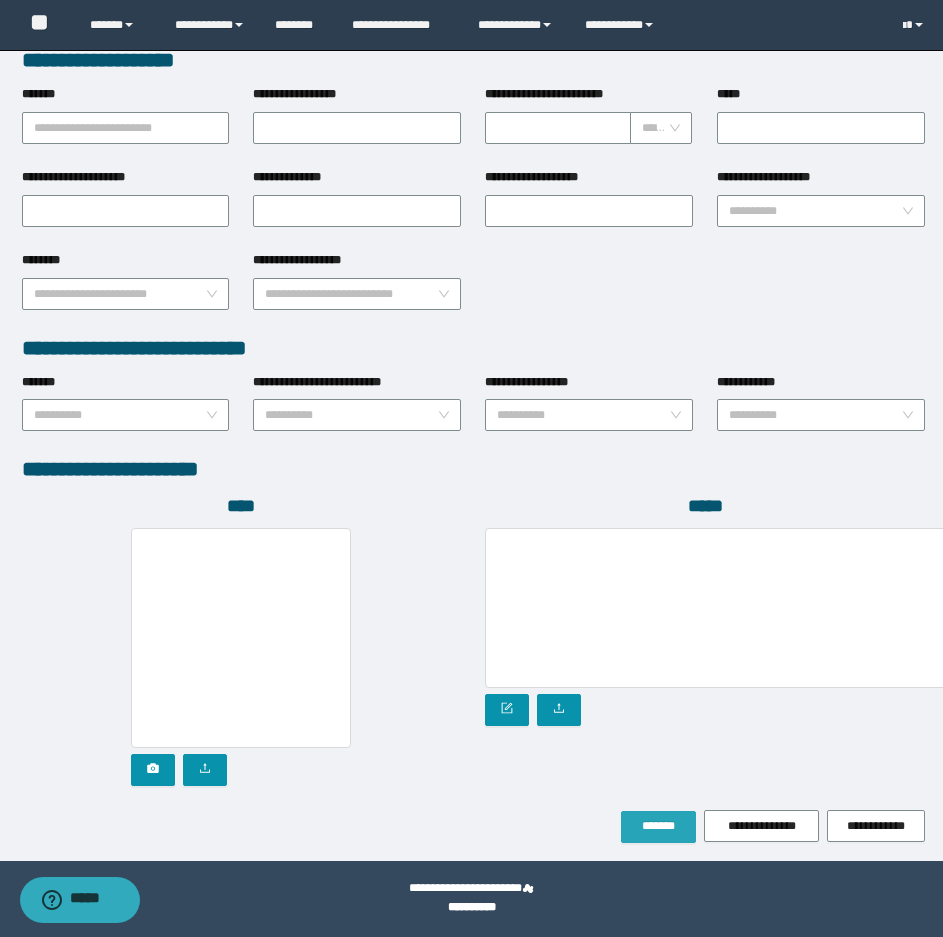 click on "*******" at bounding box center [658, 826] 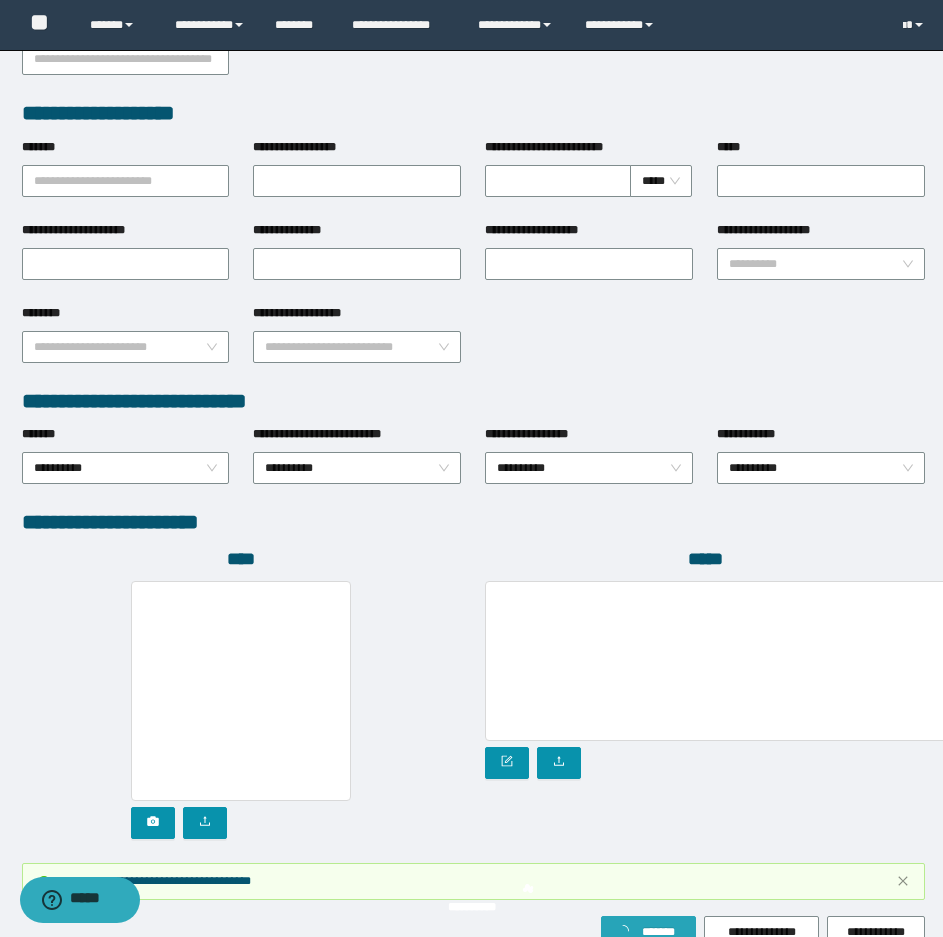 scroll, scrollTop: 819, scrollLeft: 0, axis: vertical 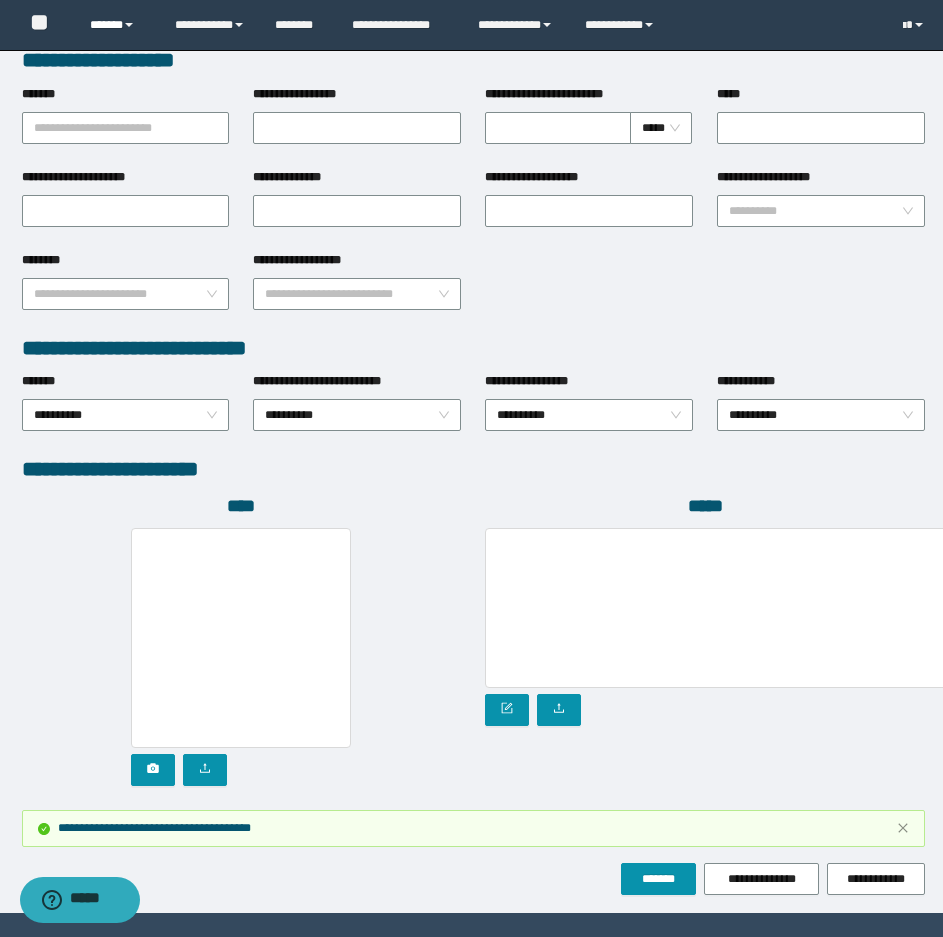 click on "******" at bounding box center (117, 25) 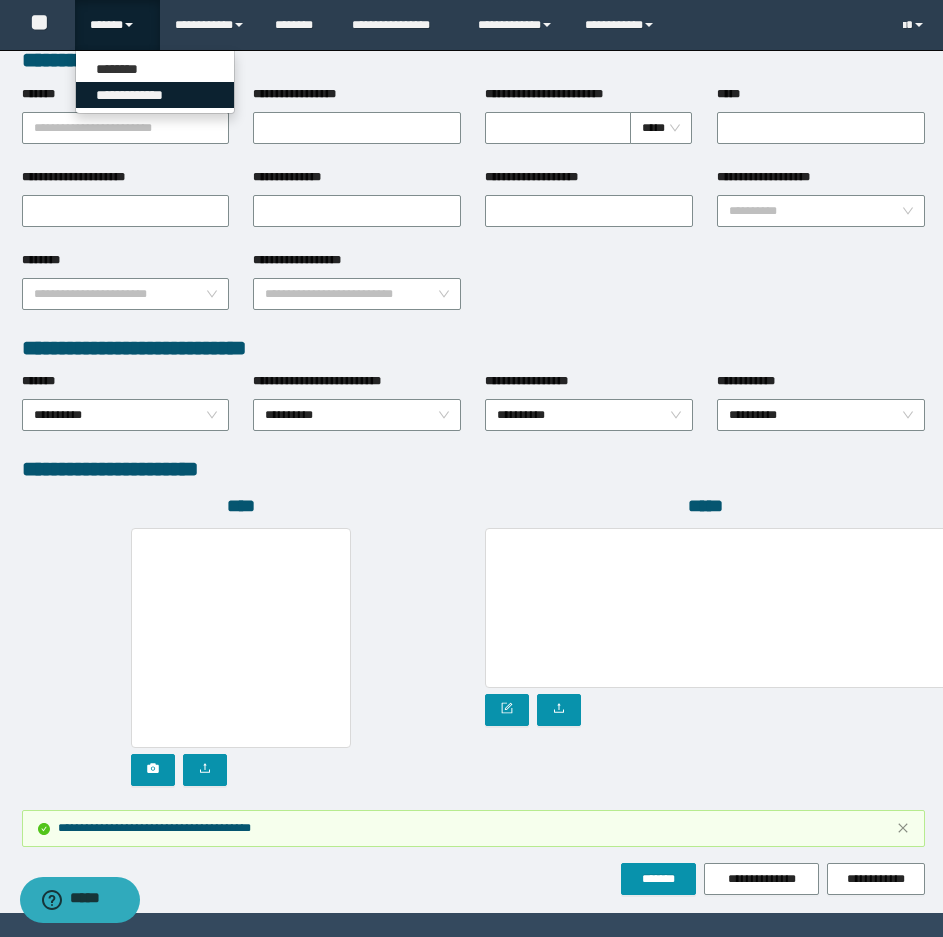 click on "**********" at bounding box center (155, 95) 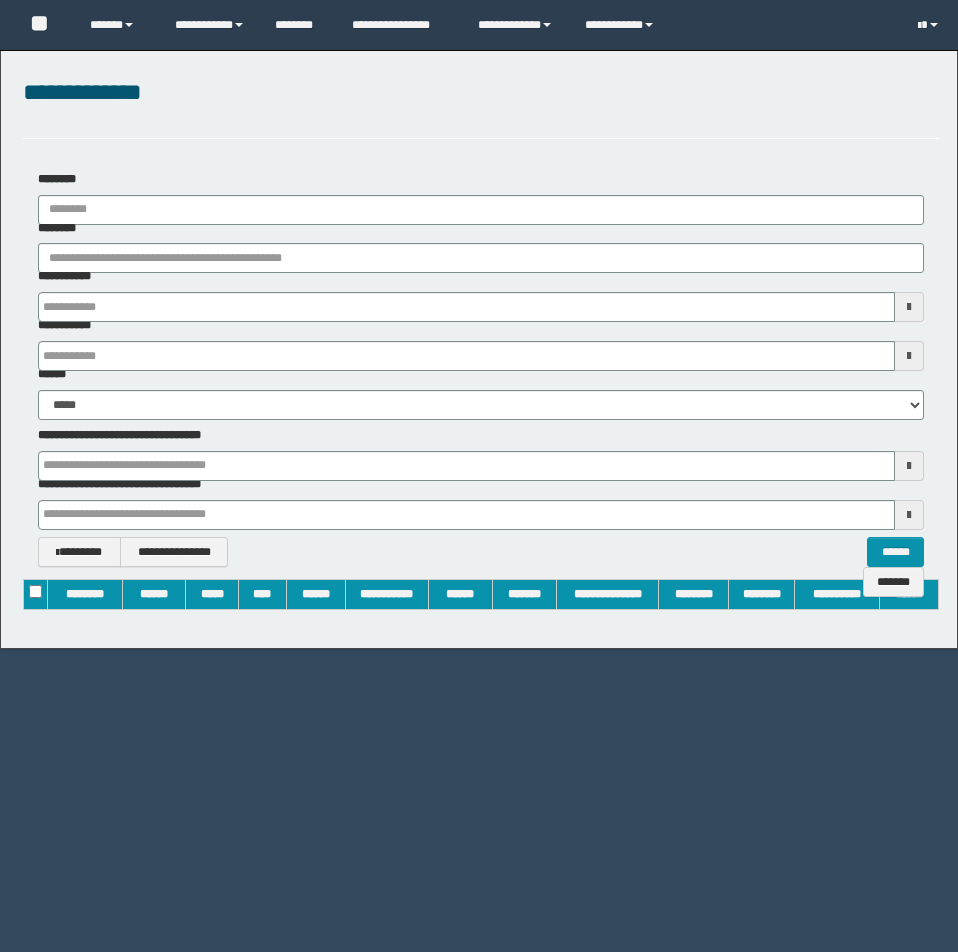 type on "**********" 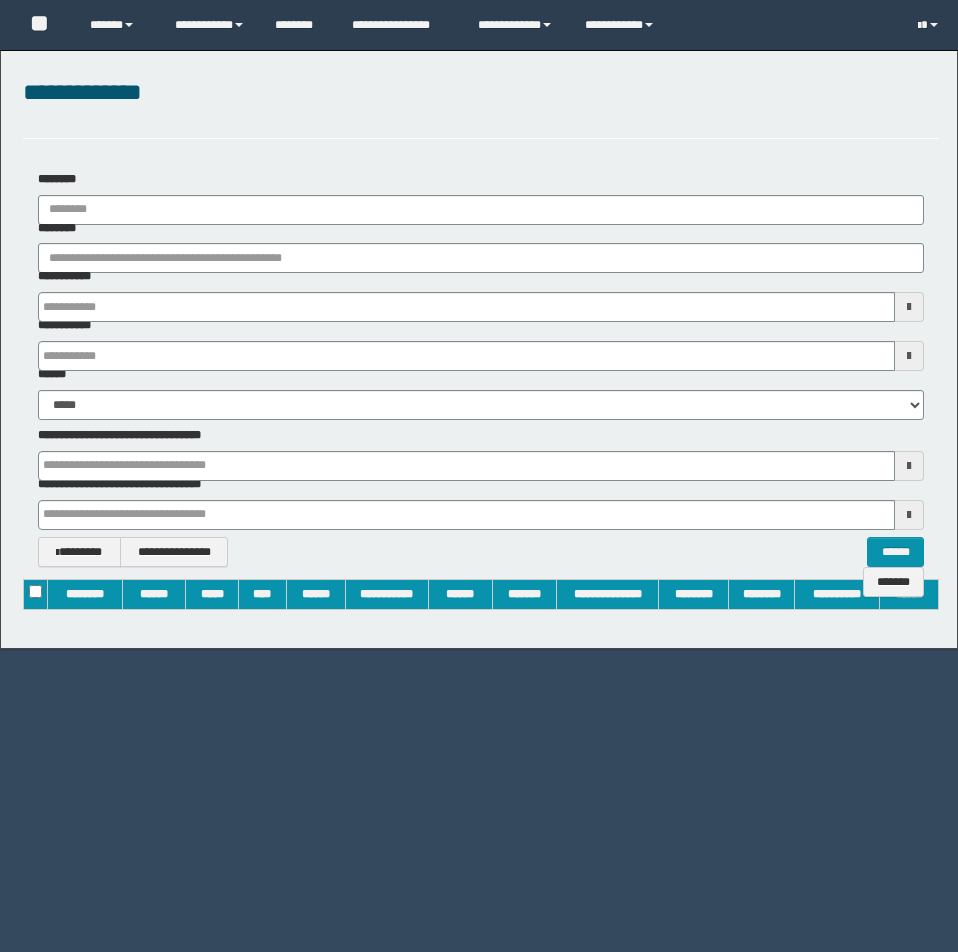 type on "**********" 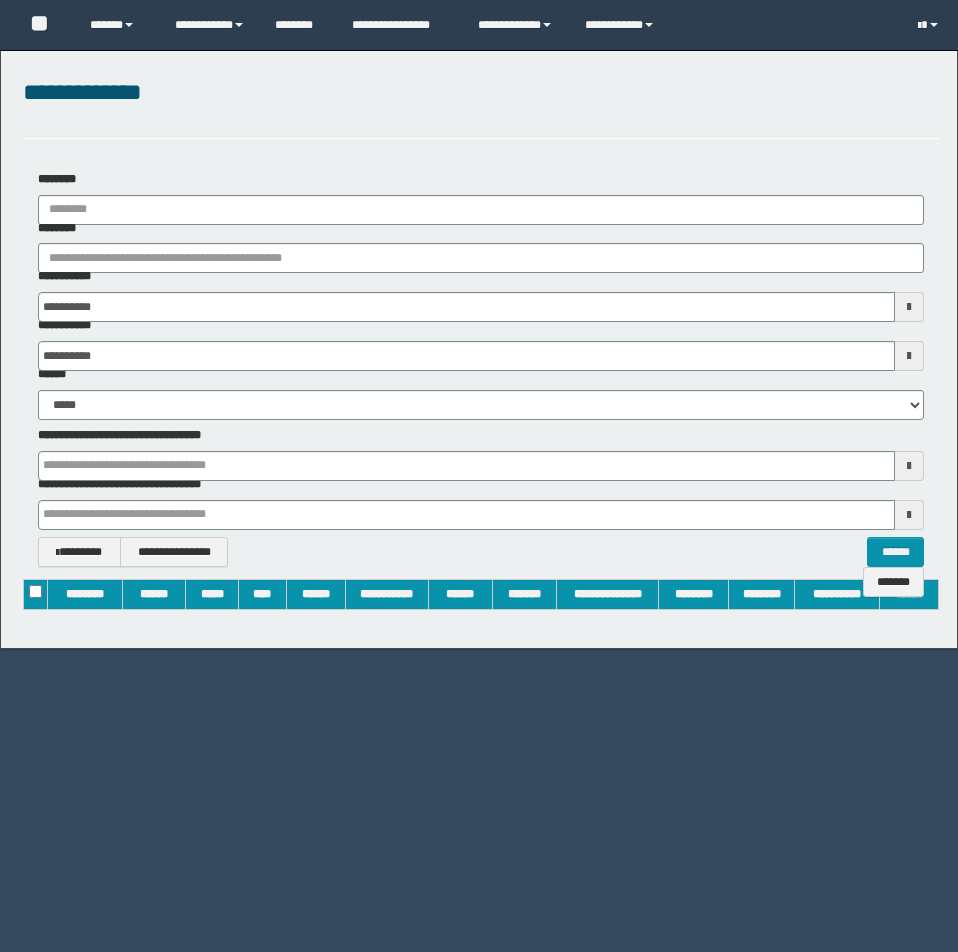 type 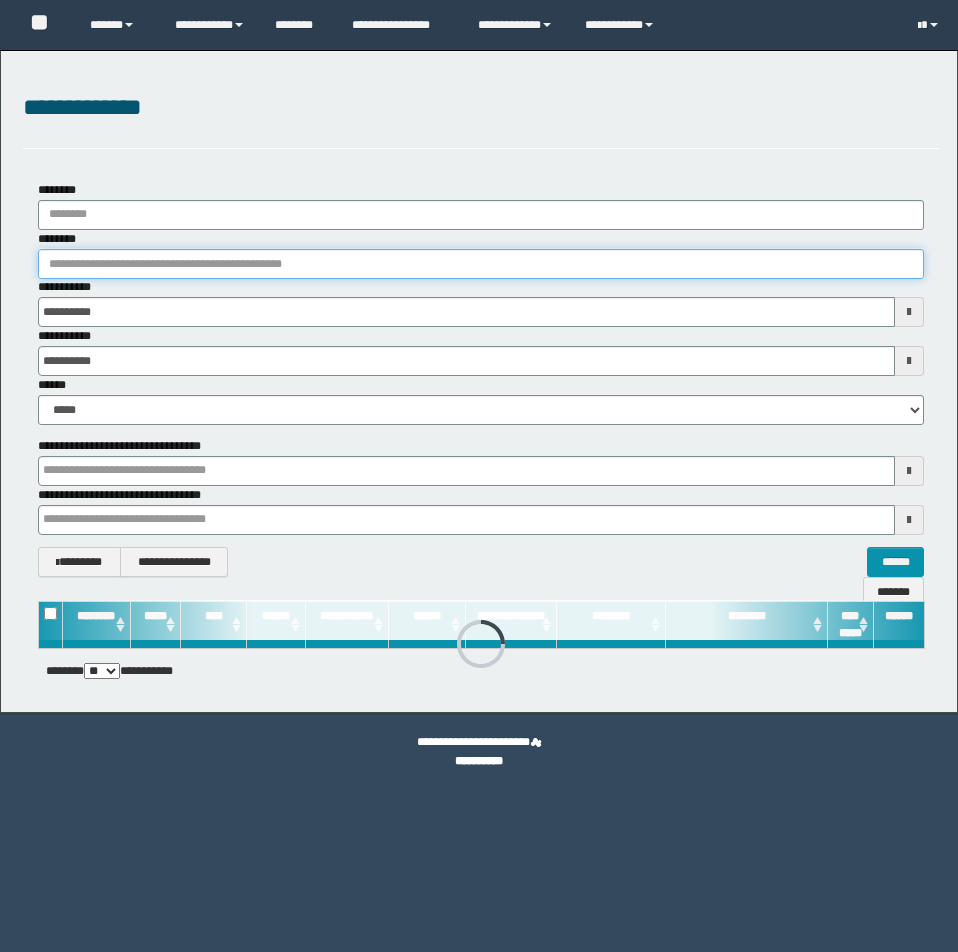 click on "********" at bounding box center [481, 264] 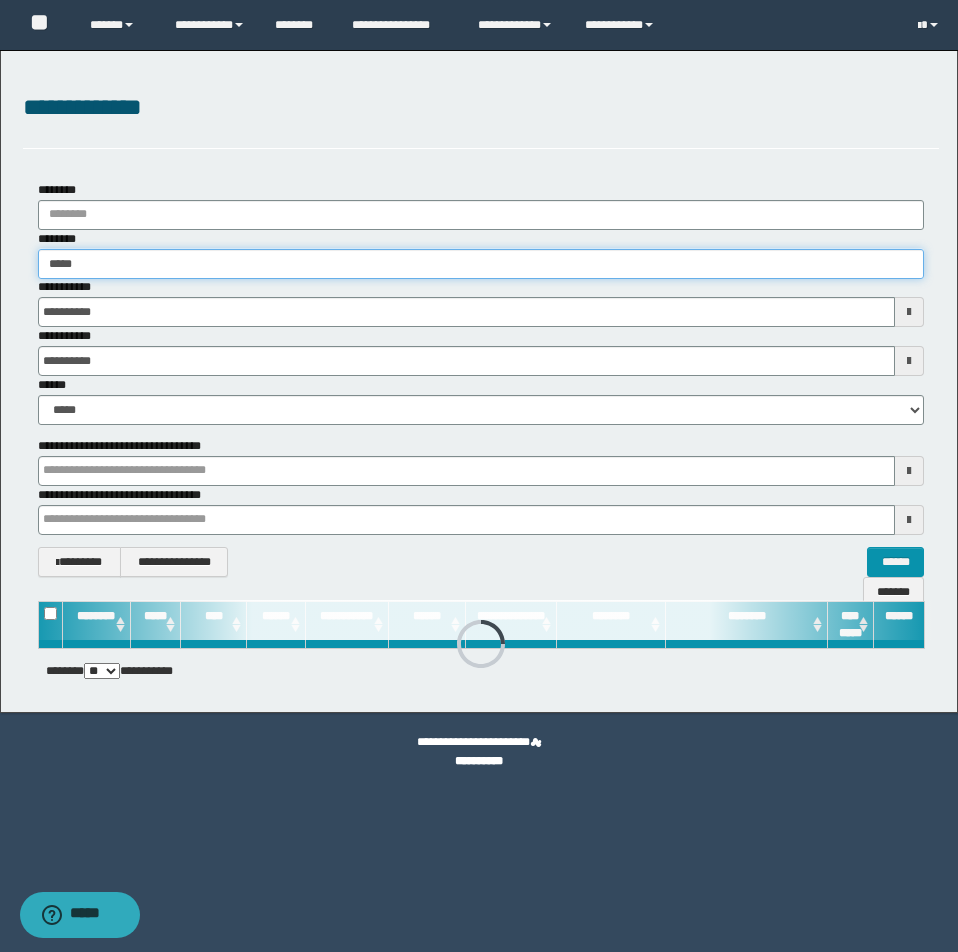 type on "******" 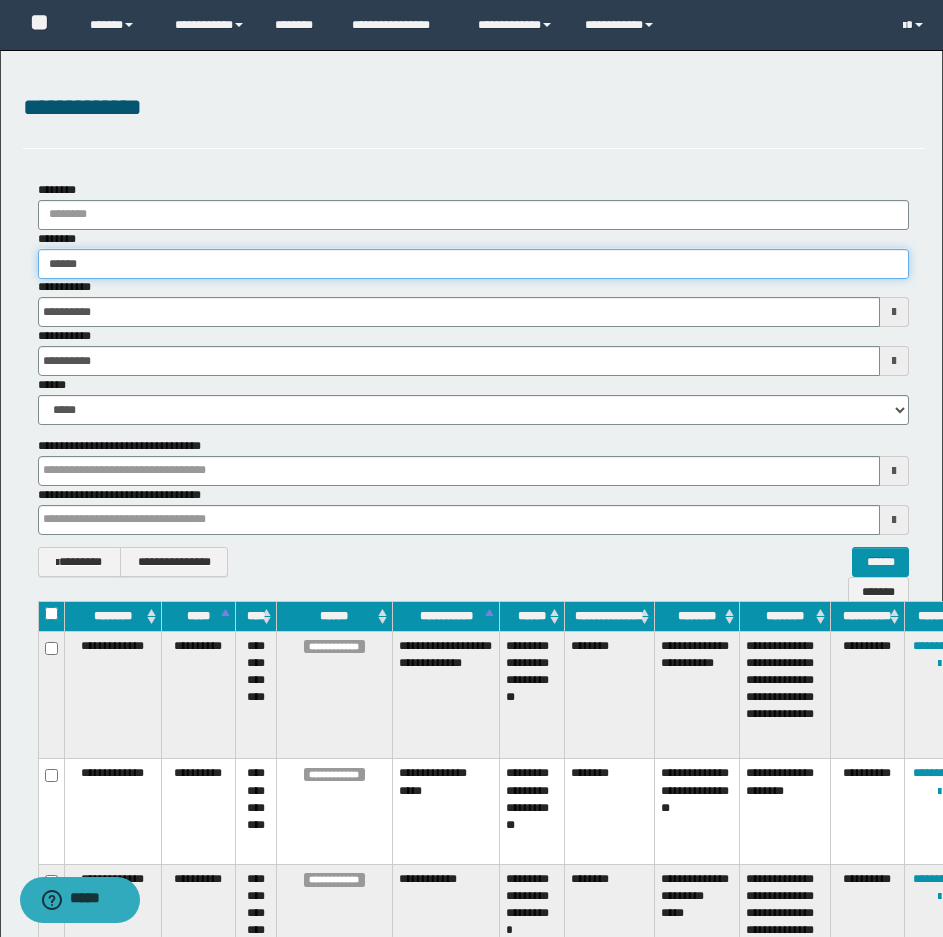 type on "******" 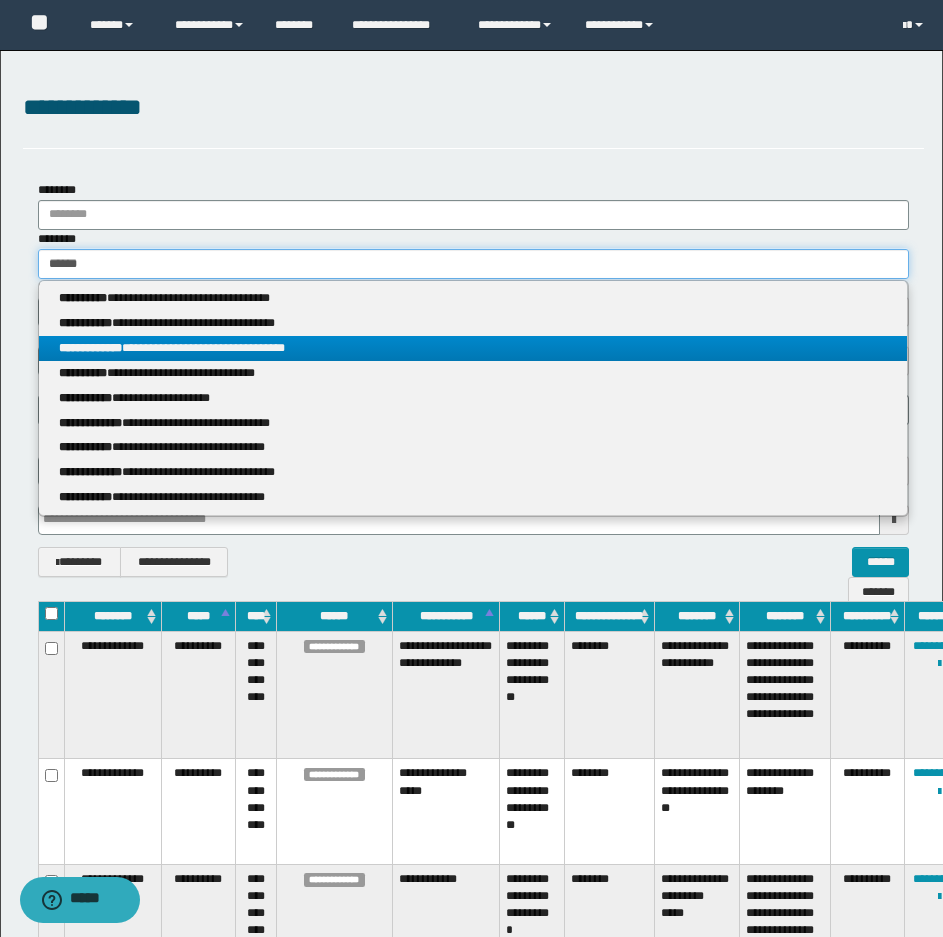 type on "******" 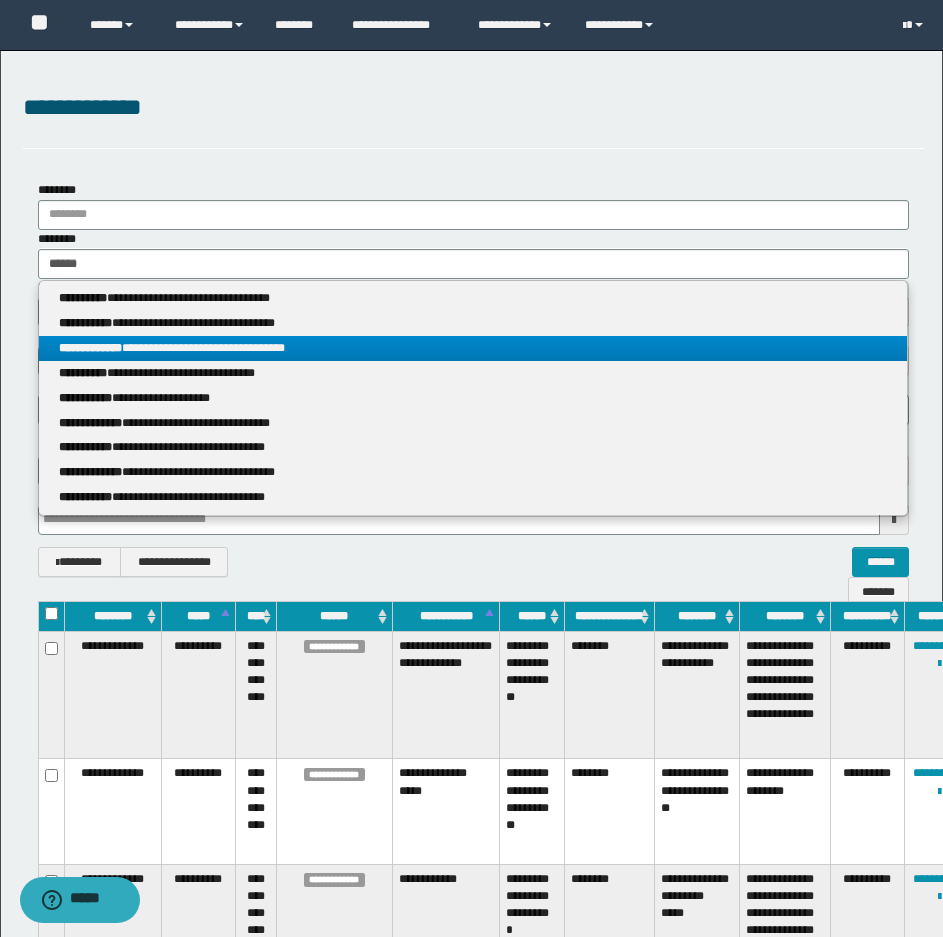 click on "**********" at bounding box center [473, 348] 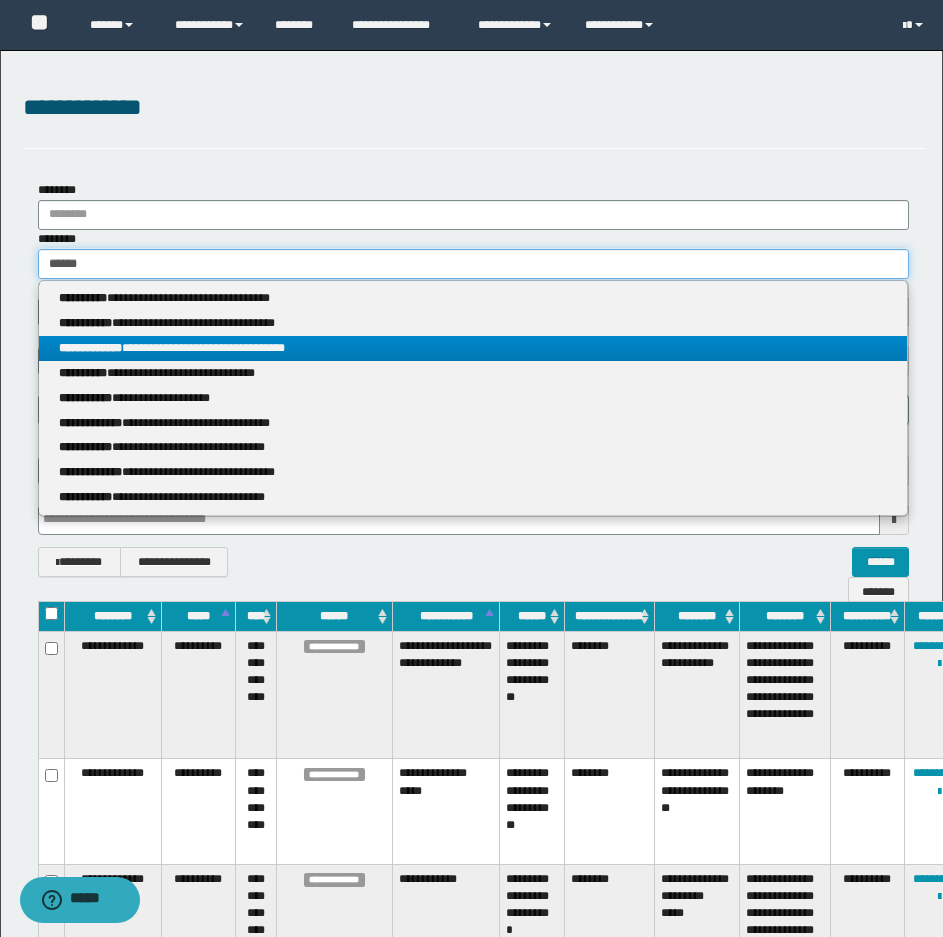 type 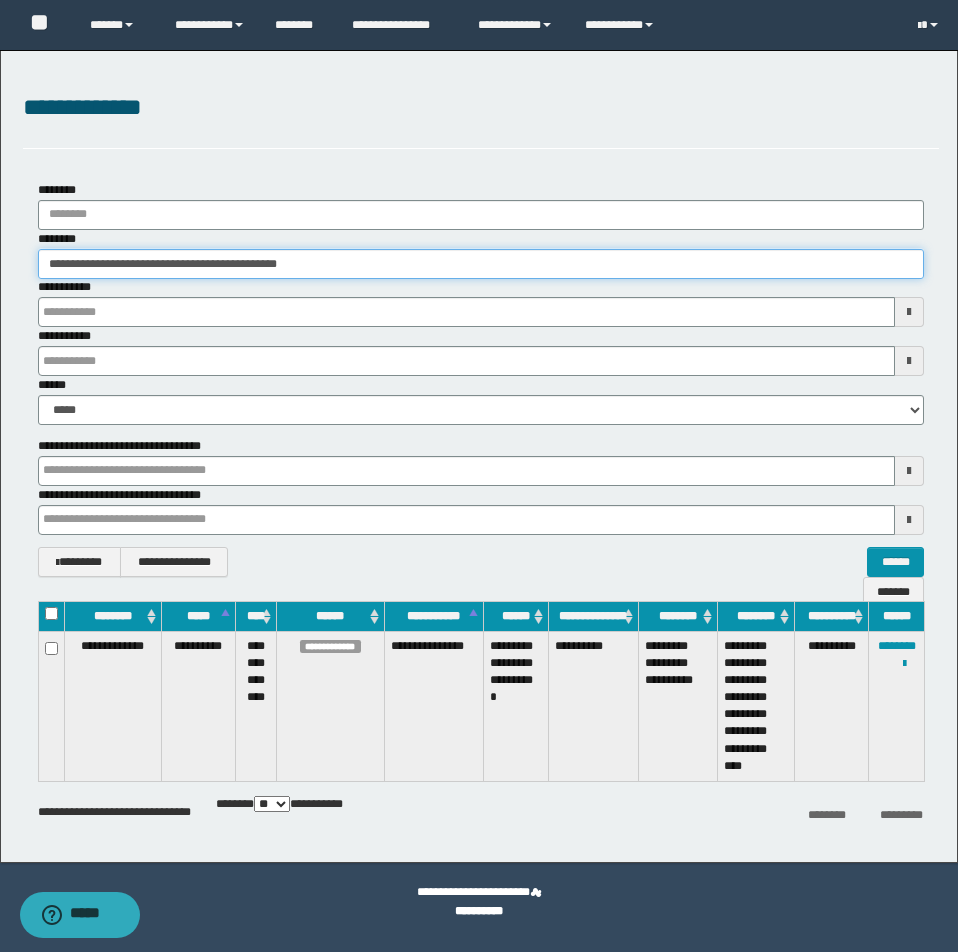 type 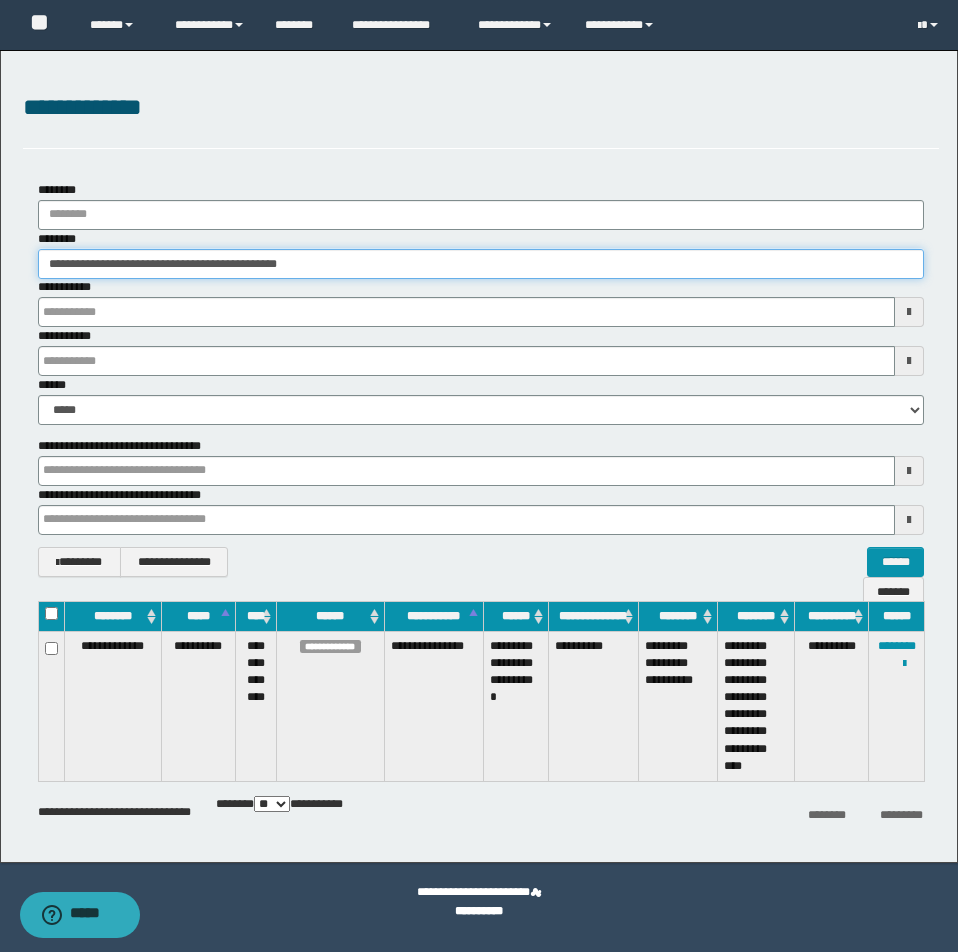 type 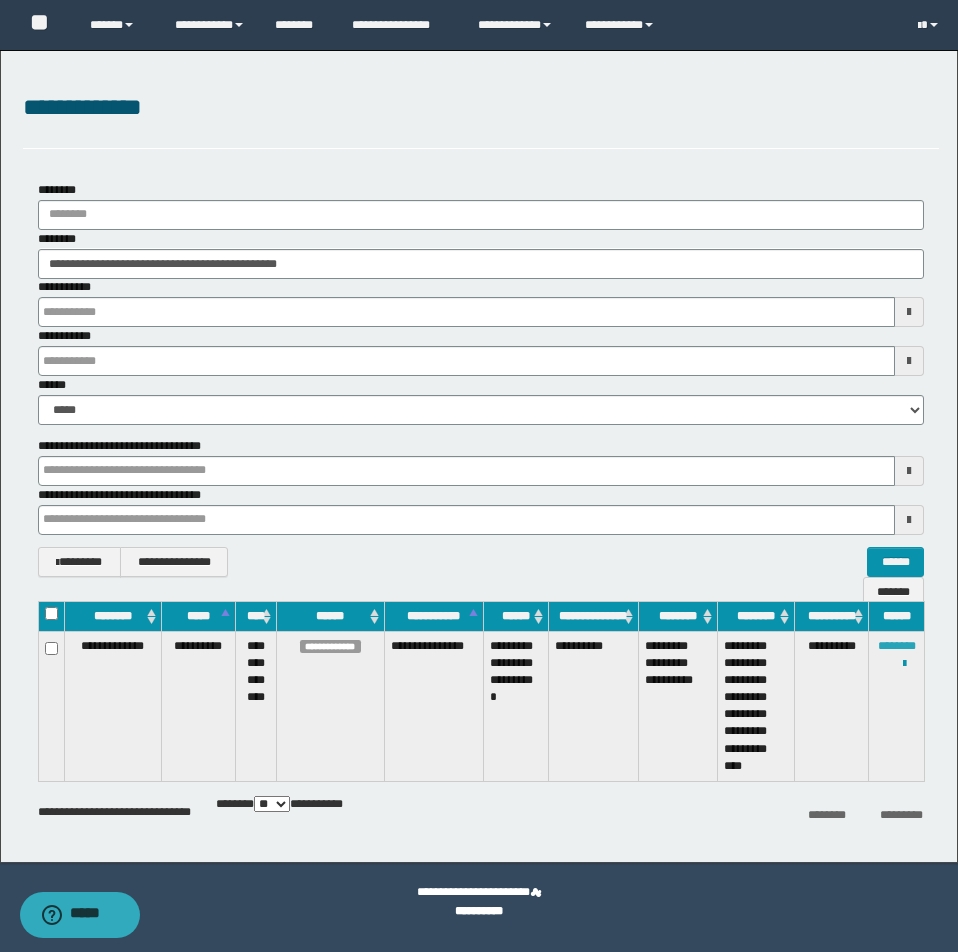 click on "********" at bounding box center [897, 646] 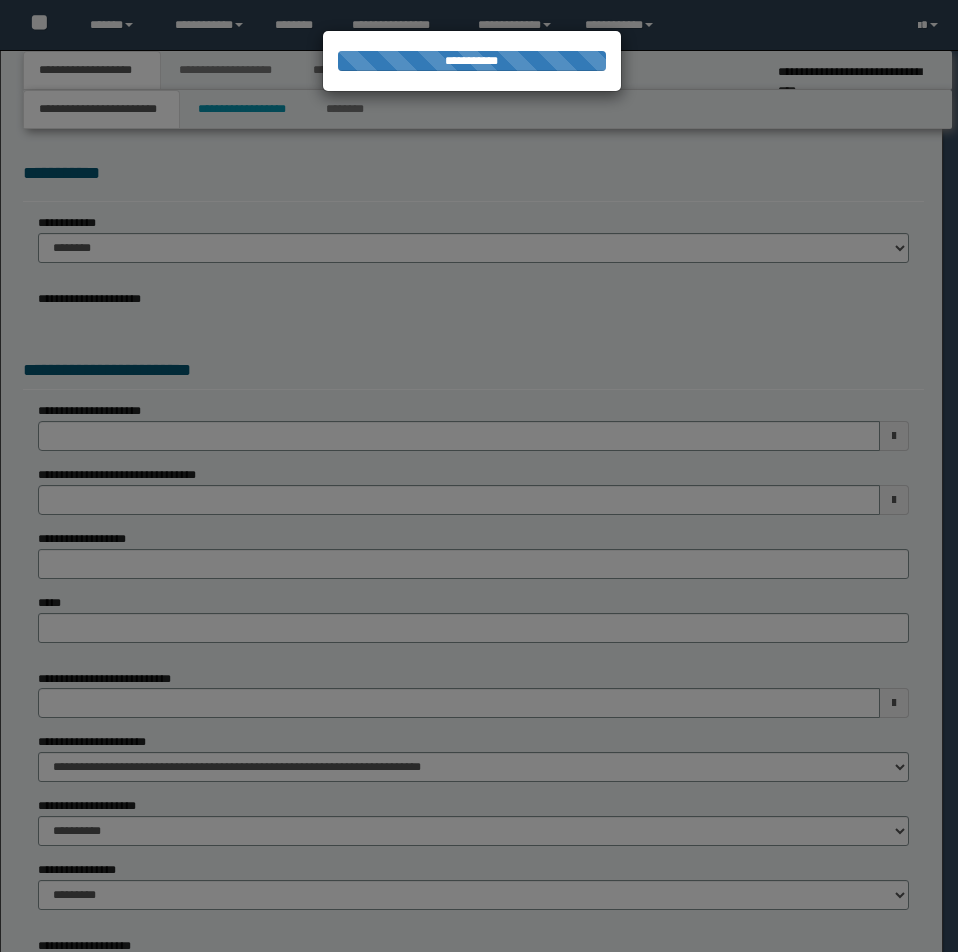 type on "**********" 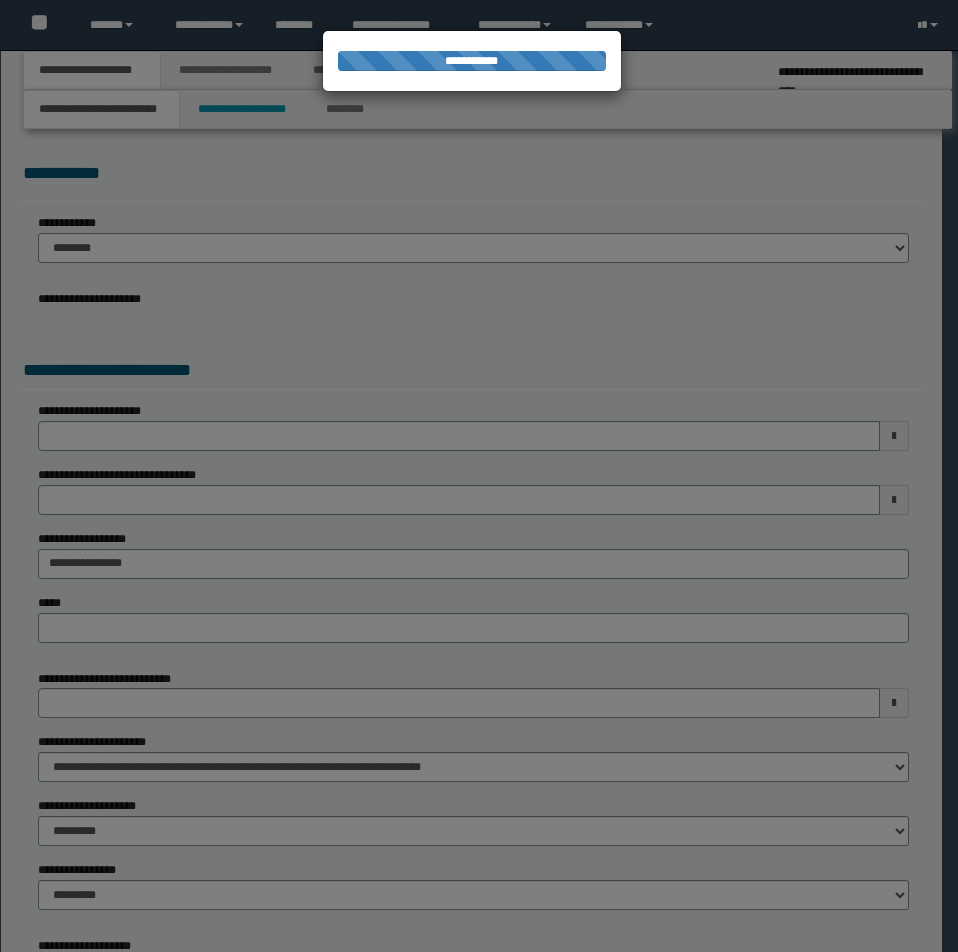 scroll, scrollTop: 0, scrollLeft: 0, axis: both 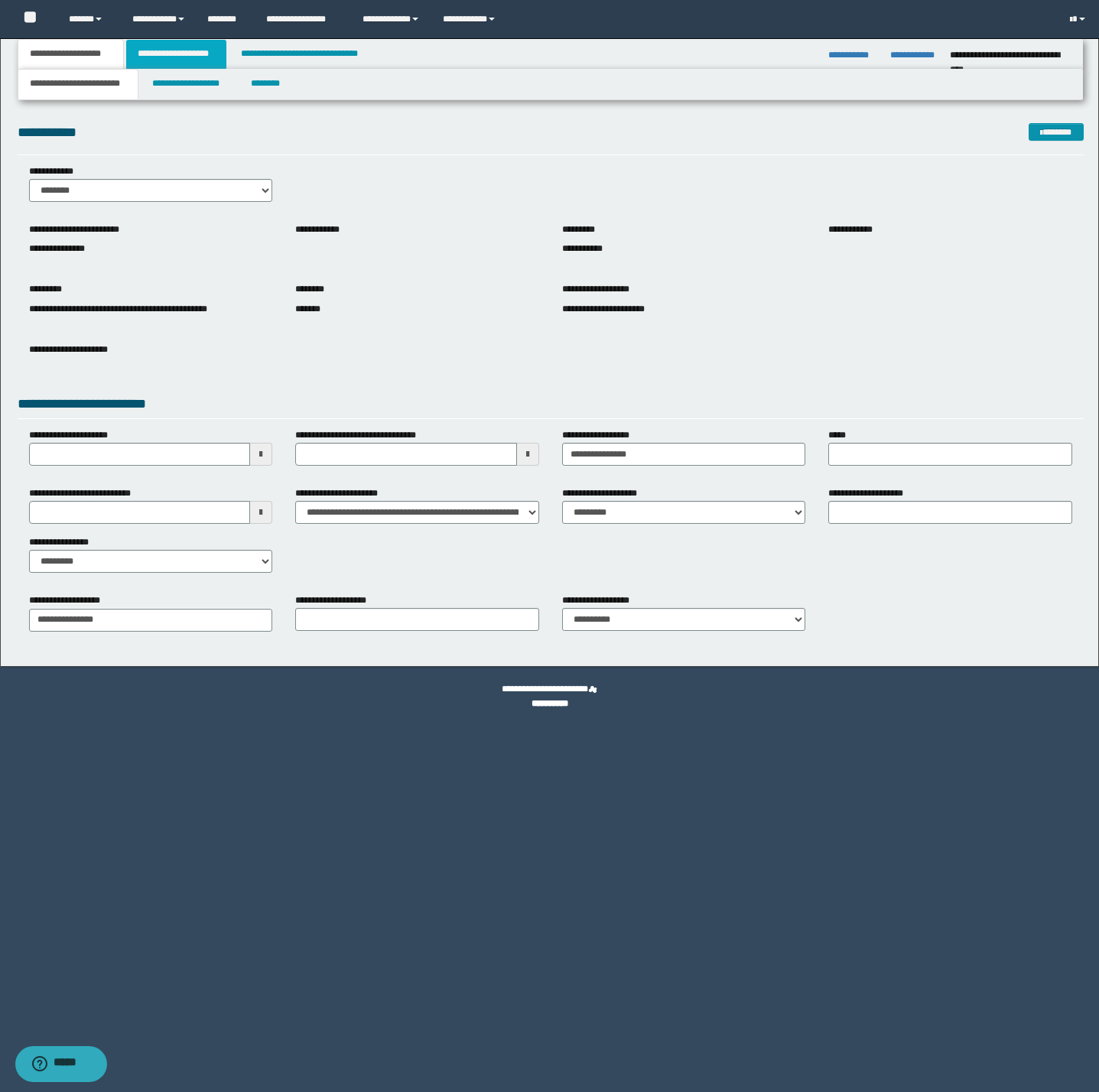 click on "**********" at bounding box center (176, 54) 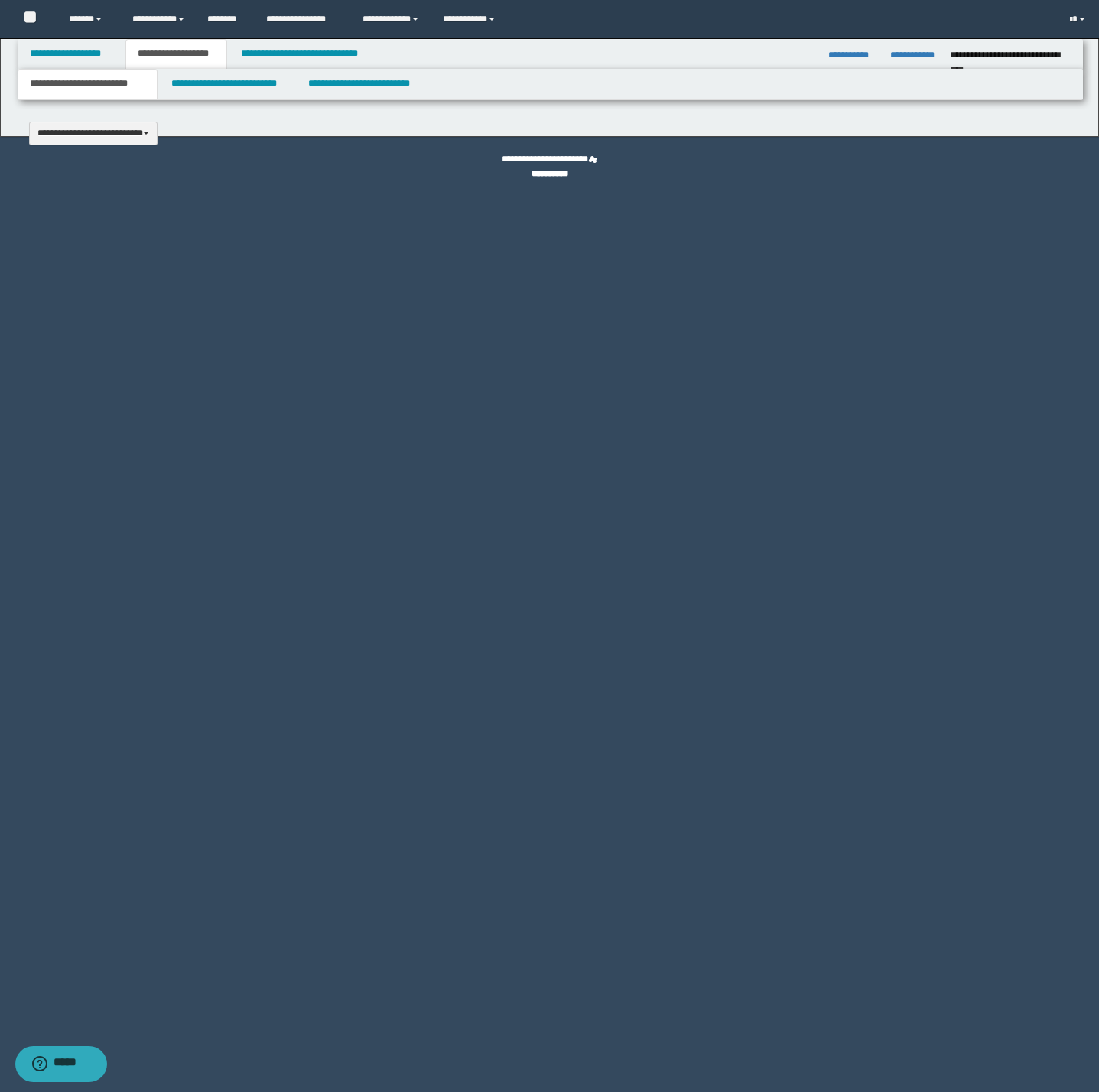 type 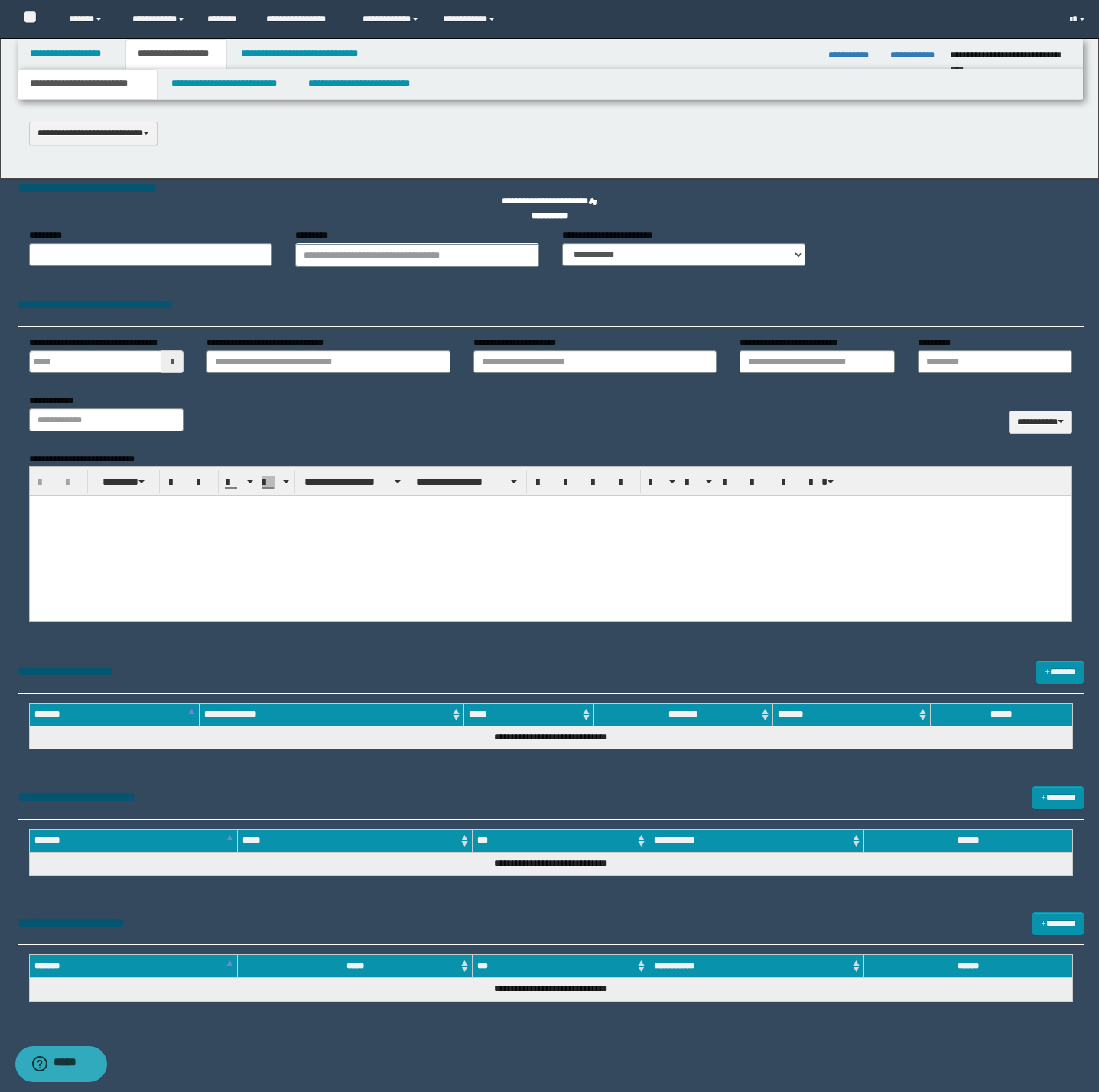 select on "*" 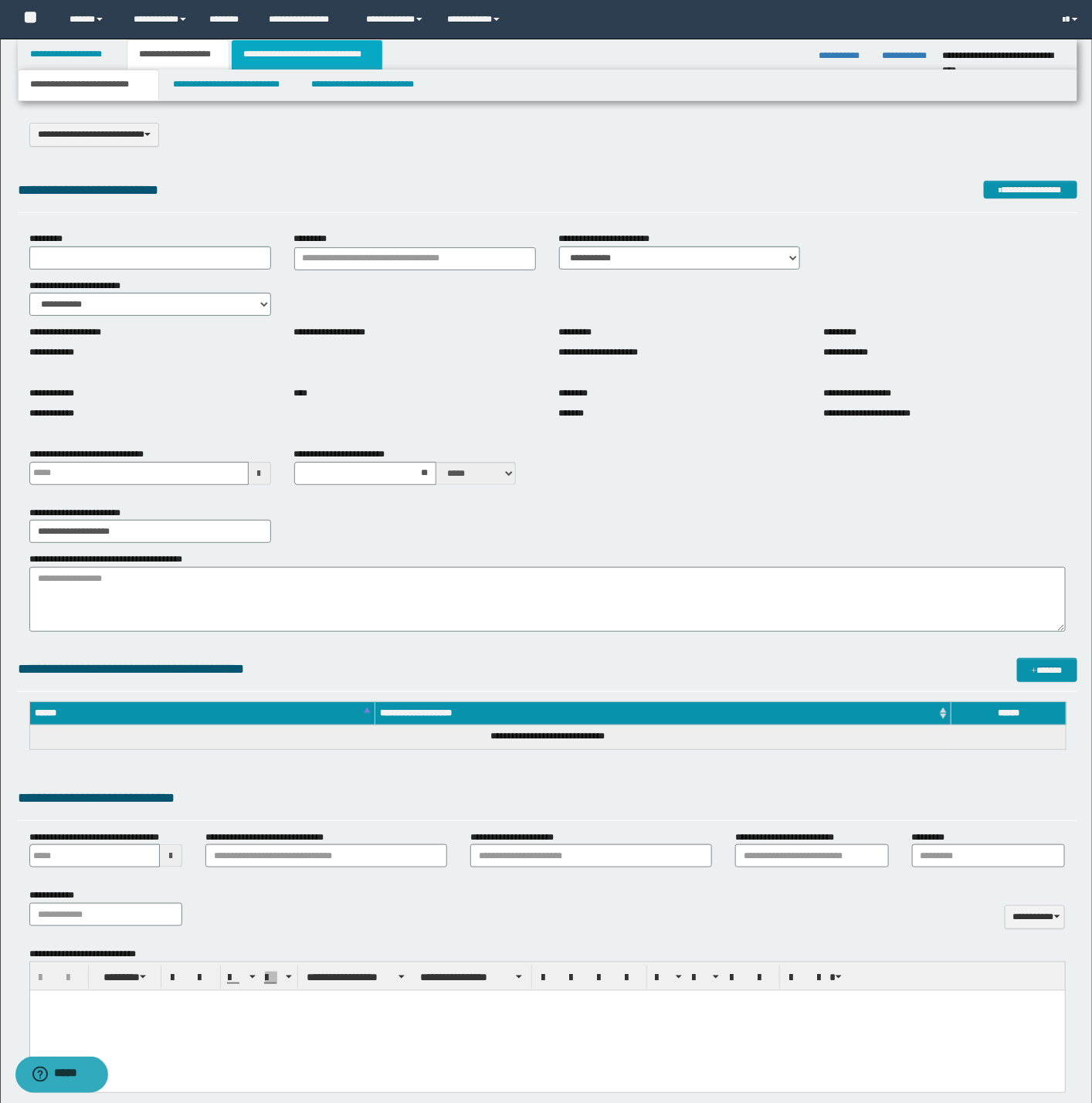 click on "**********" at bounding box center [307, 55] 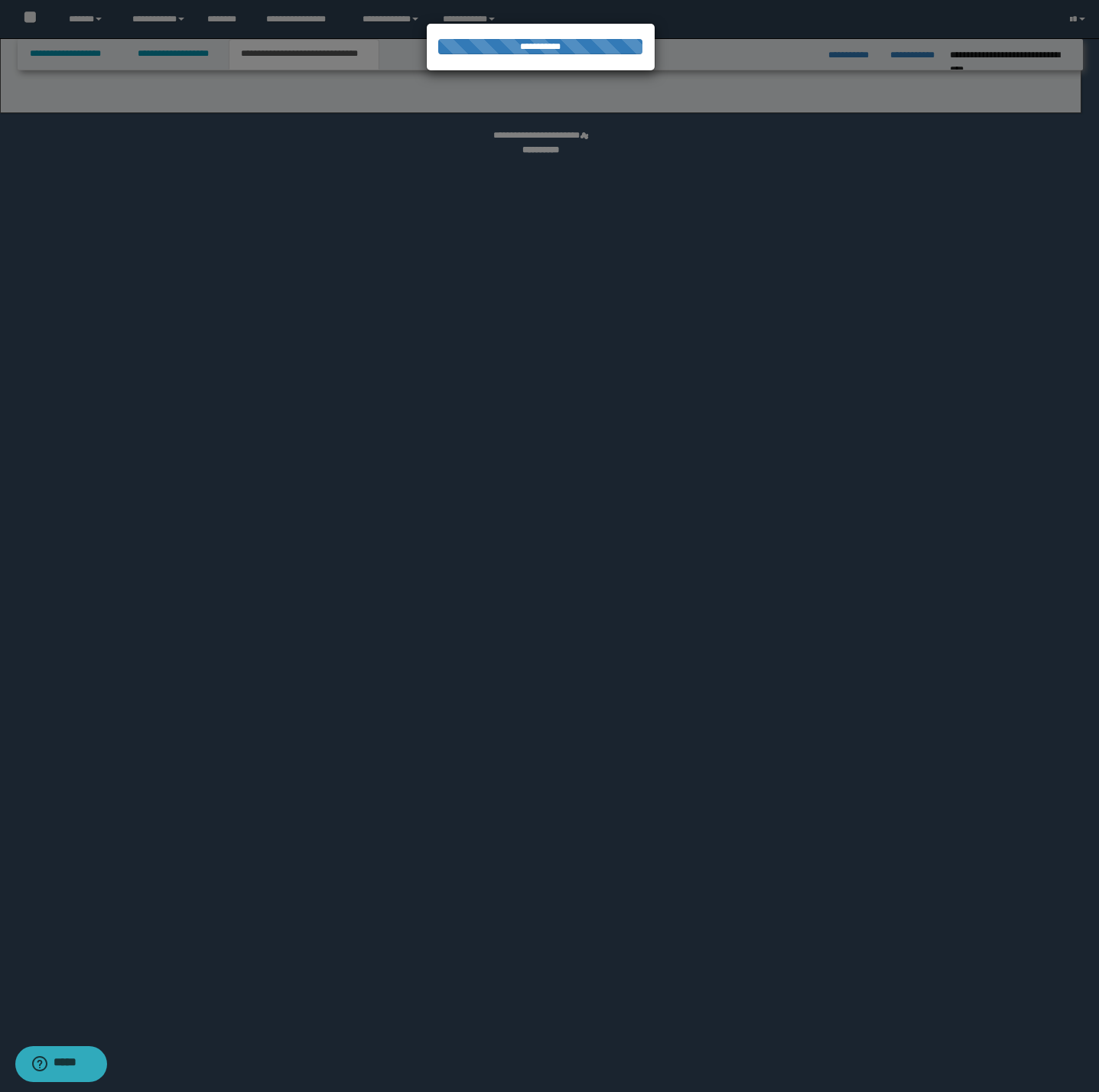 select on "*" 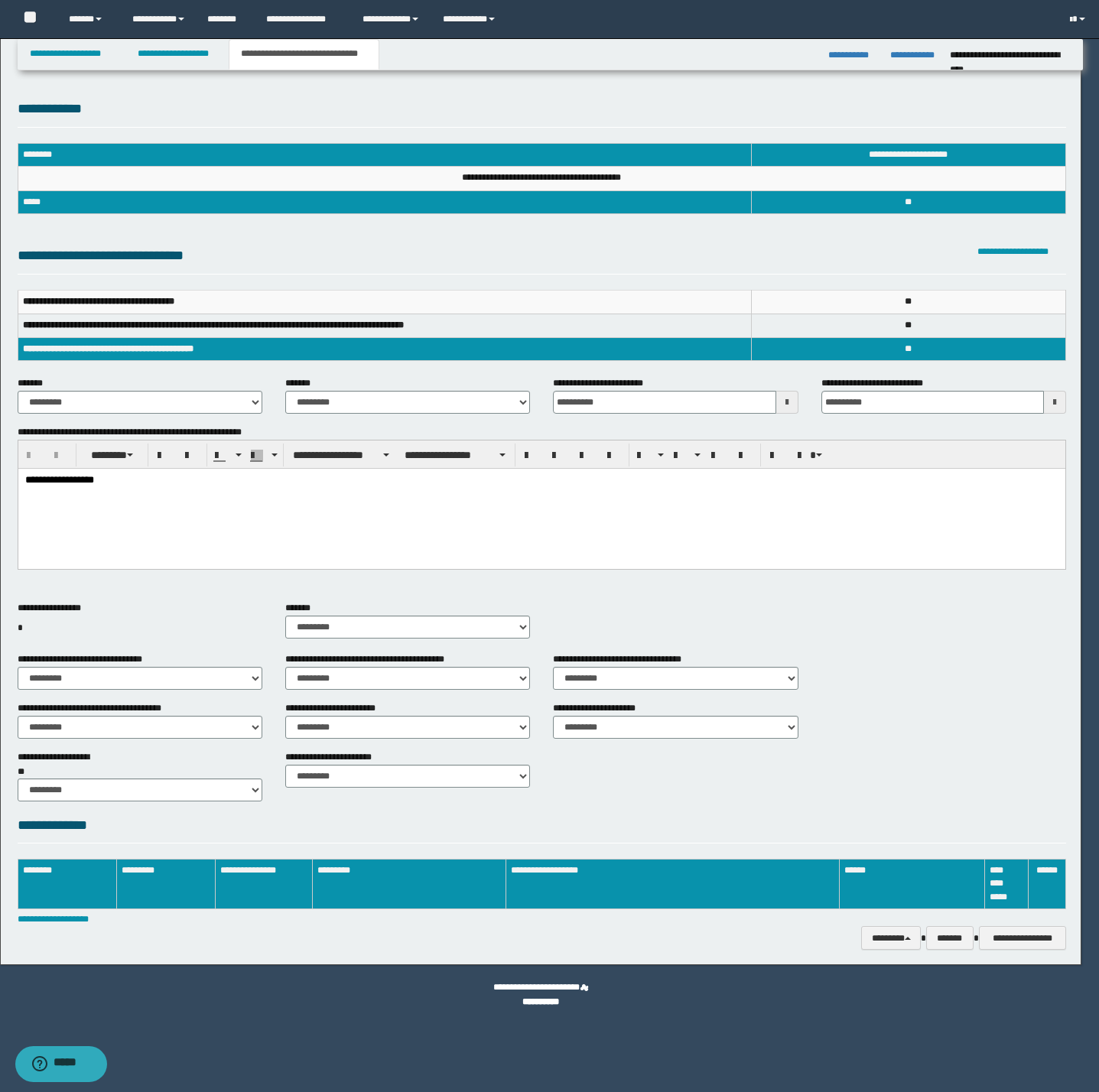 scroll, scrollTop: 0, scrollLeft: 0, axis: both 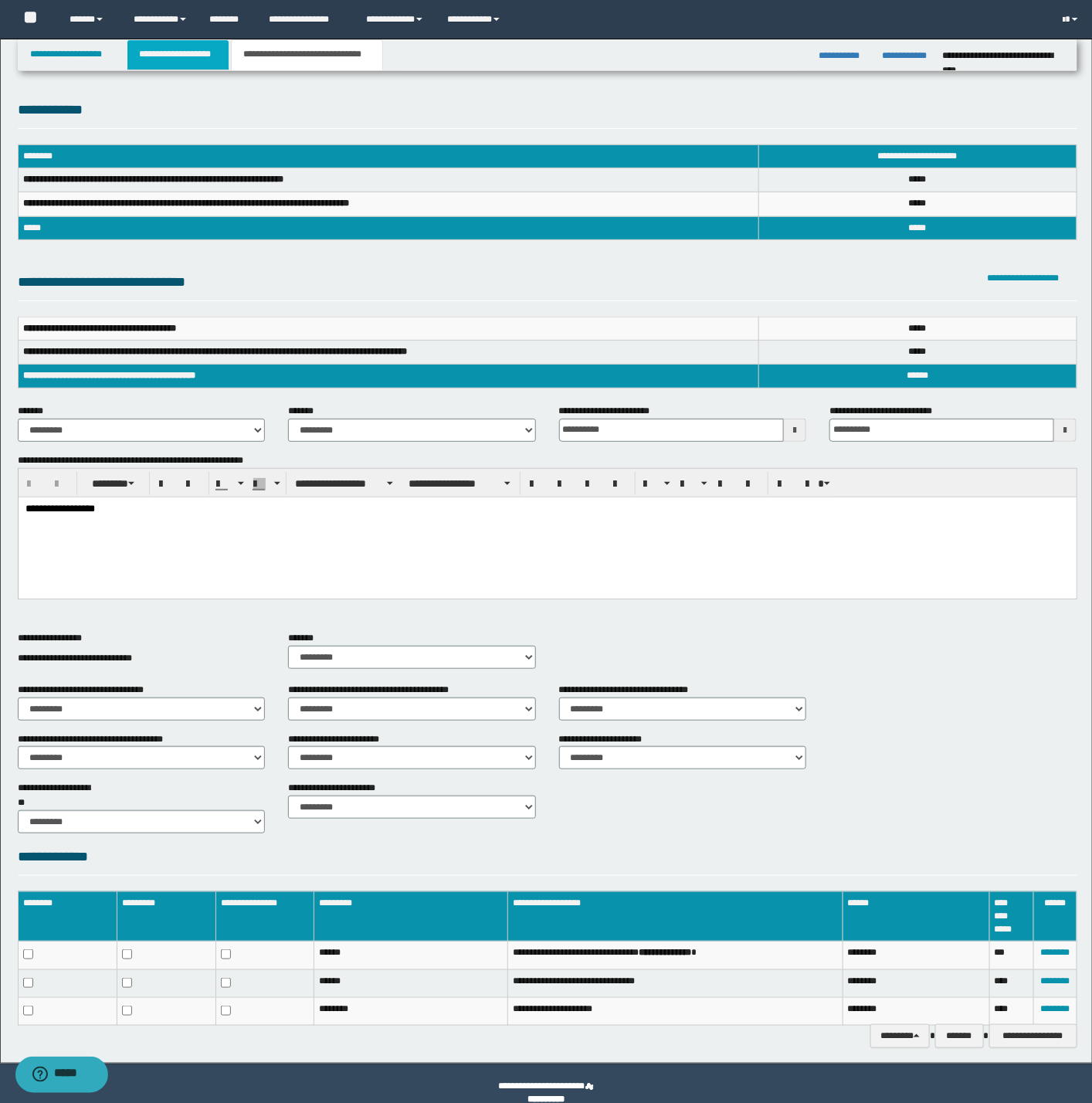 click on "**********" at bounding box center [178, 55] 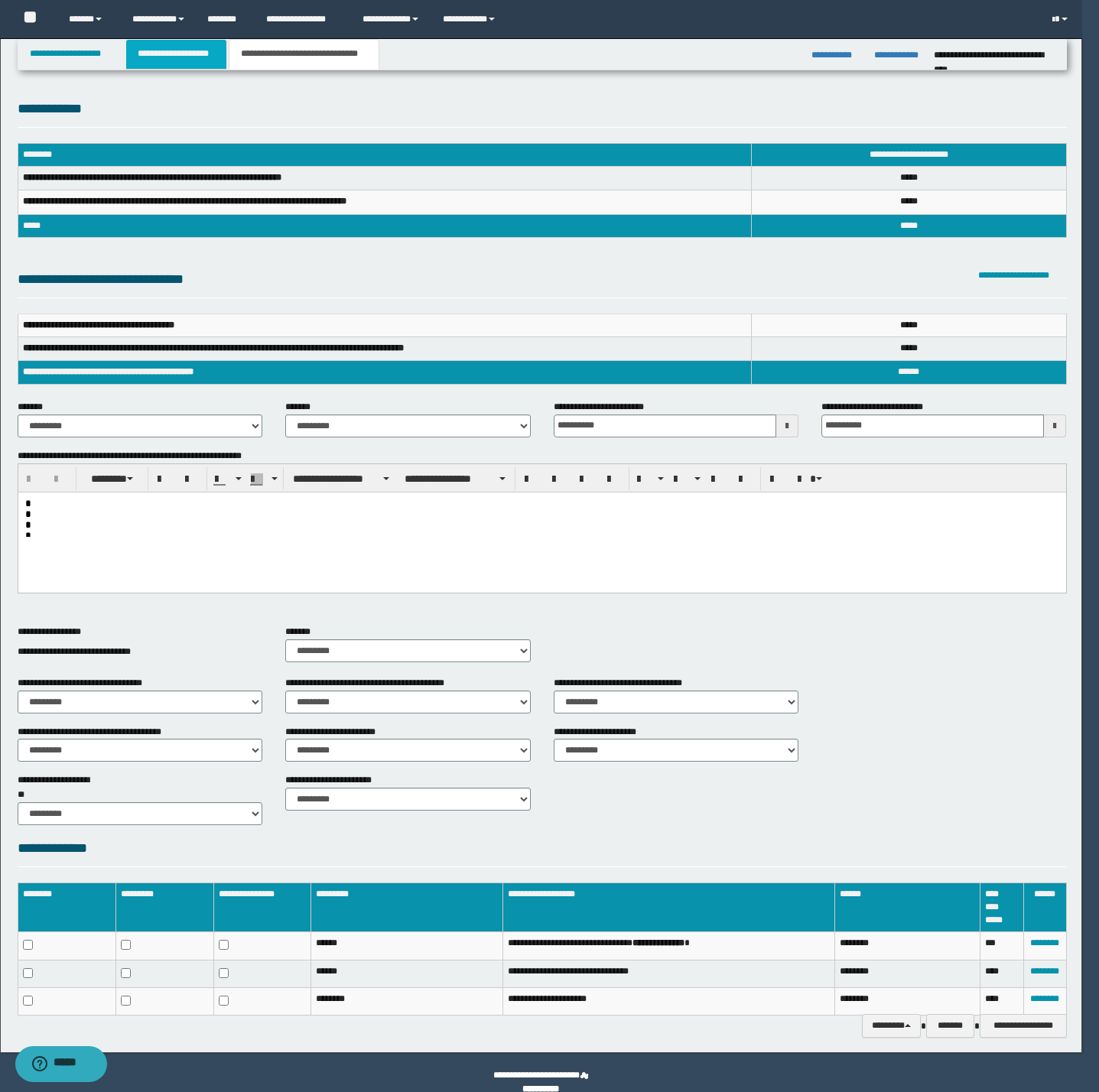 type 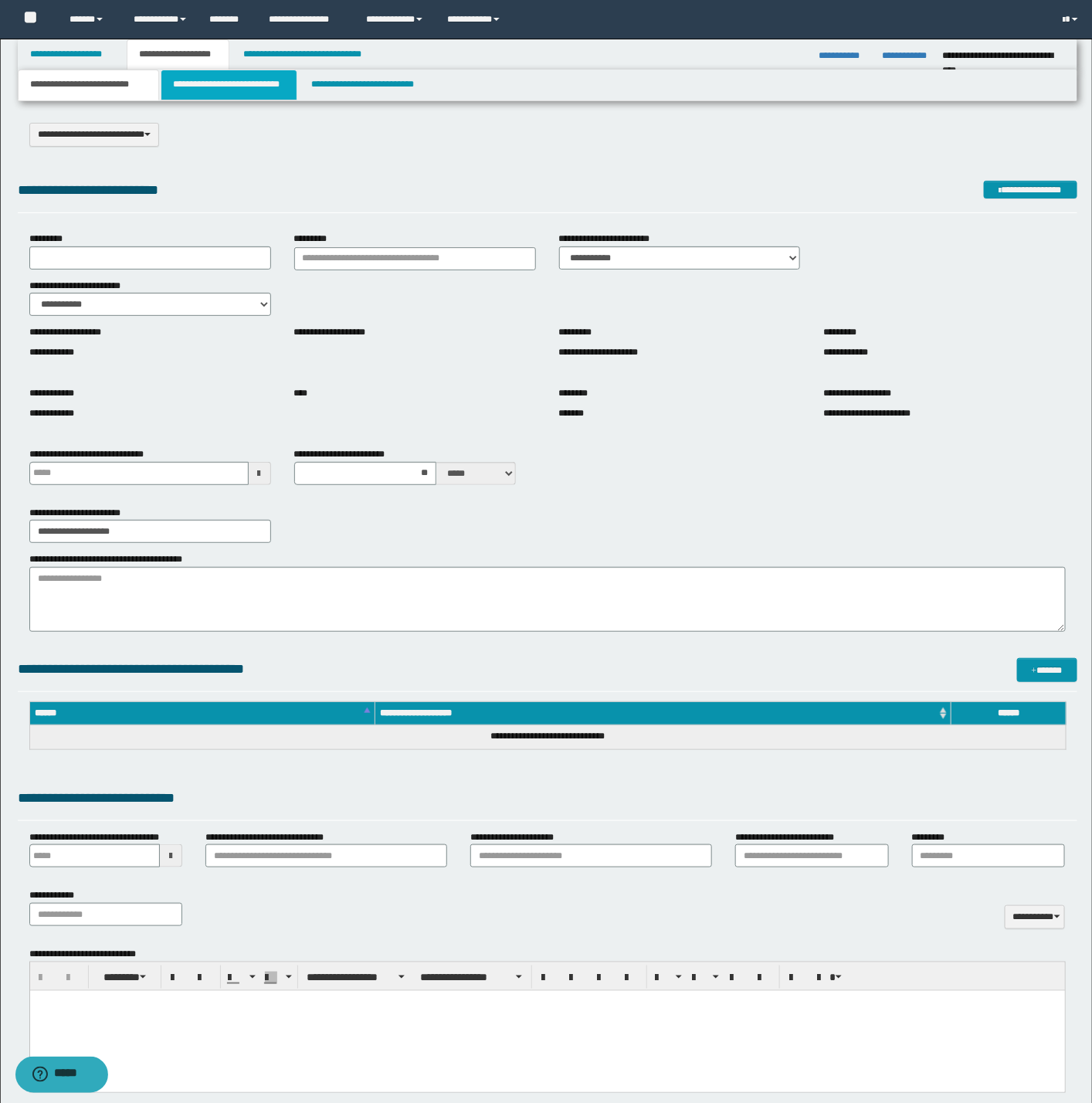 click on "**********" at bounding box center (229, 85) 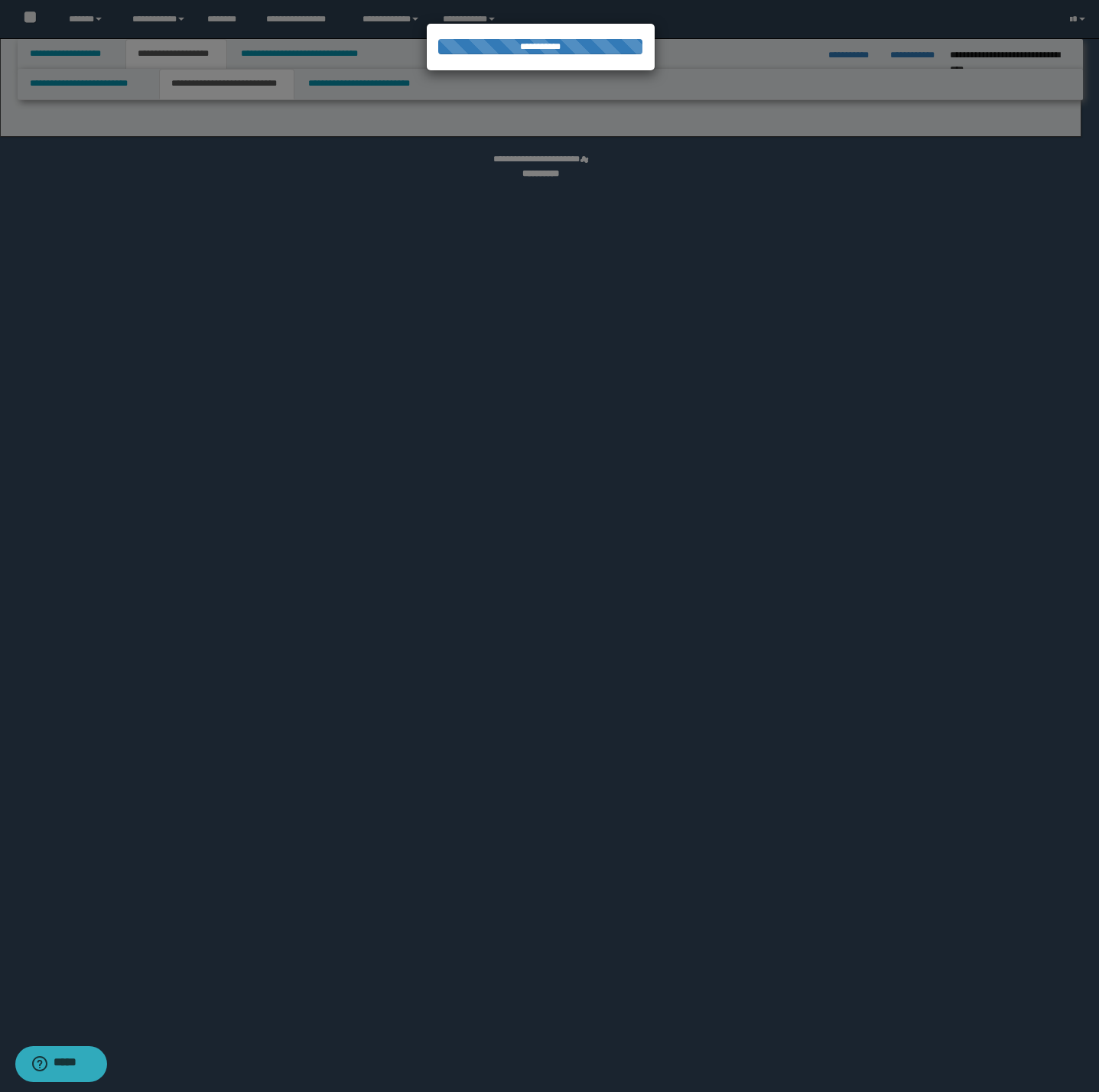 select on "*" 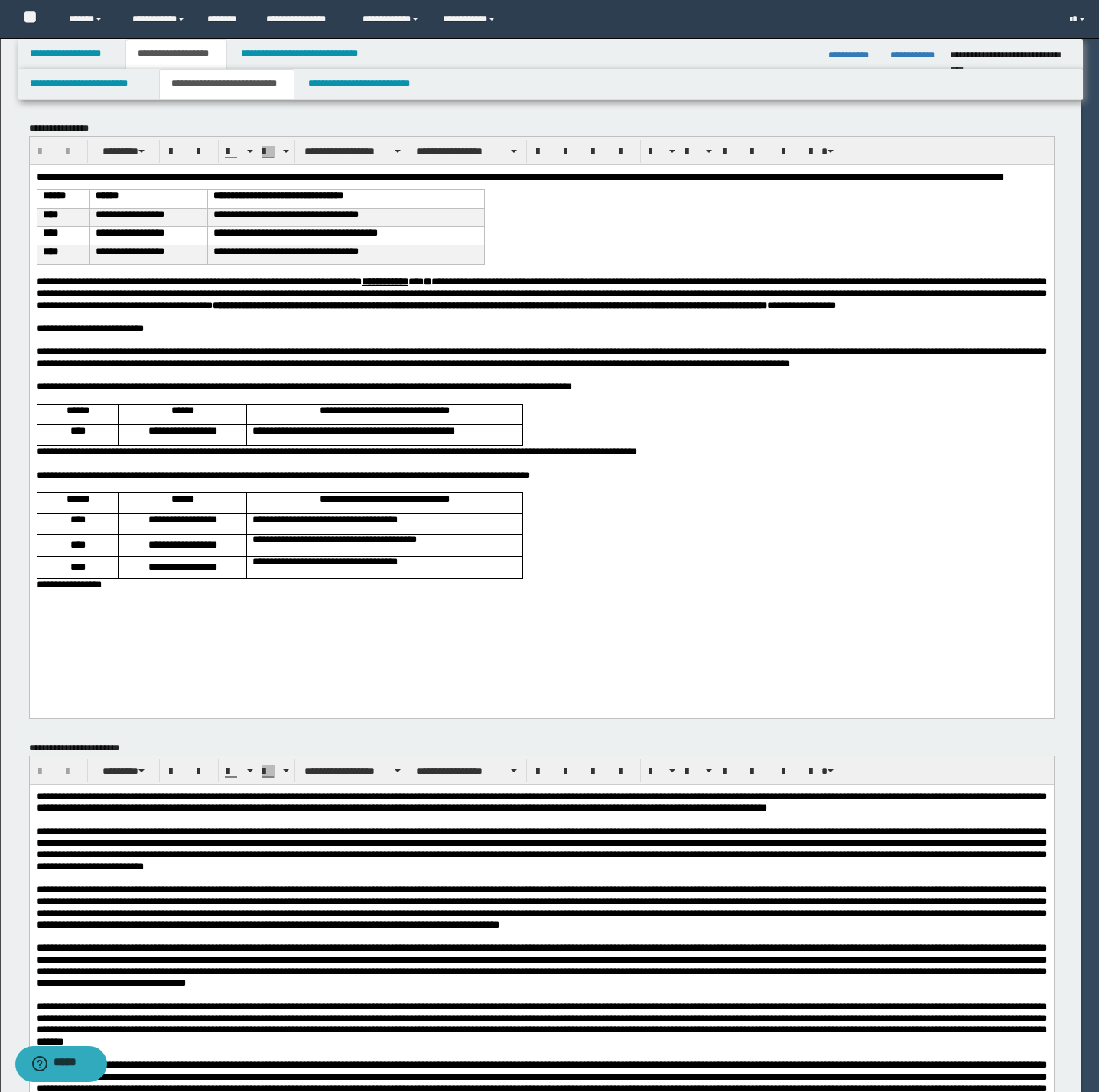 scroll, scrollTop: 0, scrollLeft: 0, axis: both 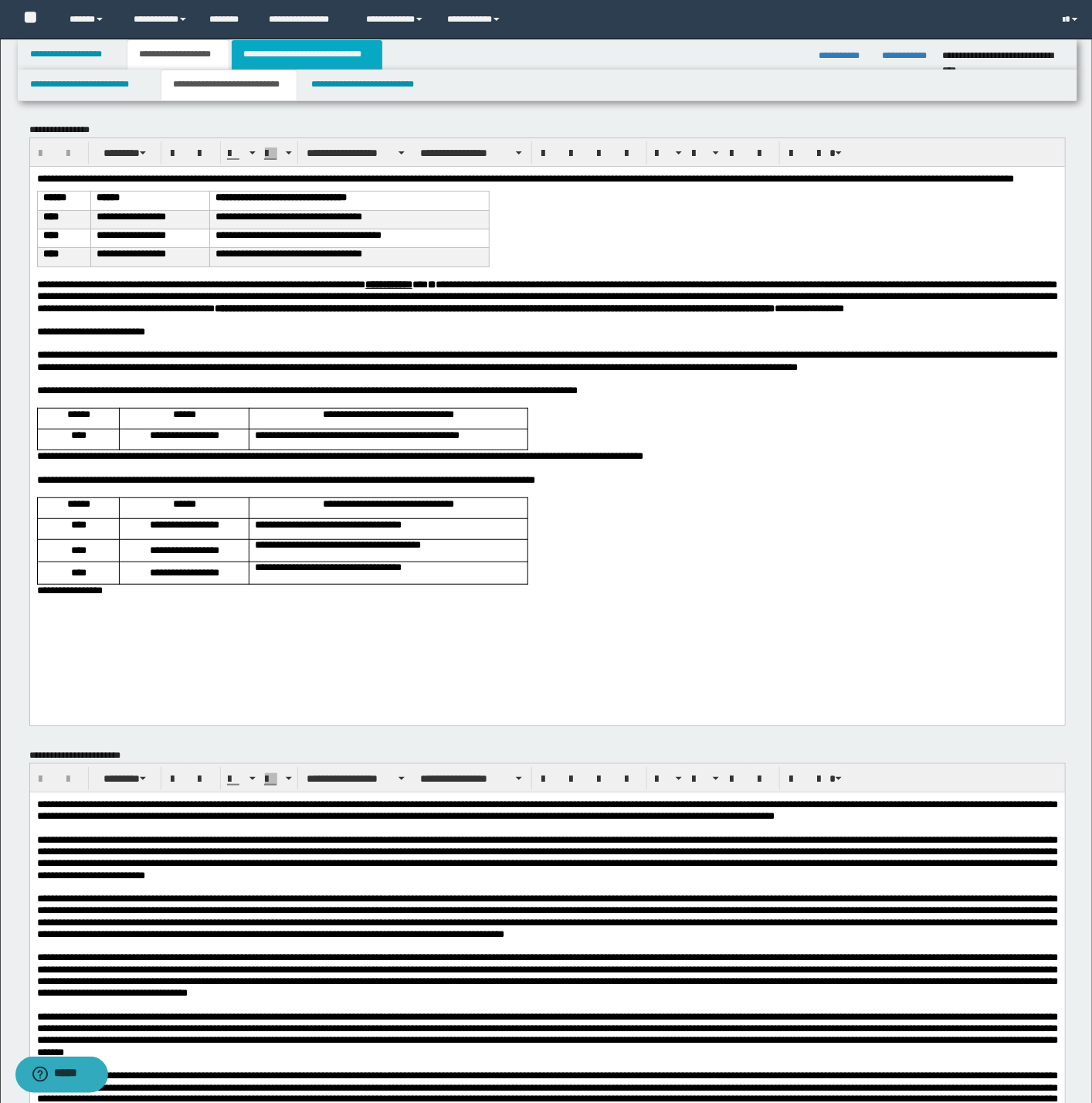 click on "**********" at bounding box center [307, 55] 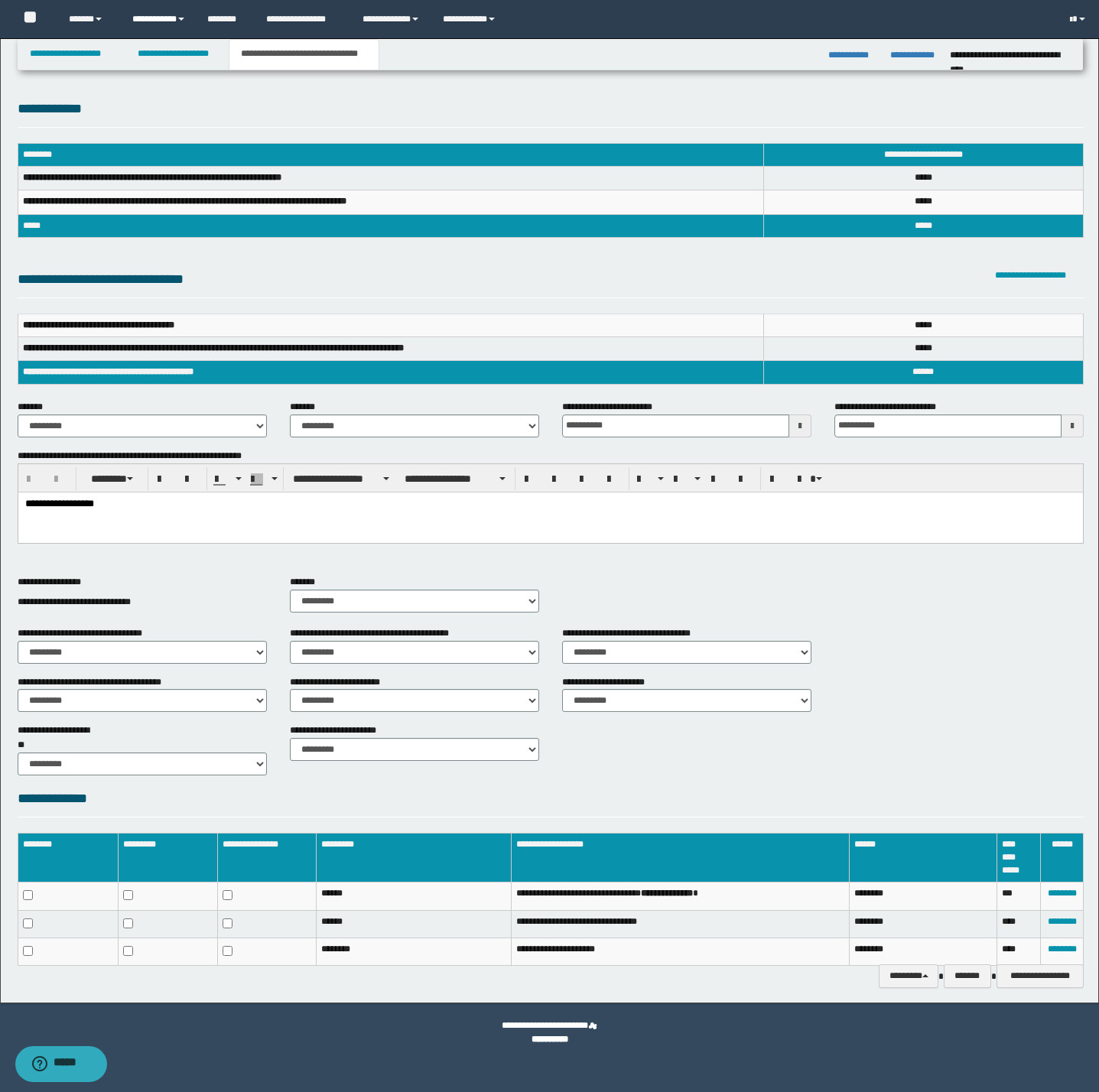 drag, startPoint x: 163, startPoint y: 21, endPoint x: 165, endPoint y: 30, distance: 9.219544 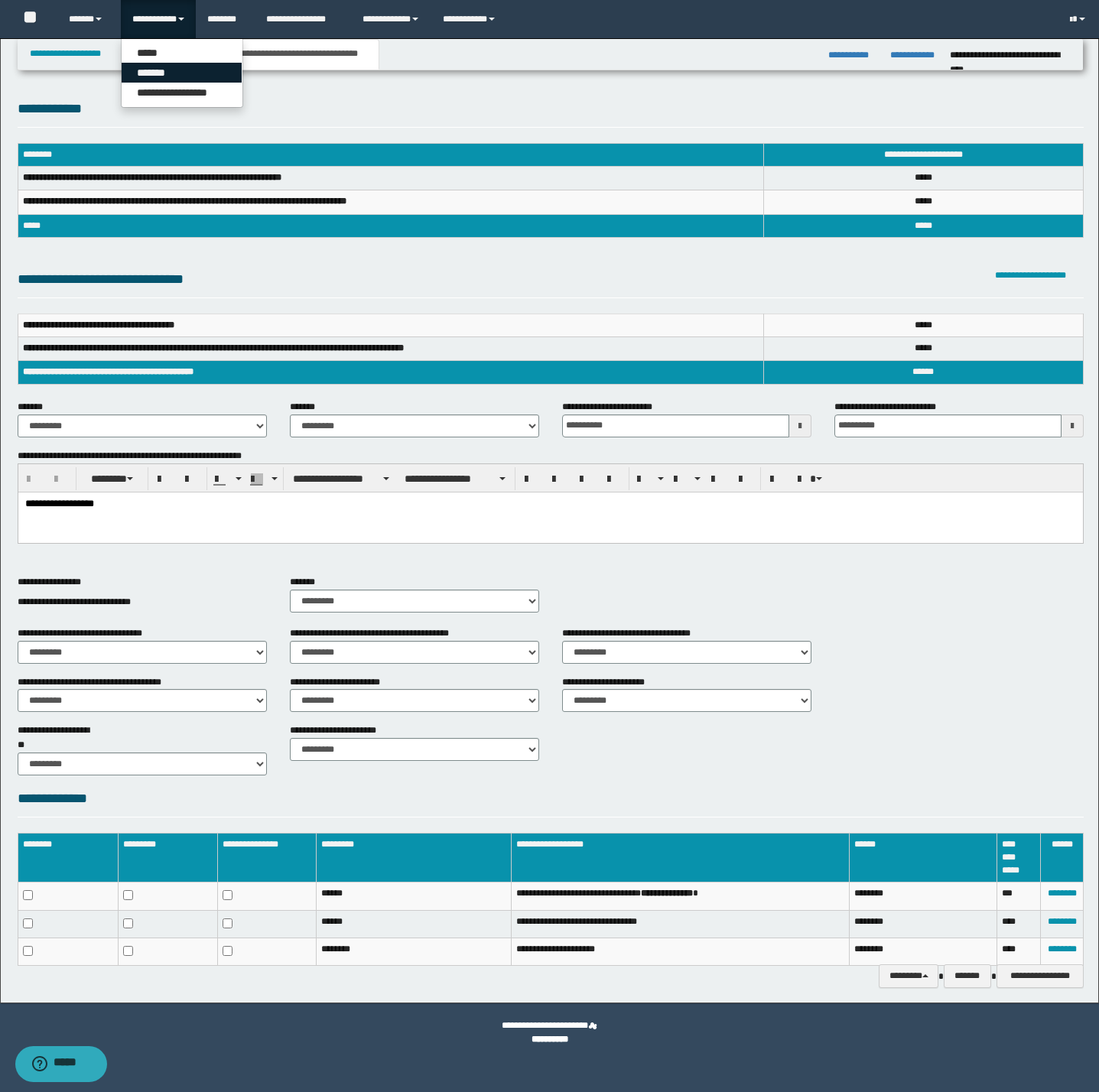 click on "*******" at bounding box center [181, 73] 